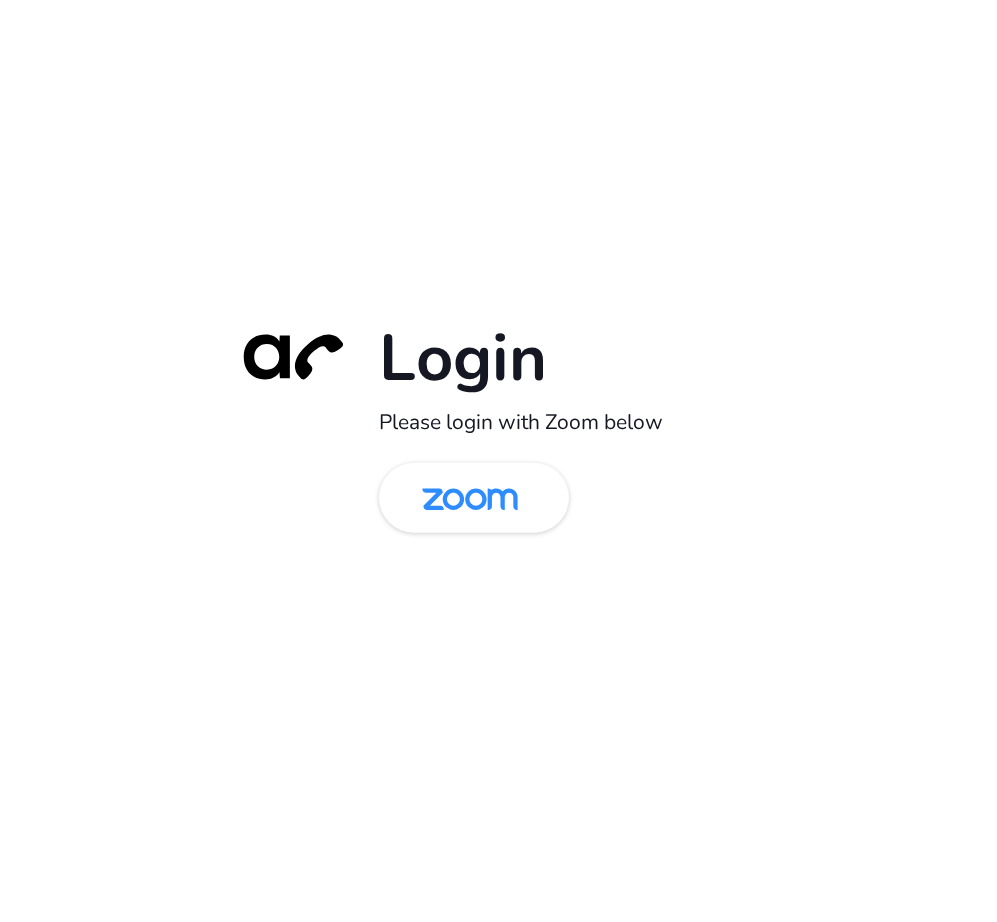 scroll, scrollTop: 0, scrollLeft: 0, axis: both 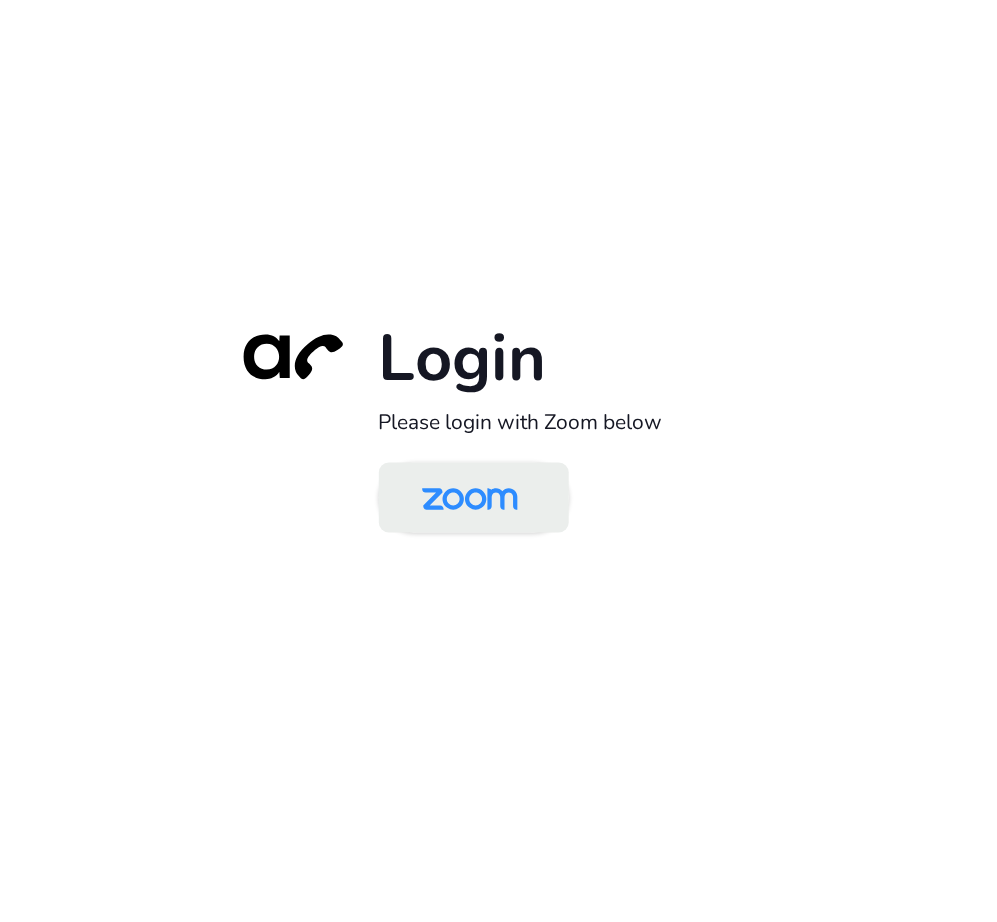 click at bounding box center [470, 499] 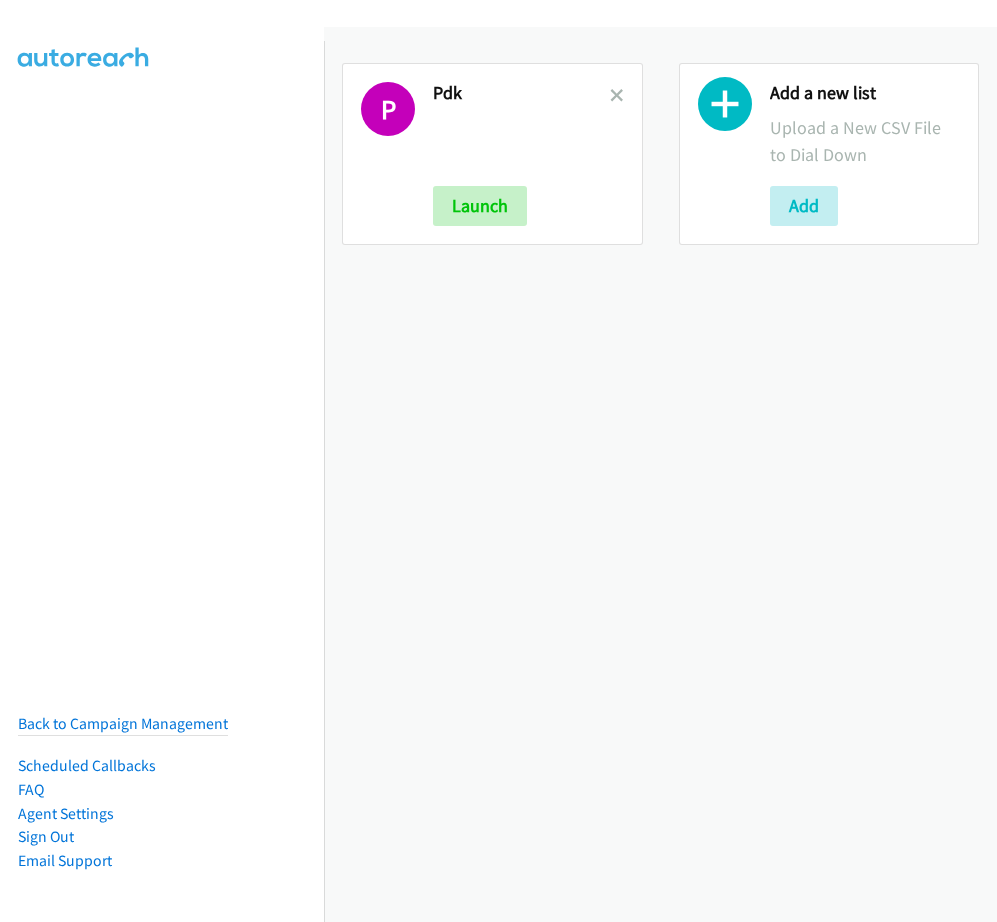 scroll, scrollTop: 0, scrollLeft: 0, axis: both 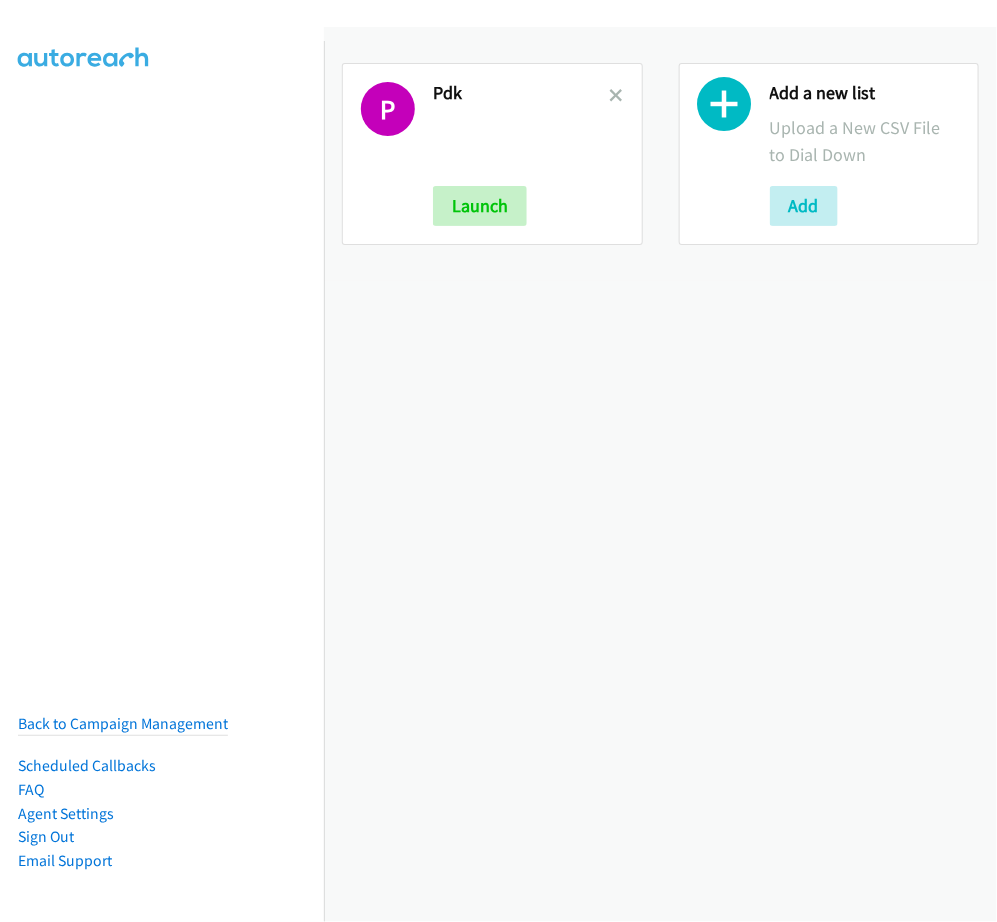 click at bounding box center (617, 154) 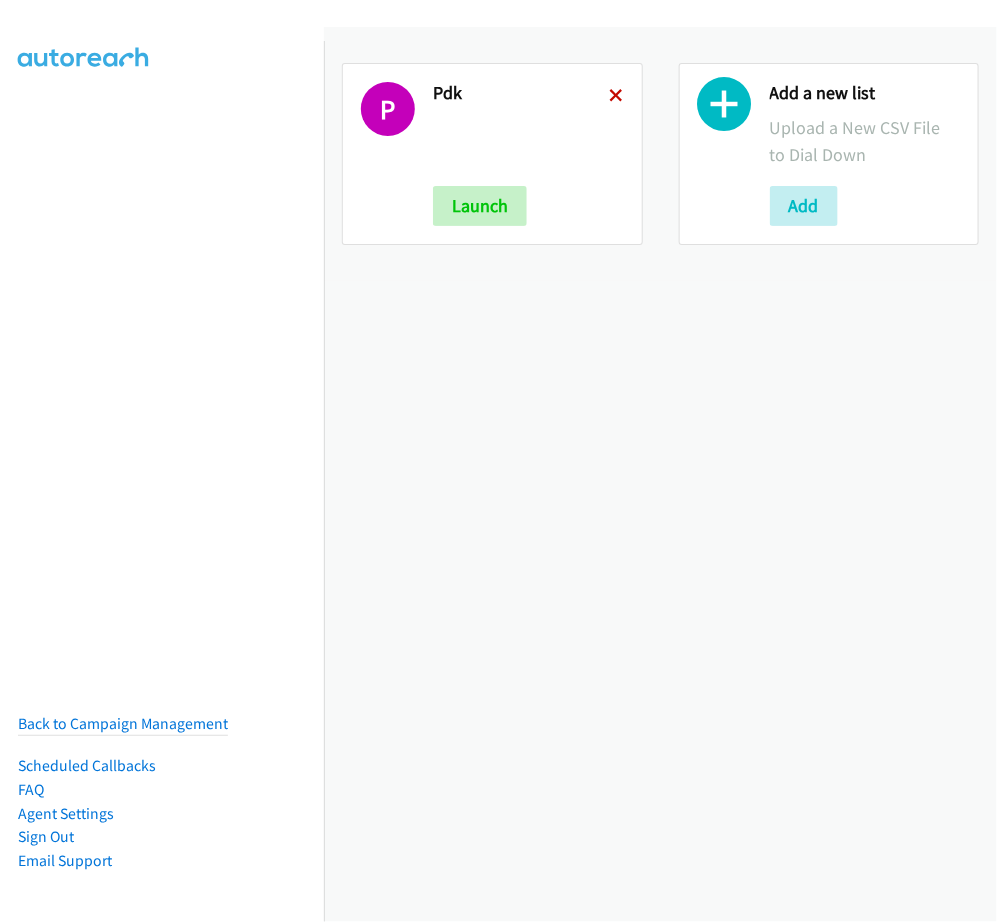 scroll, scrollTop: 0, scrollLeft: 0, axis: both 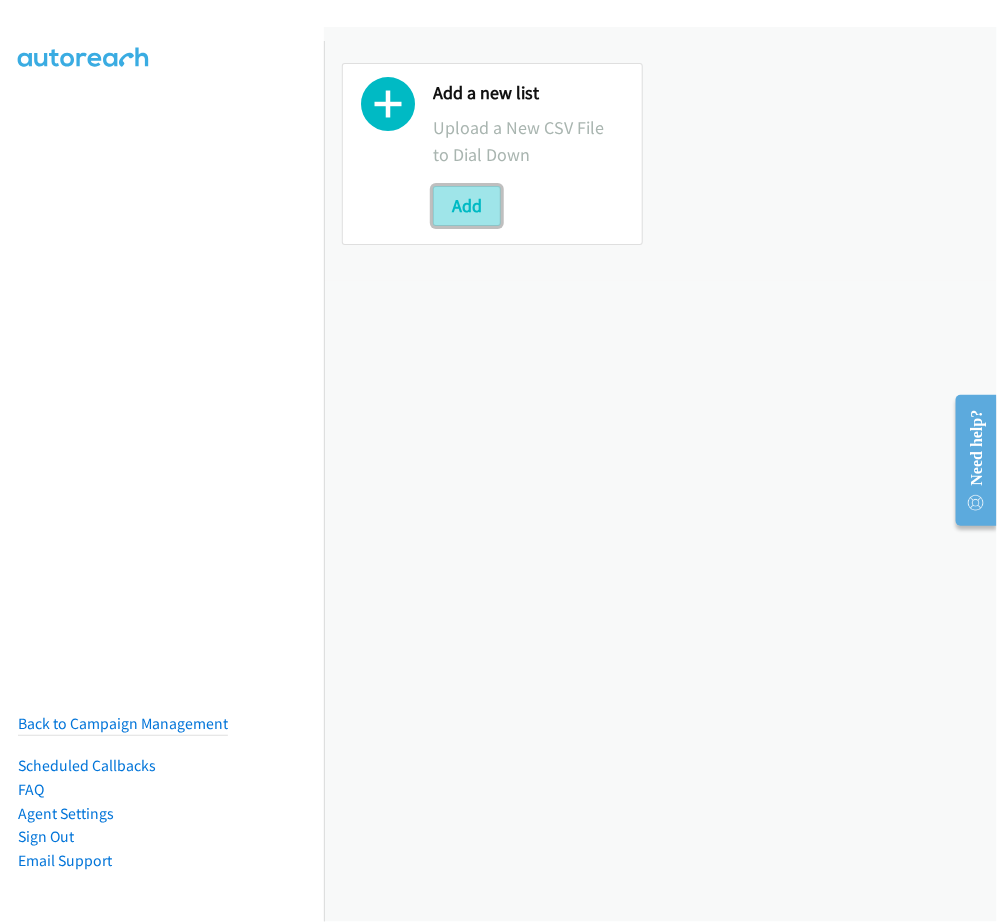 click on "Add" at bounding box center (467, 206) 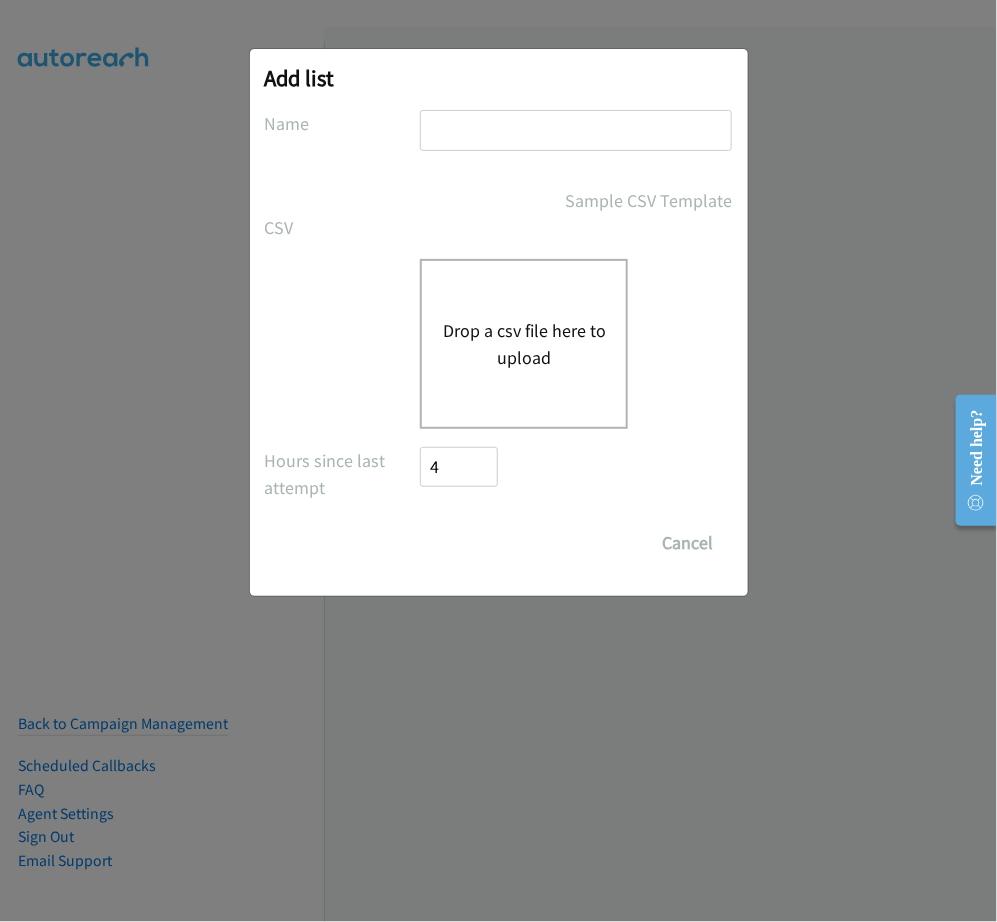 click at bounding box center [576, 130] 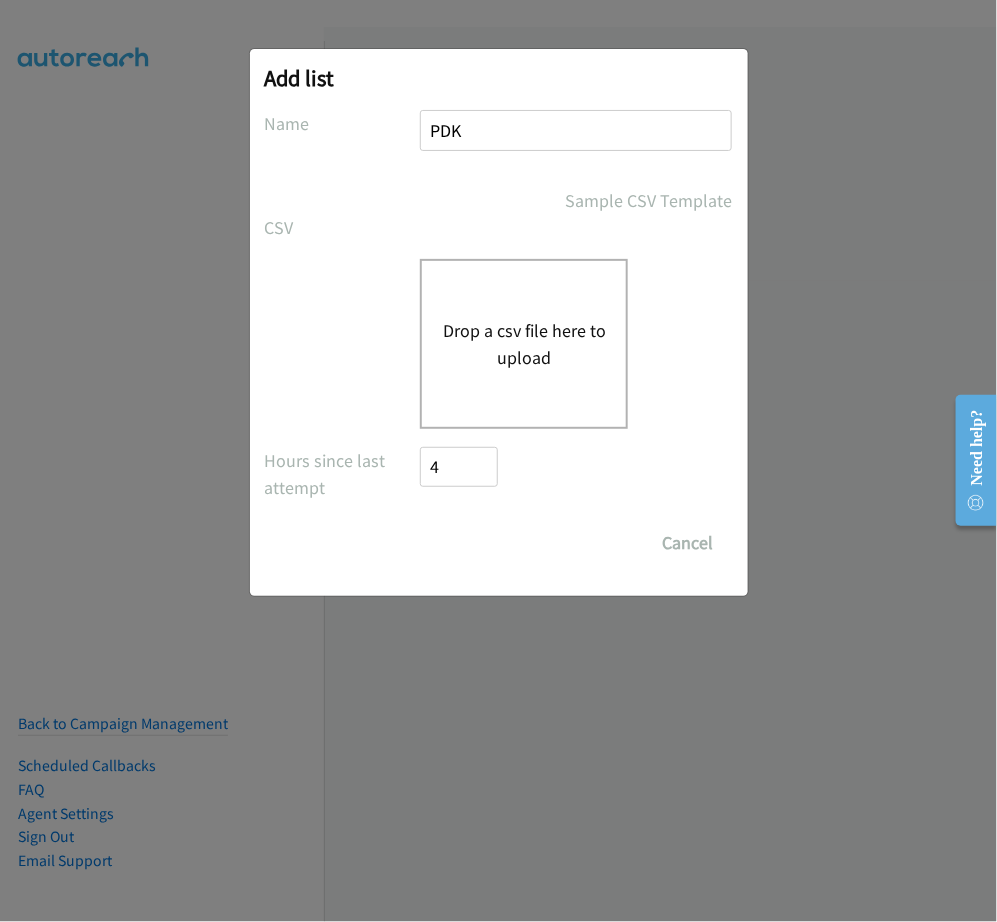 click on "Drop a csv file here to upload" at bounding box center [524, 344] 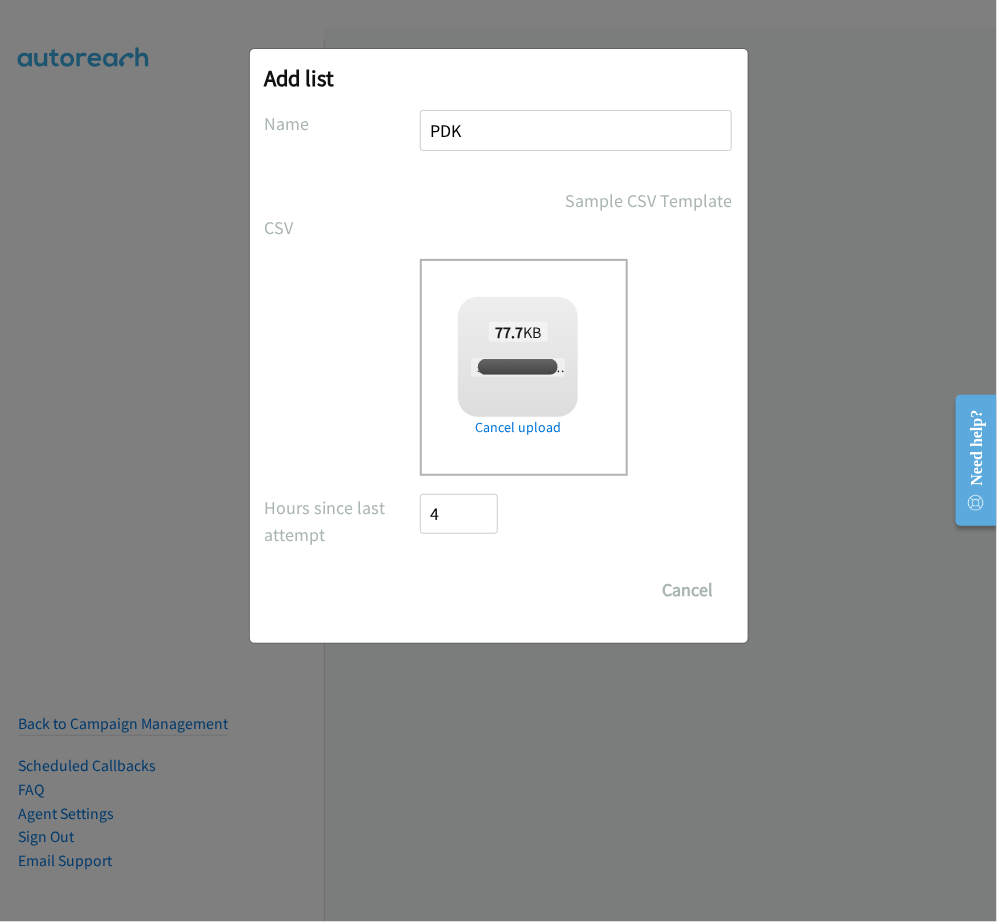 checkbox on "true" 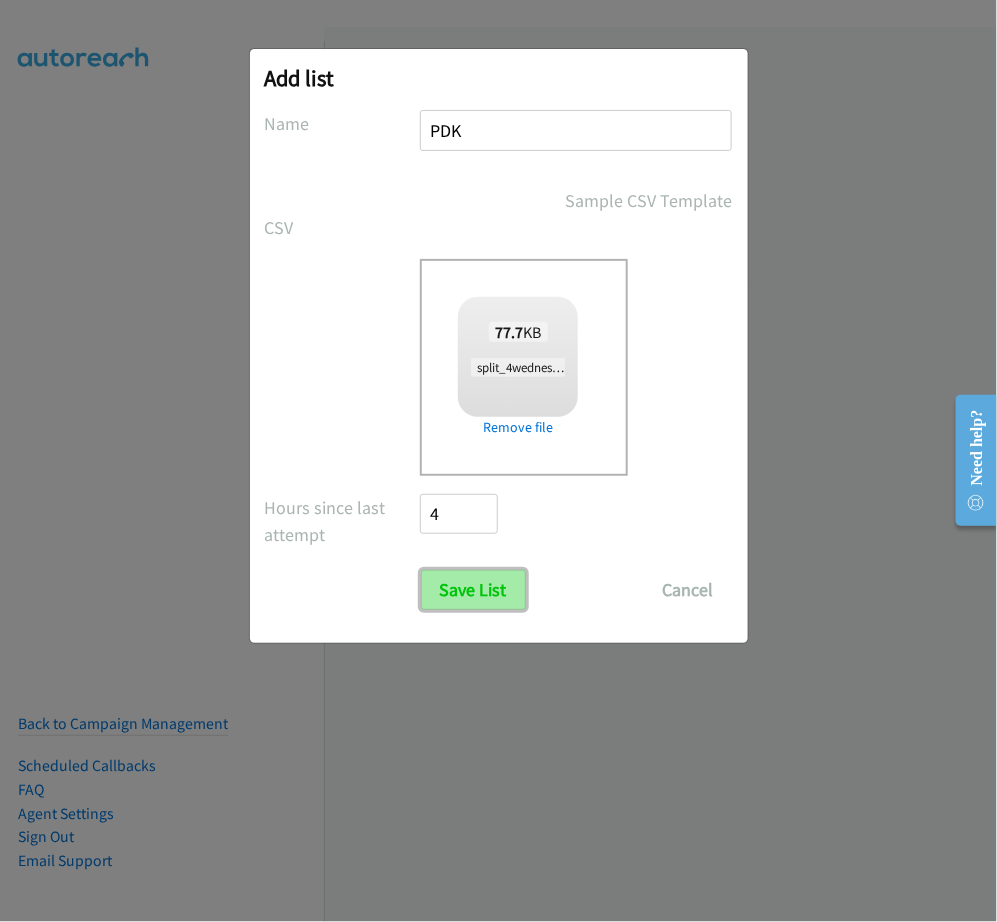 click on "Save List" at bounding box center (473, 590) 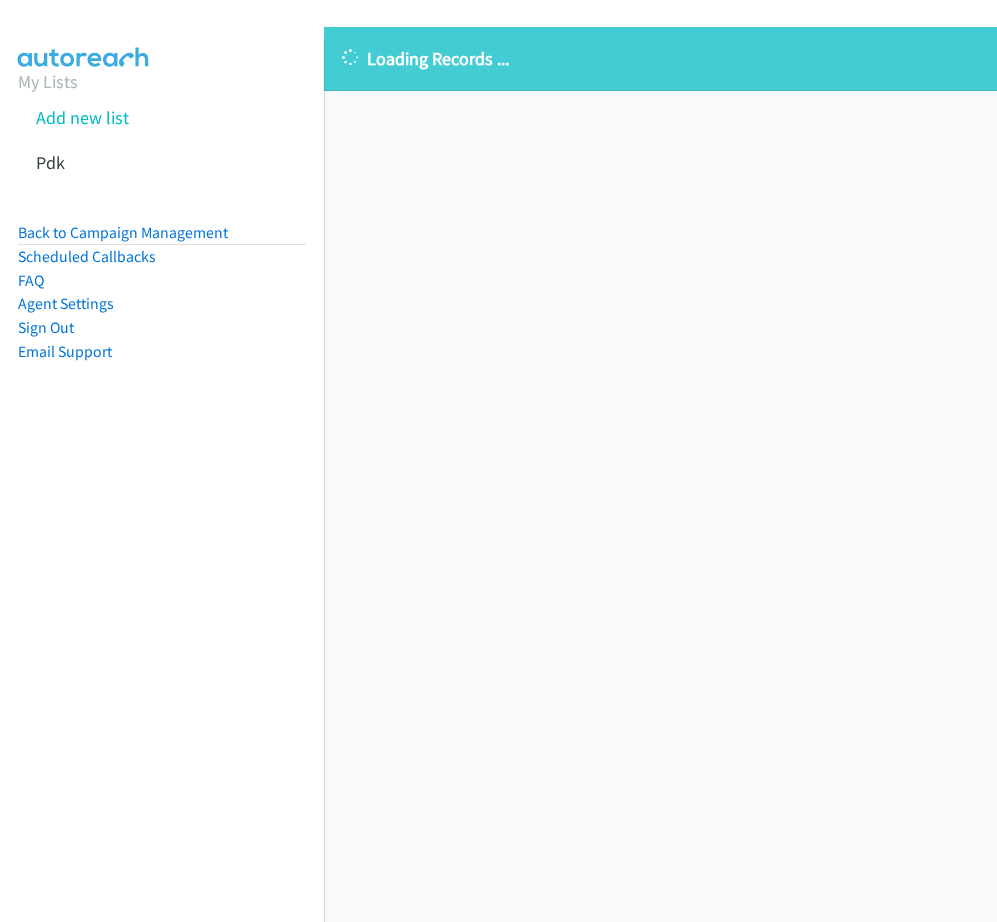 scroll, scrollTop: 0, scrollLeft: 0, axis: both 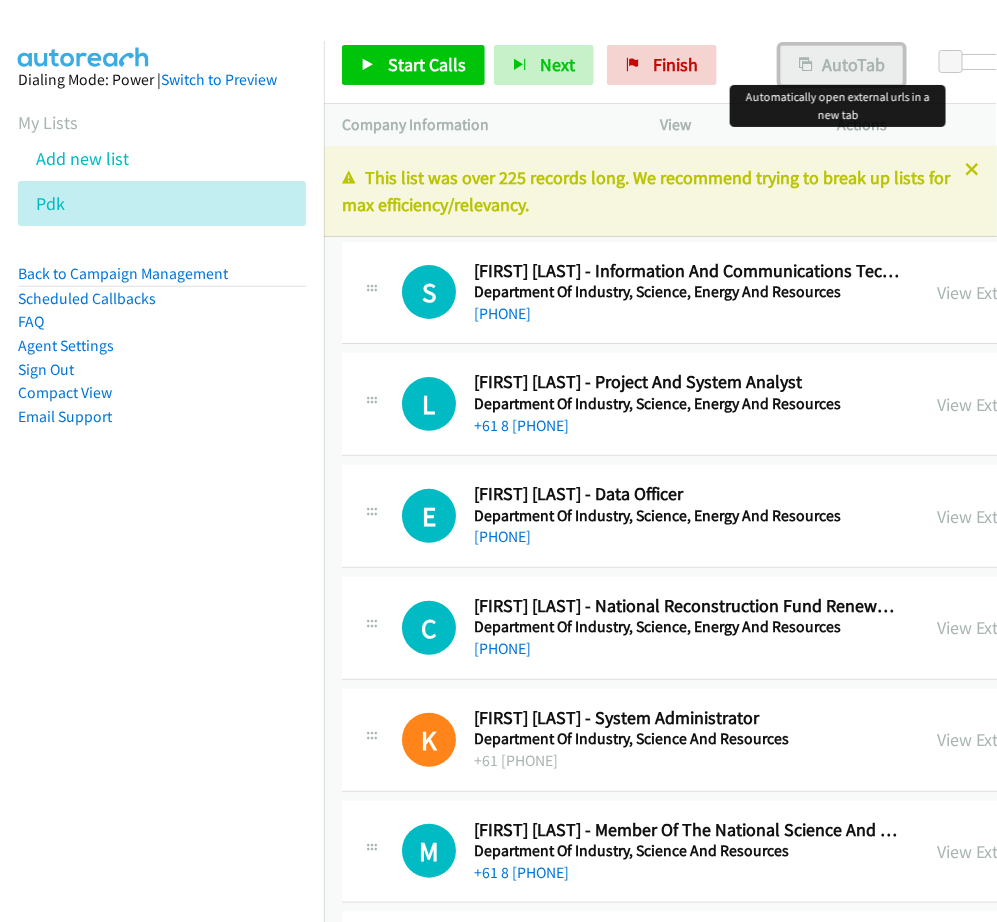 click on "AutoTab" at bounding box center [842, 65] 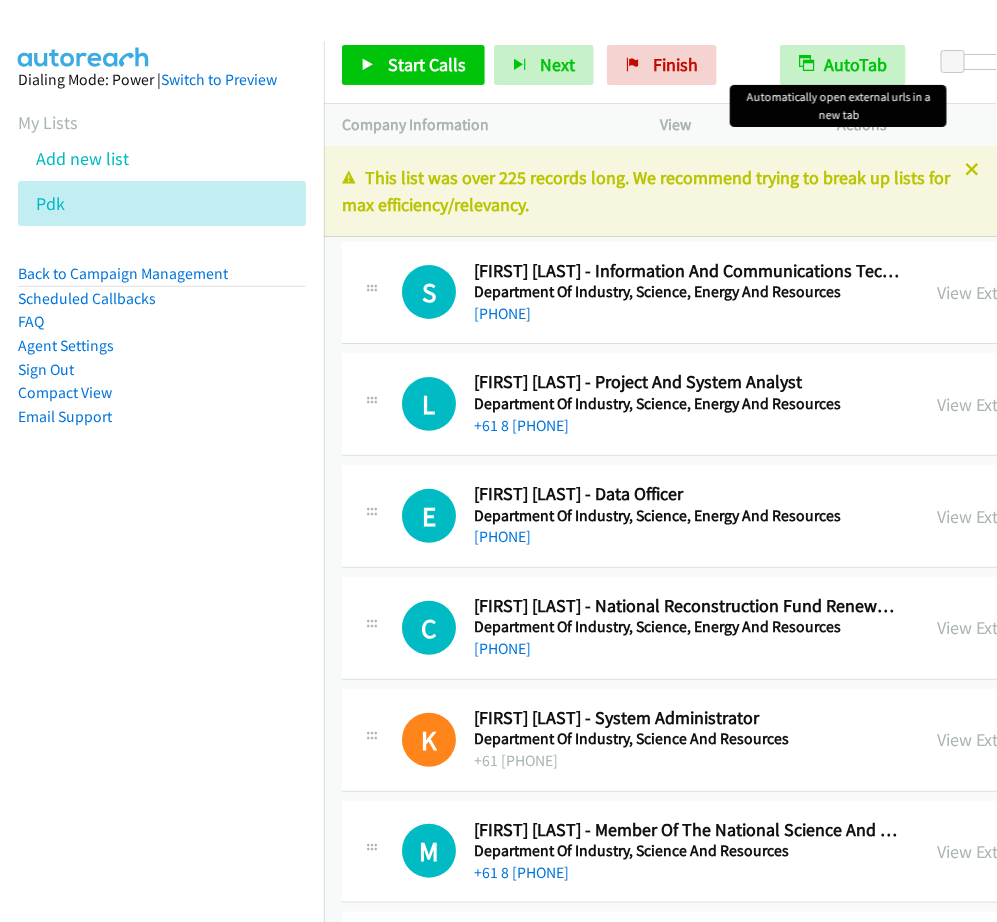 scroll, scrollTop: 0, scrollLeft: 0, axis: both 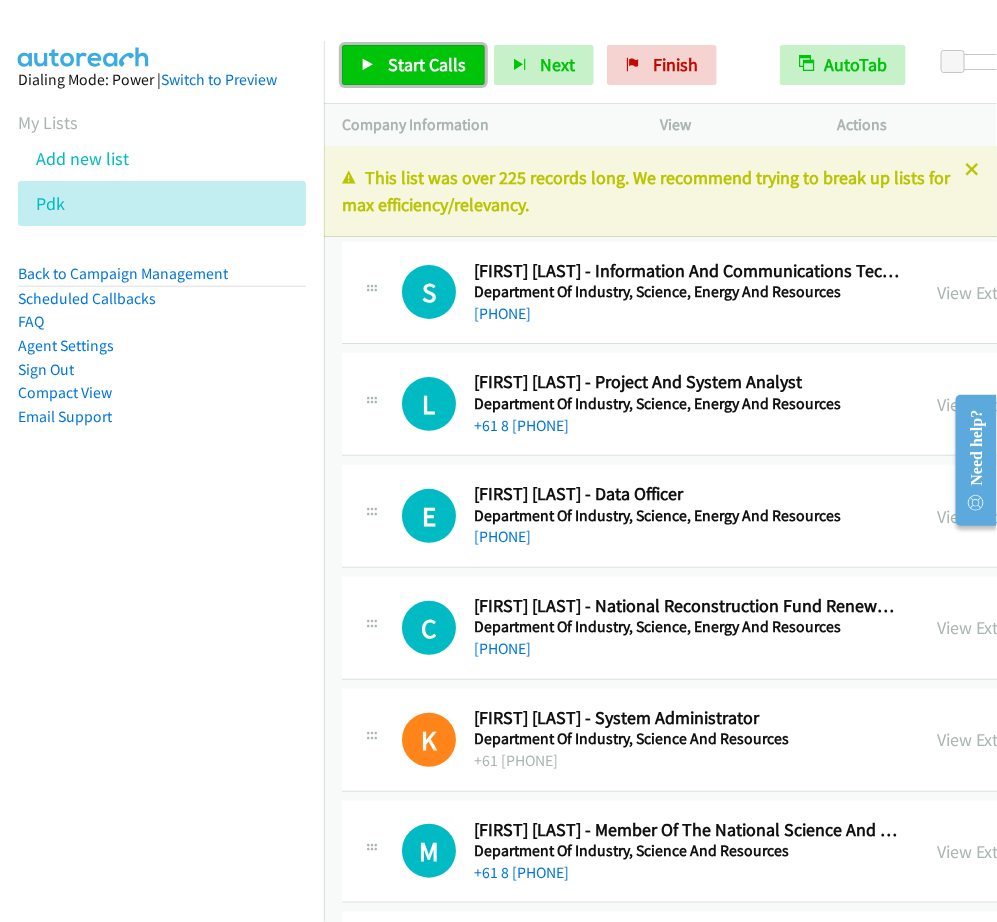 click on "Start Calls" at bounding box center (427, 64) 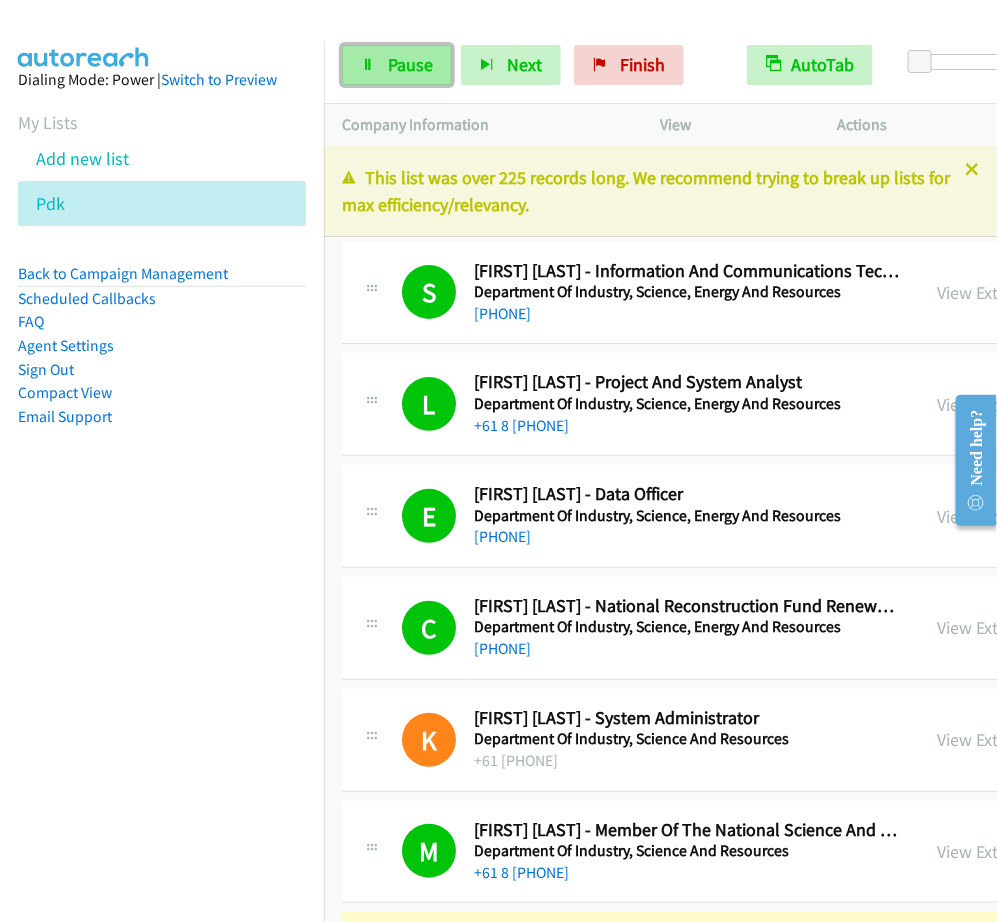 click on "Pause" at bounding box center [410, 64] 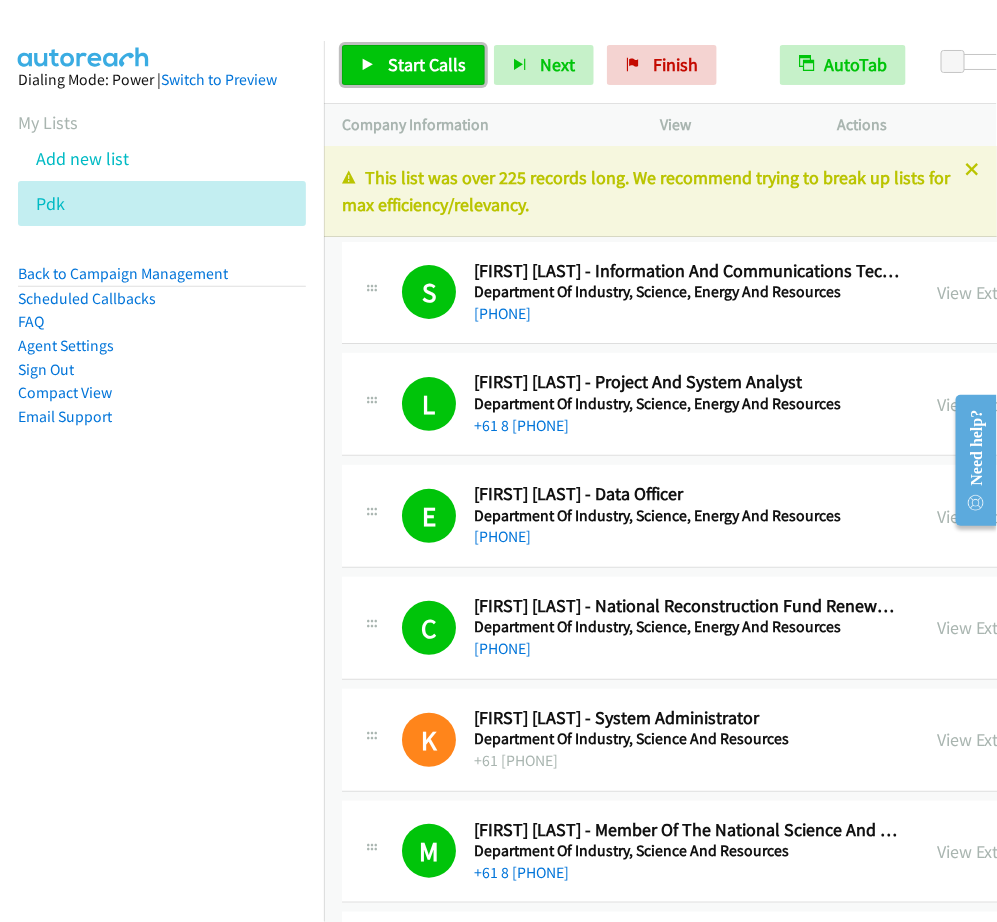 click on "Start Calls" at bounding box center (427, 64) 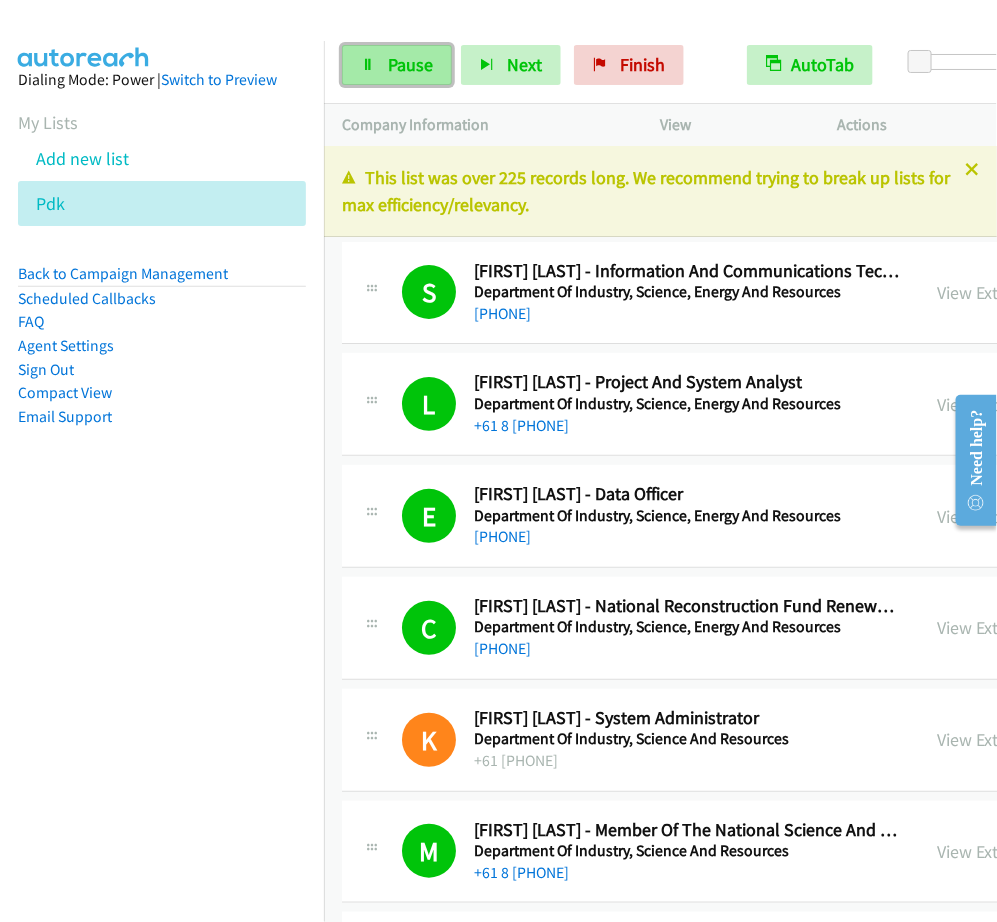 click on "Pause" at bounding box center (397, 65) 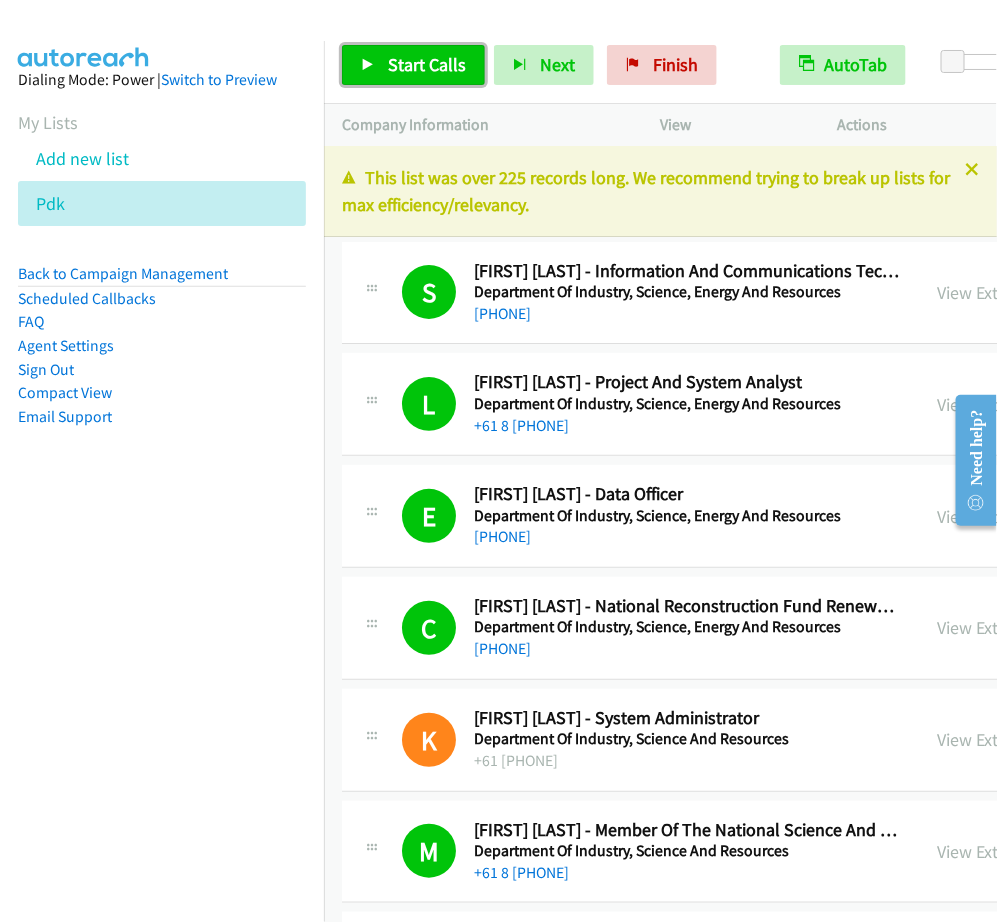 click on "Start Calls" at bounding box center [427, 64] 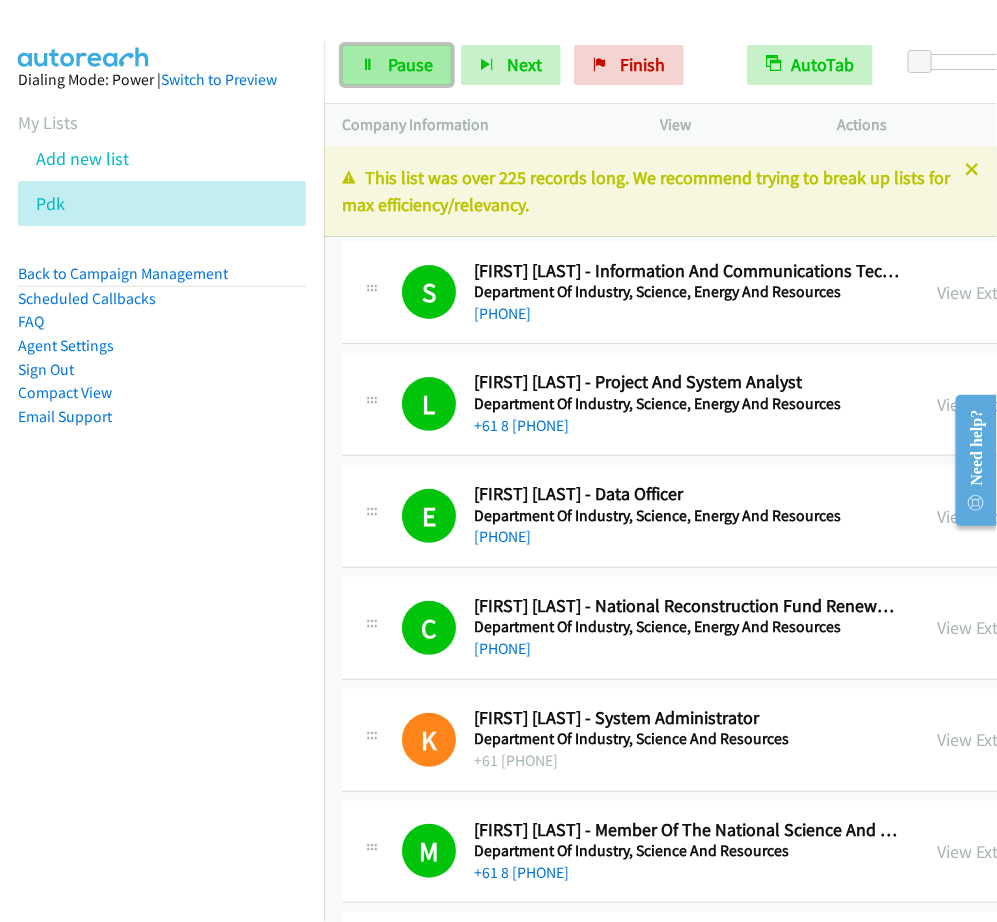click on "Pause" at bounding box center [397, 65] 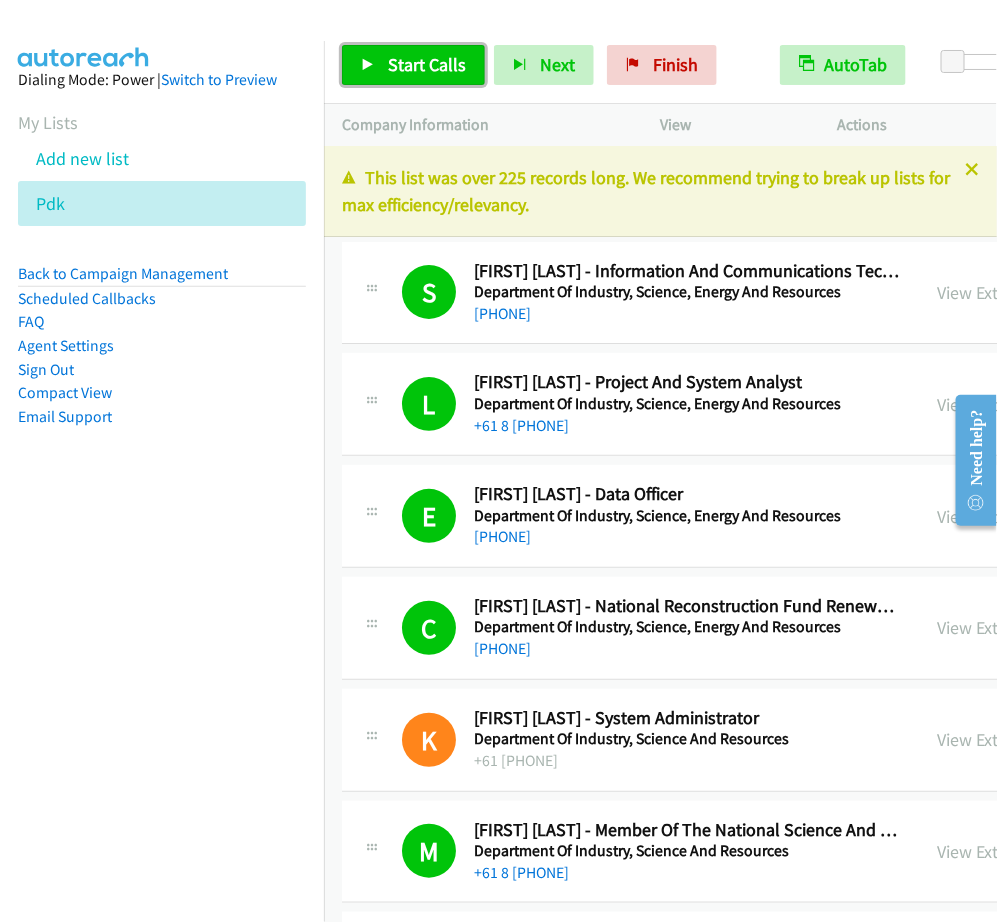 click on "Start Calls" at bounding box center [427, 64] 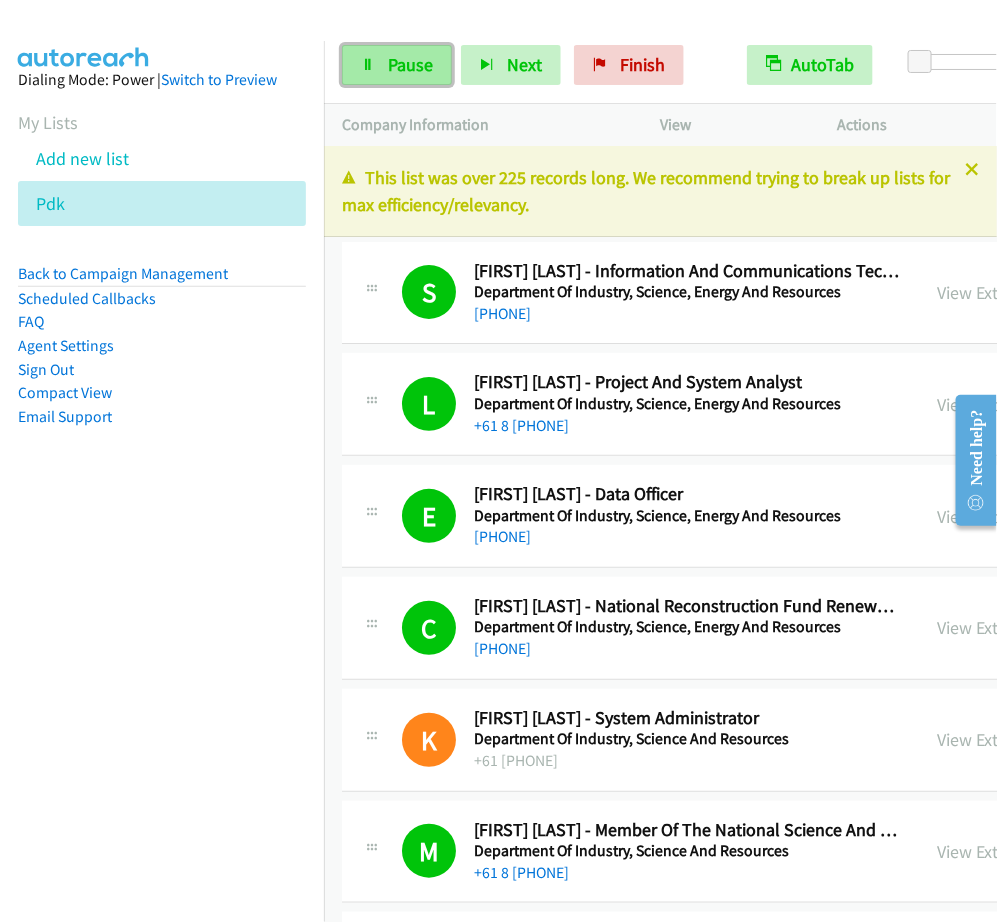click on "Pause" at bounding box center (397, 65) 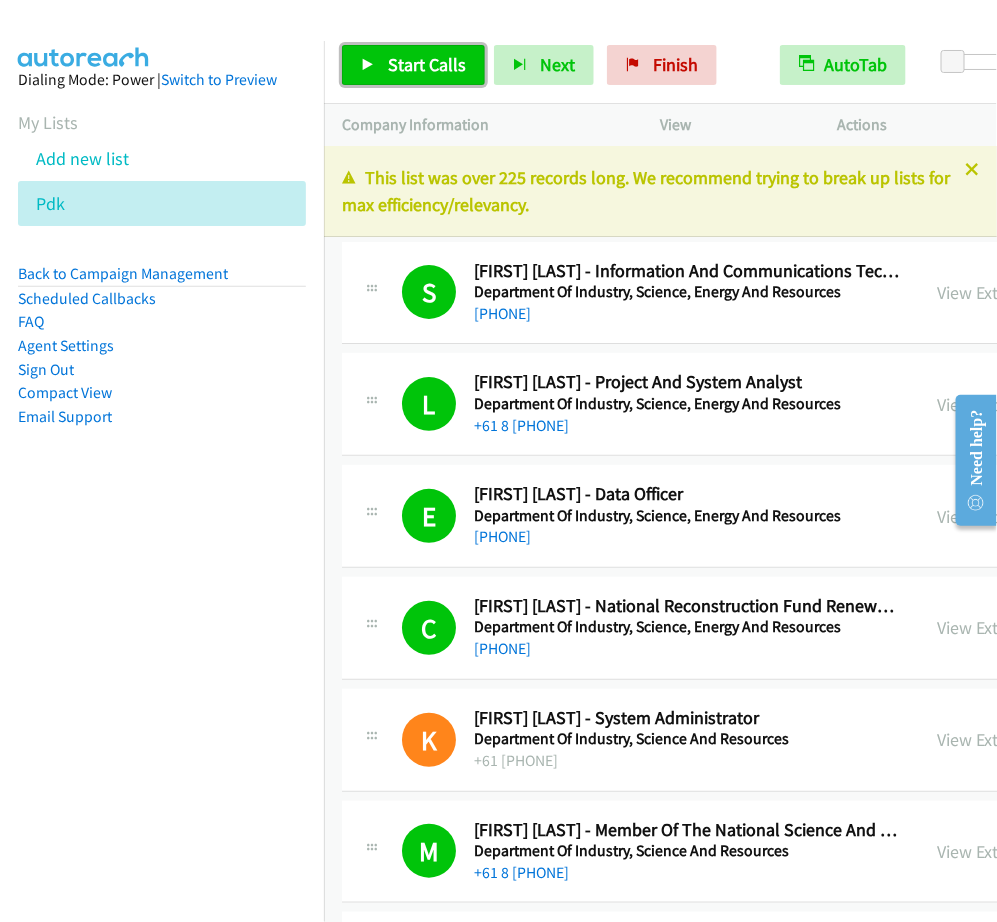 click on "Start Calls" at bounding box center [413, 65] 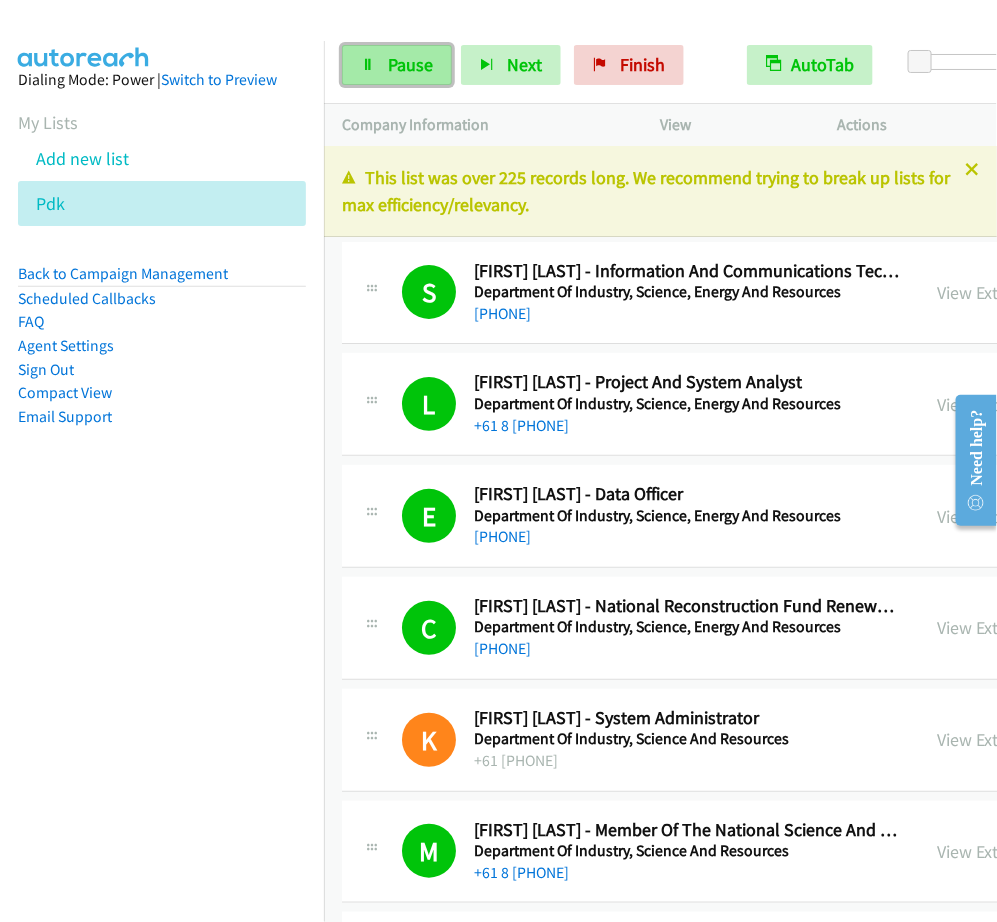 click on "Pause" at bounding box center (410, 64) 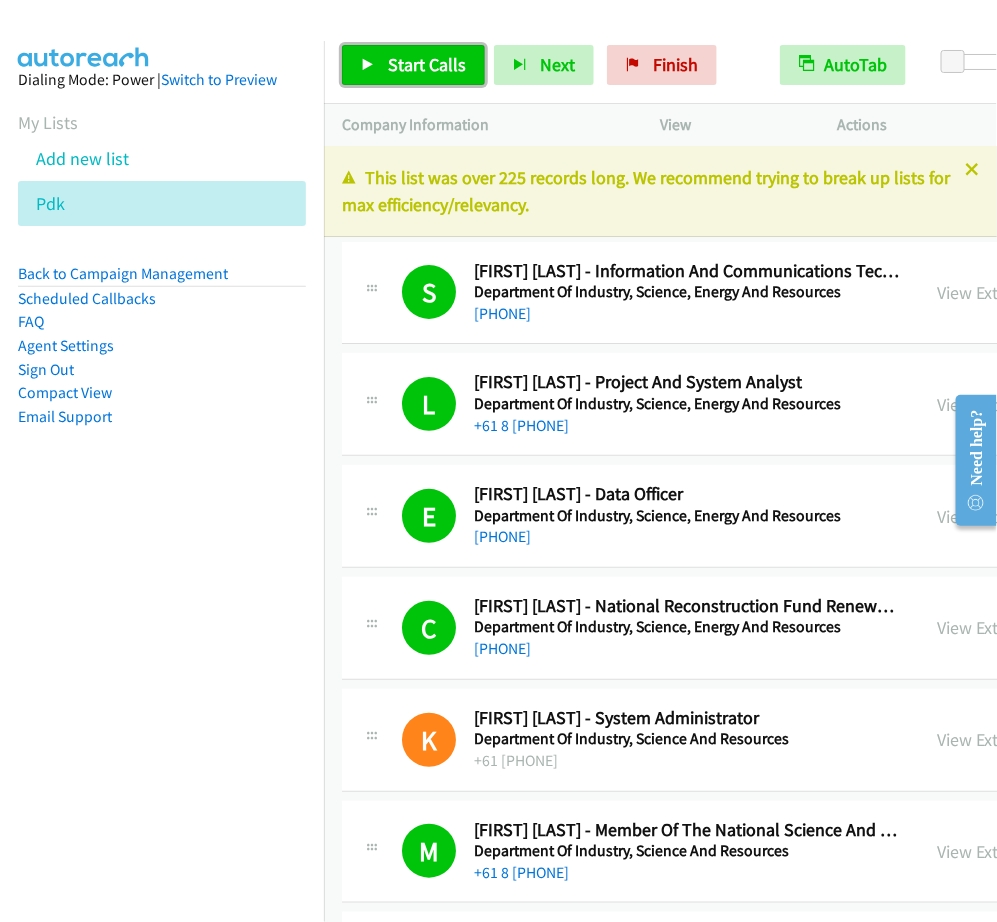 click on "Start Calls" at bounding box center [413, 65] 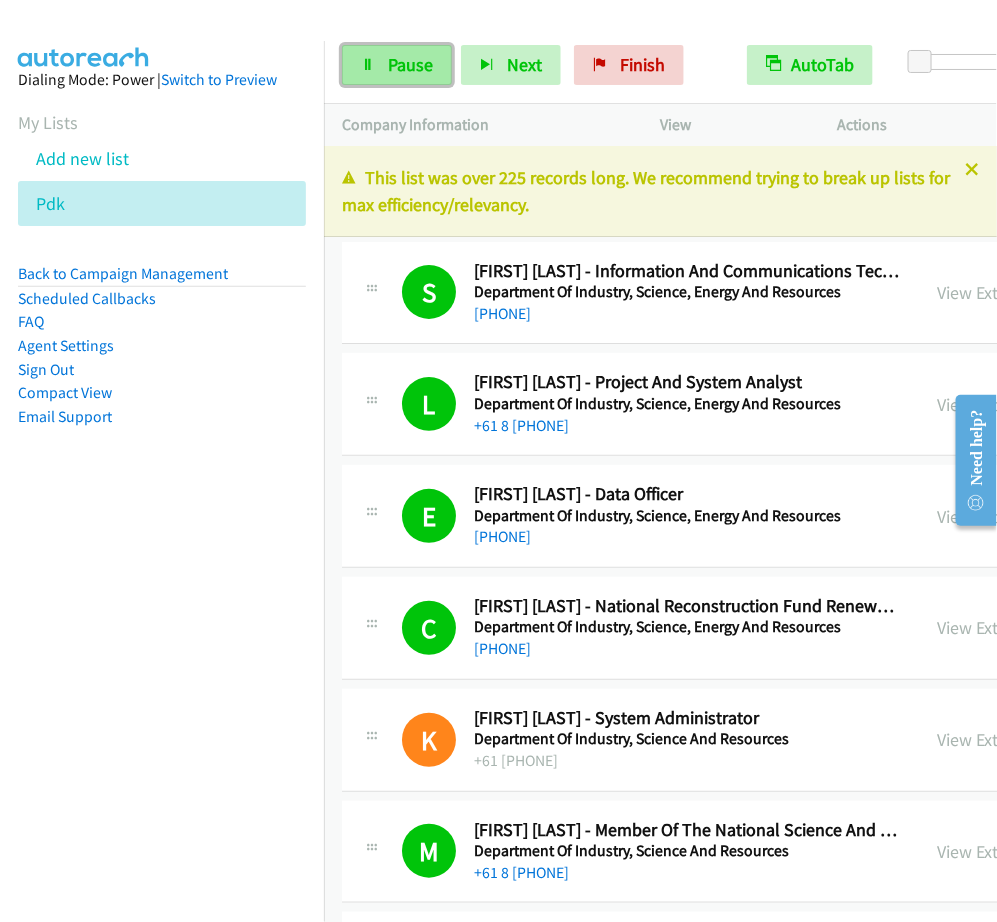 click on "Pause" at bounding box center (397, 65) 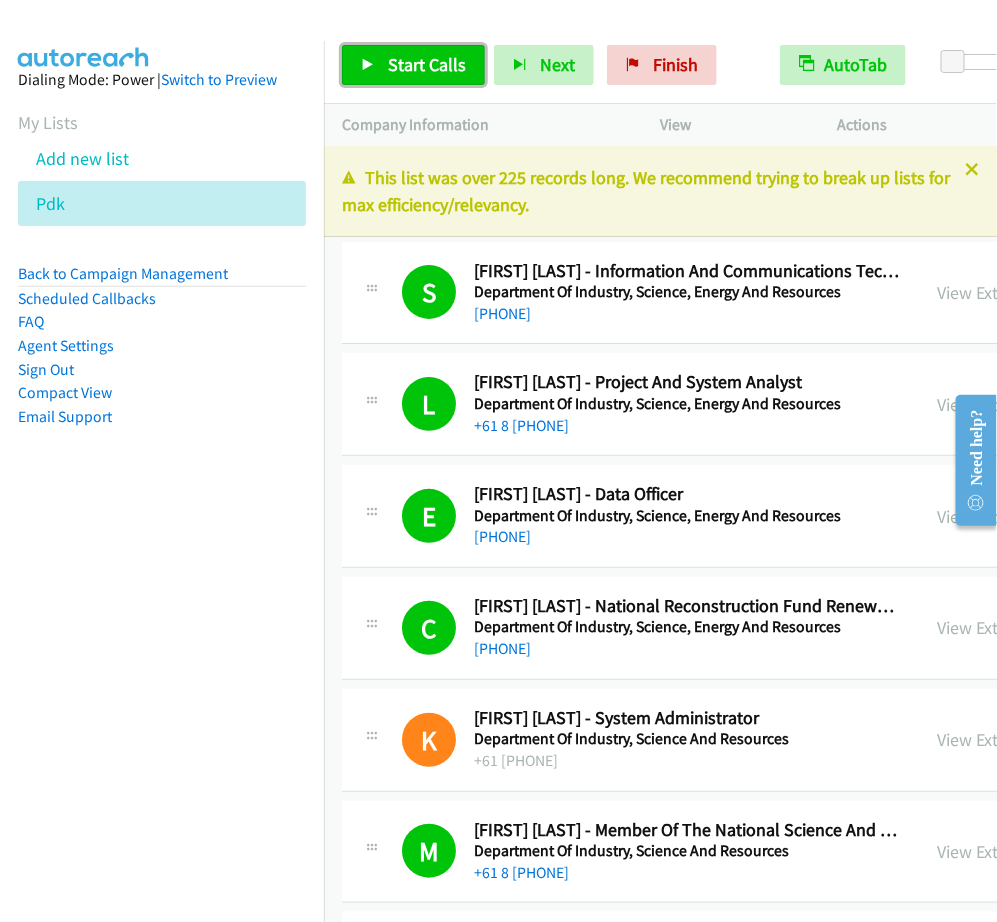 click on "Start Calls" at bounding box center (427, 64) 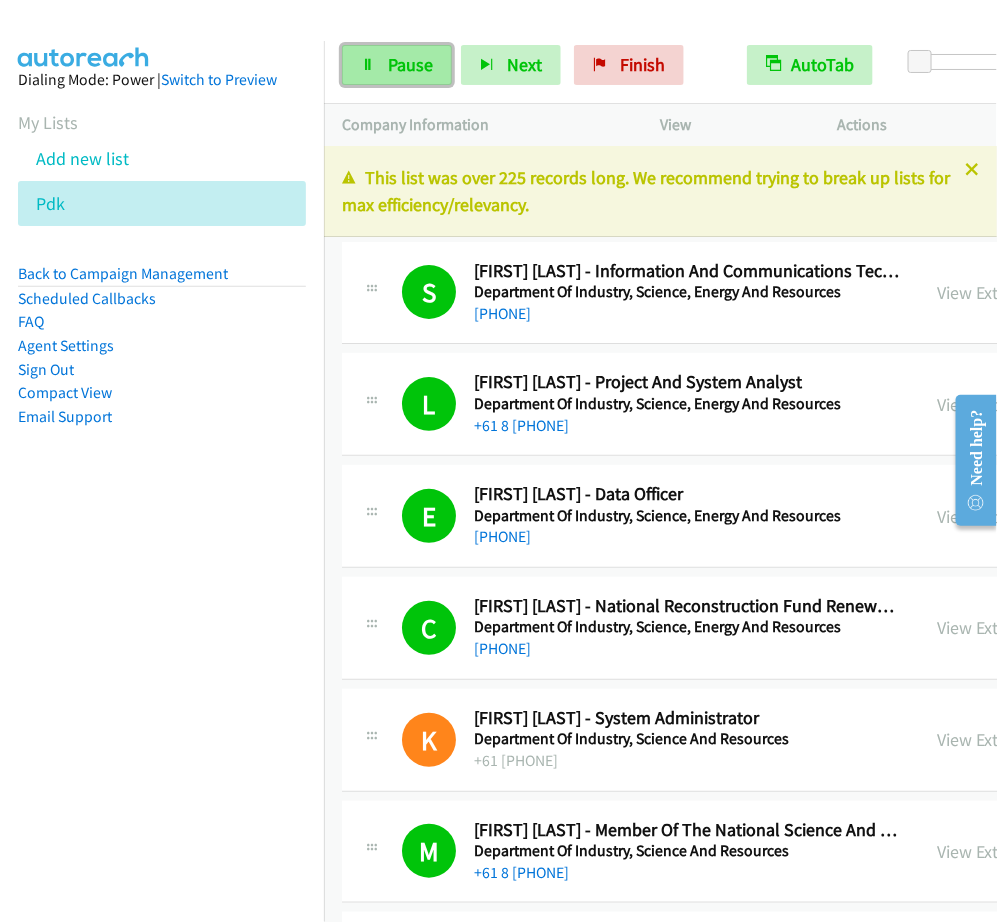 click on "Pause" at bounding box center [397, 65] 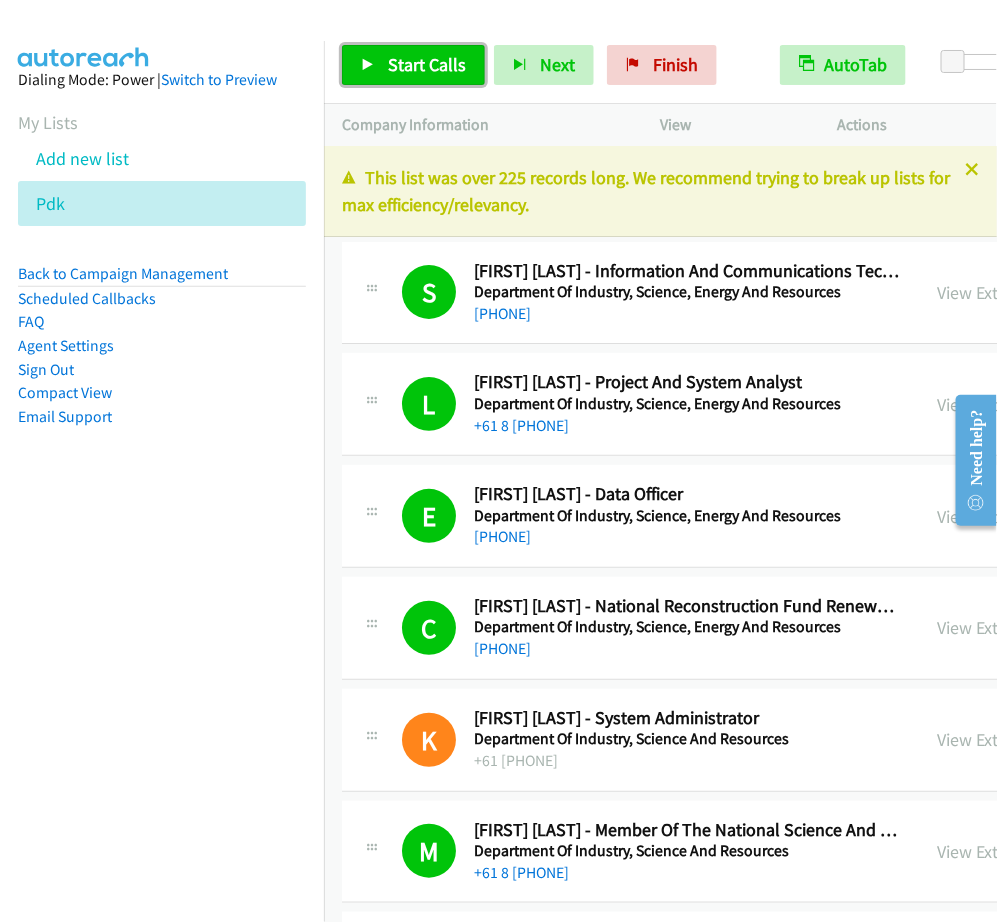 click on "Start Calls" at bounding box center (413, 65) 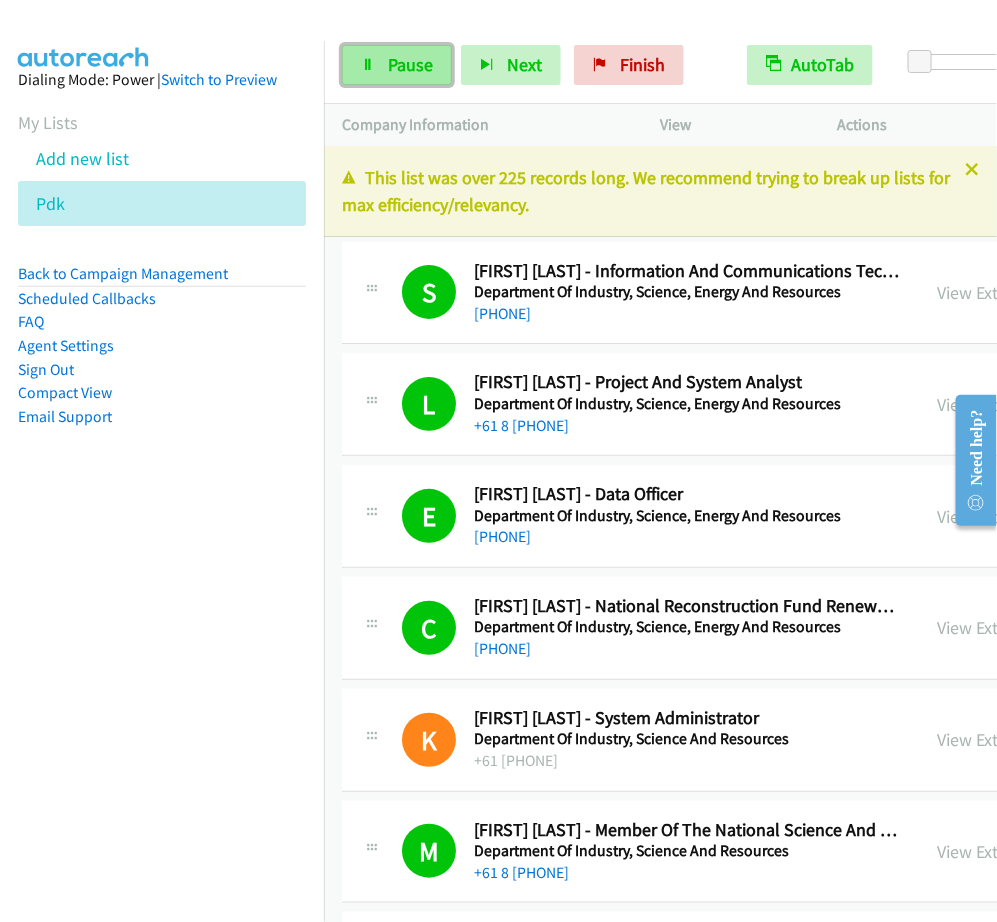 click on "Pause" at bounding box center (410, 64) 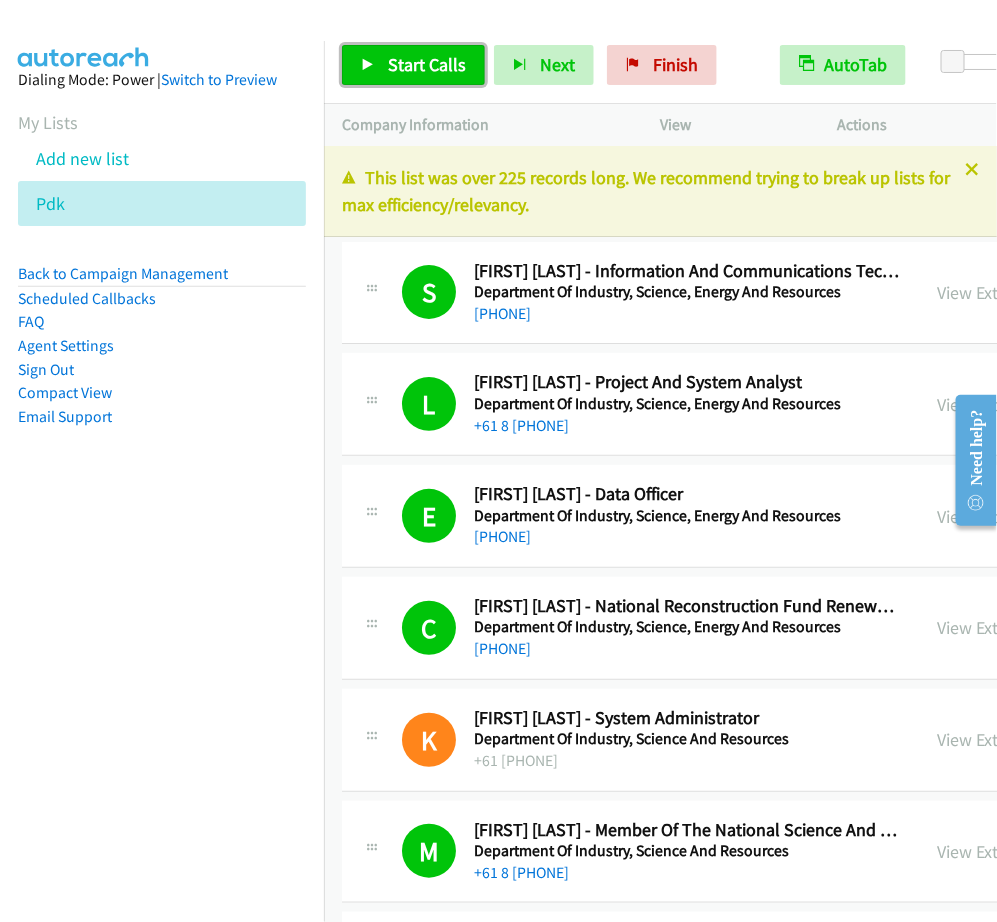 click on "Start Calls" at bounding box center [427, 64] 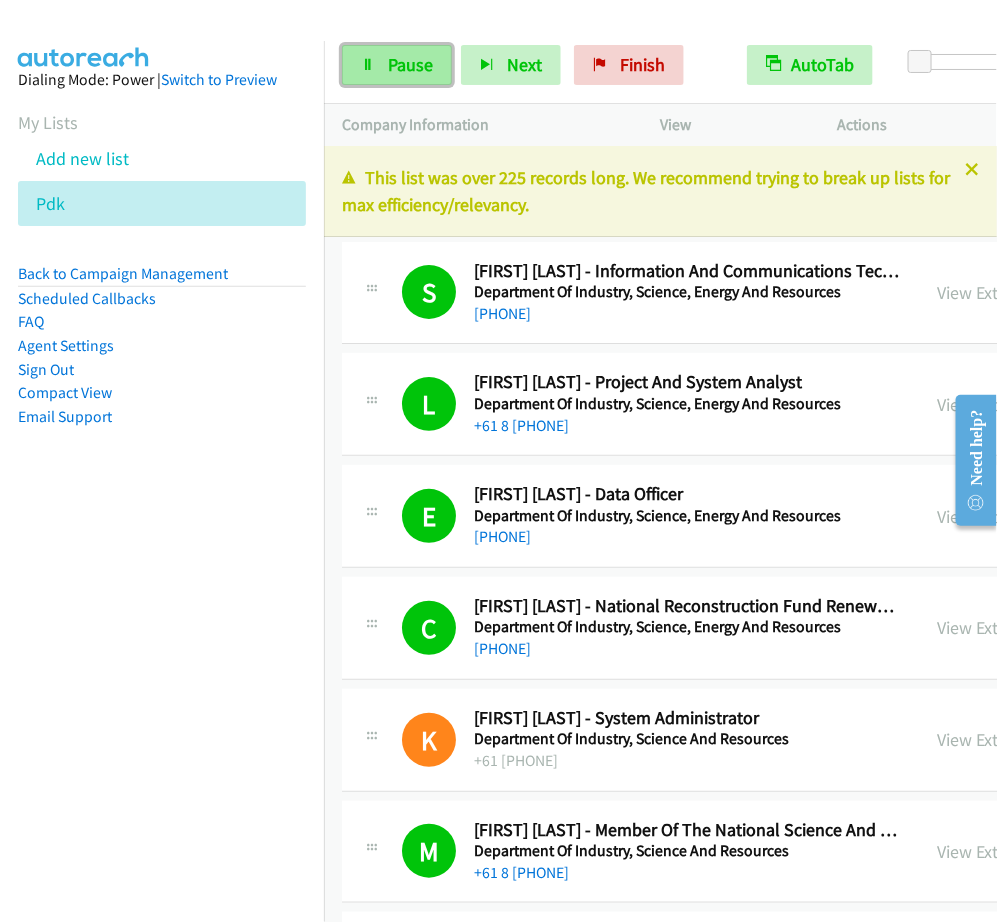 click on "Pause" at bounding box center [410, 64] 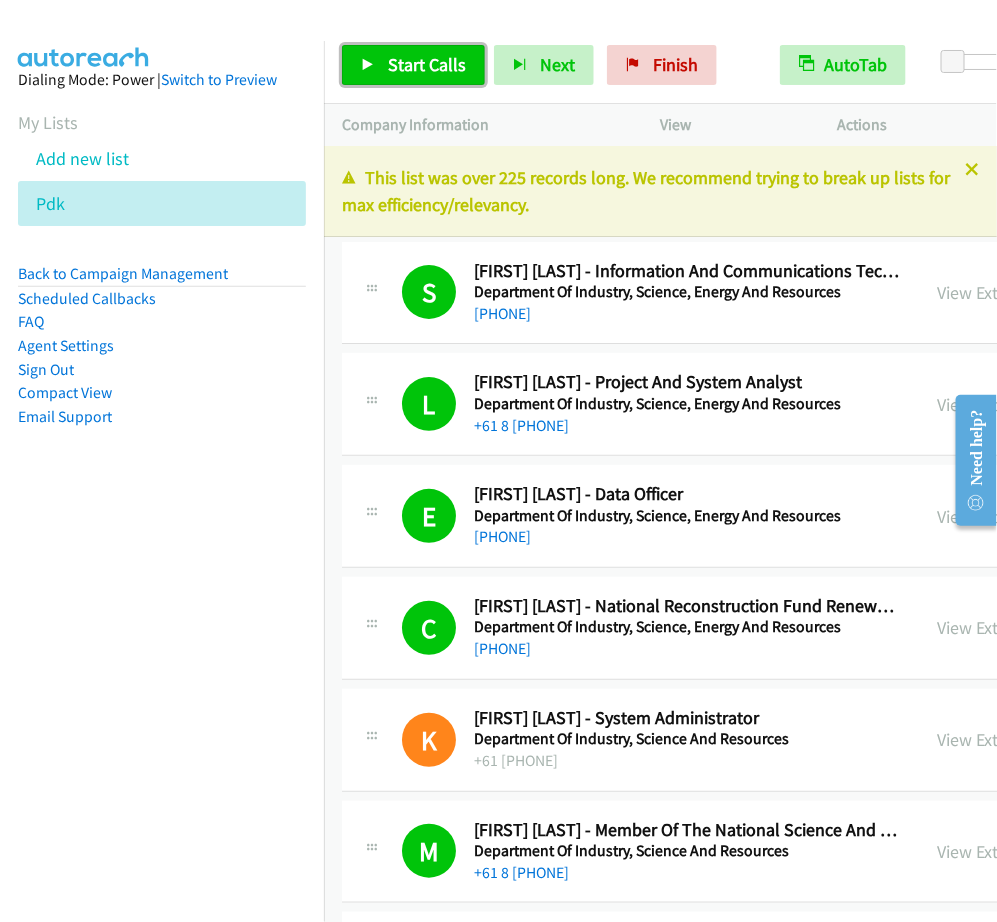 click on "Start Calls" at bounding box center [427, 64] 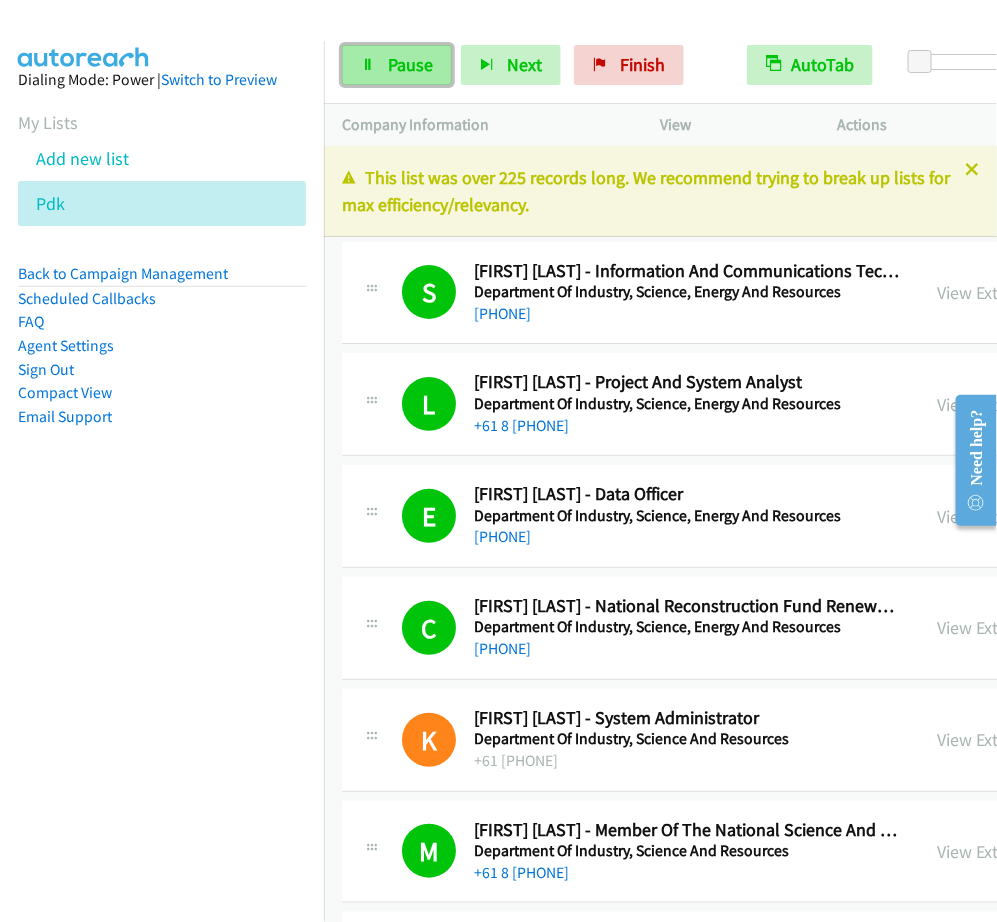 click on "Pause" at bounding box center (397, 65) 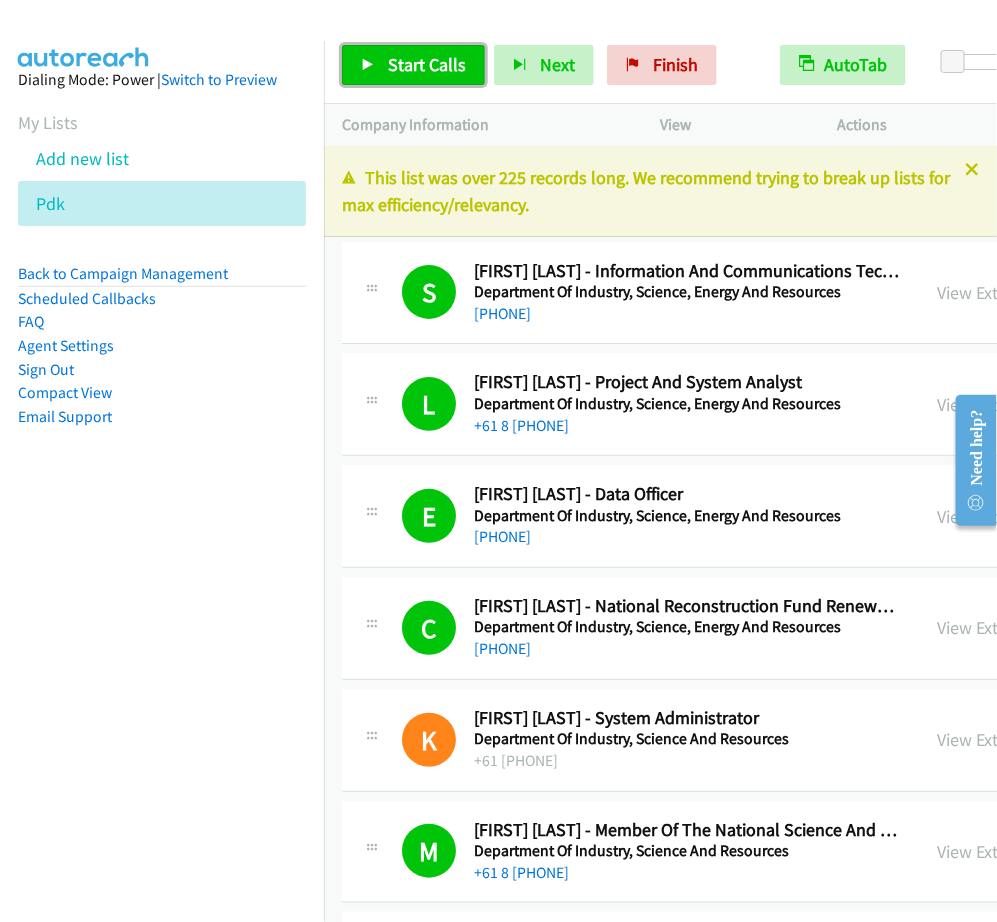 click on "Start Calls" at bounding box center (427, 64) 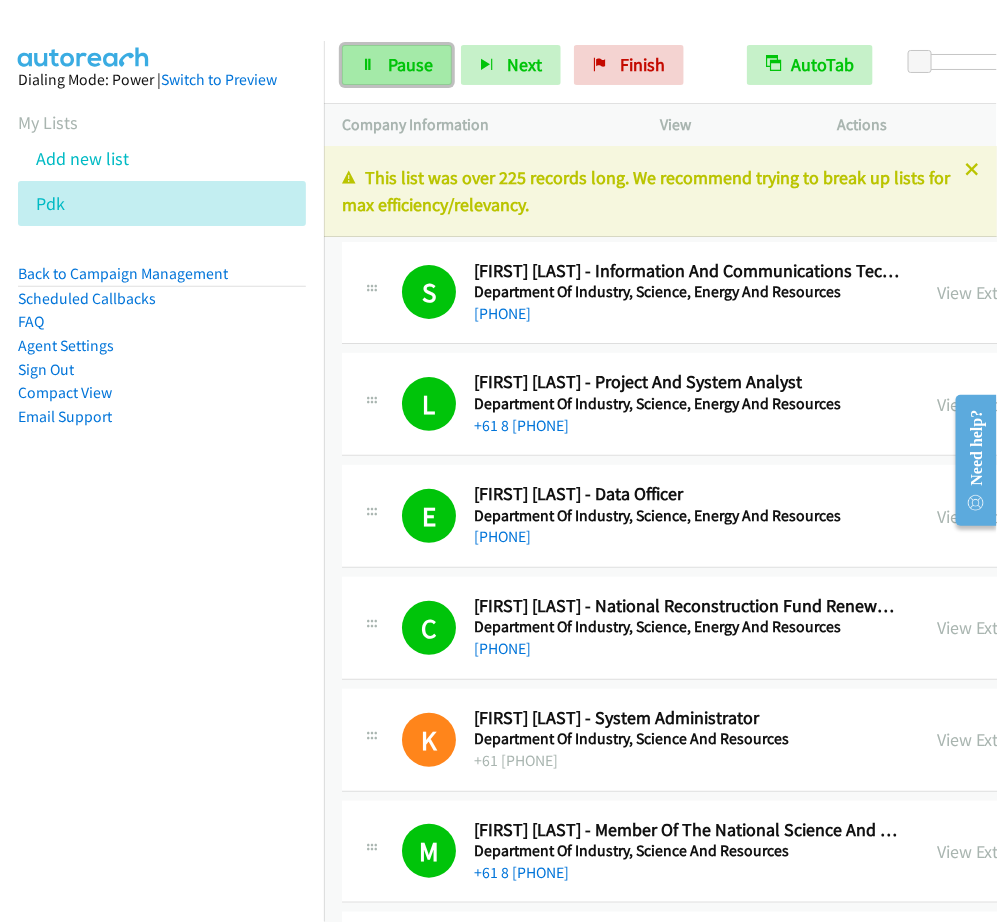 click on "Pause" at bounding box center [410, 64] 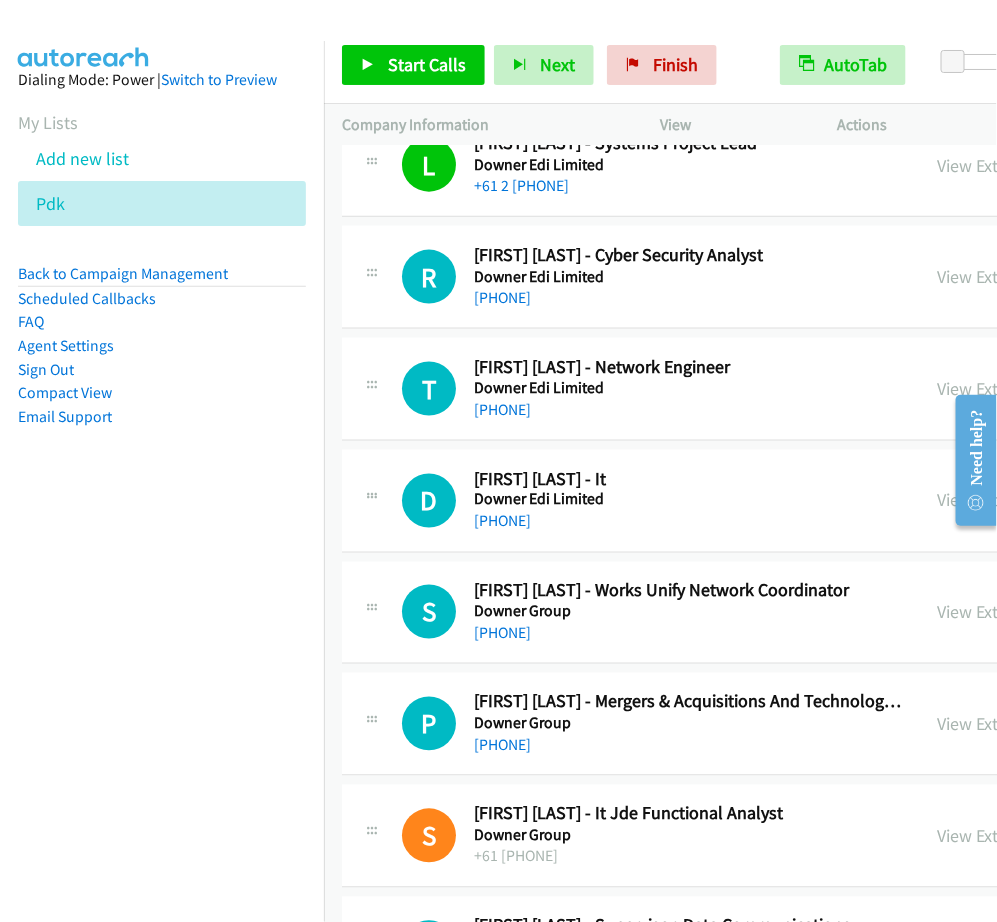scroll, scrollTop: 8375, scrollLeft: 0, axis: vertical 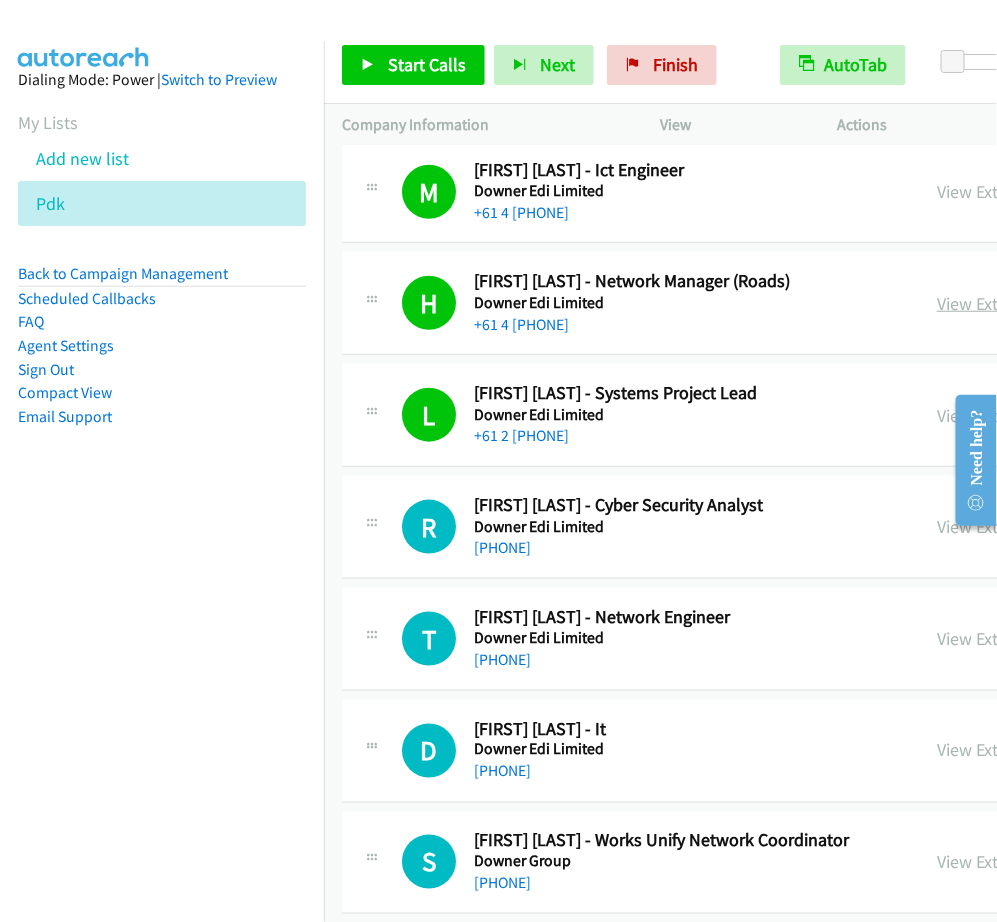 click on "View External Url" at bounding box center [1000, 303] 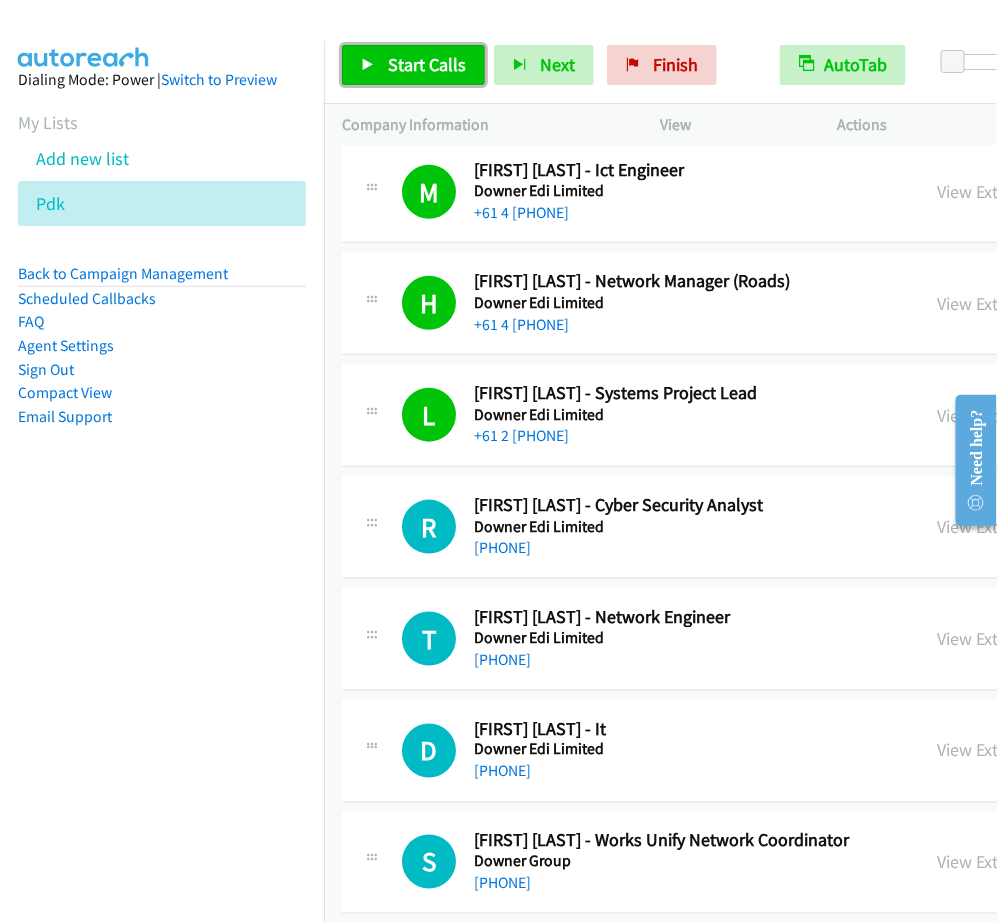click on "Start Calls" at bounding box center [427, 64] 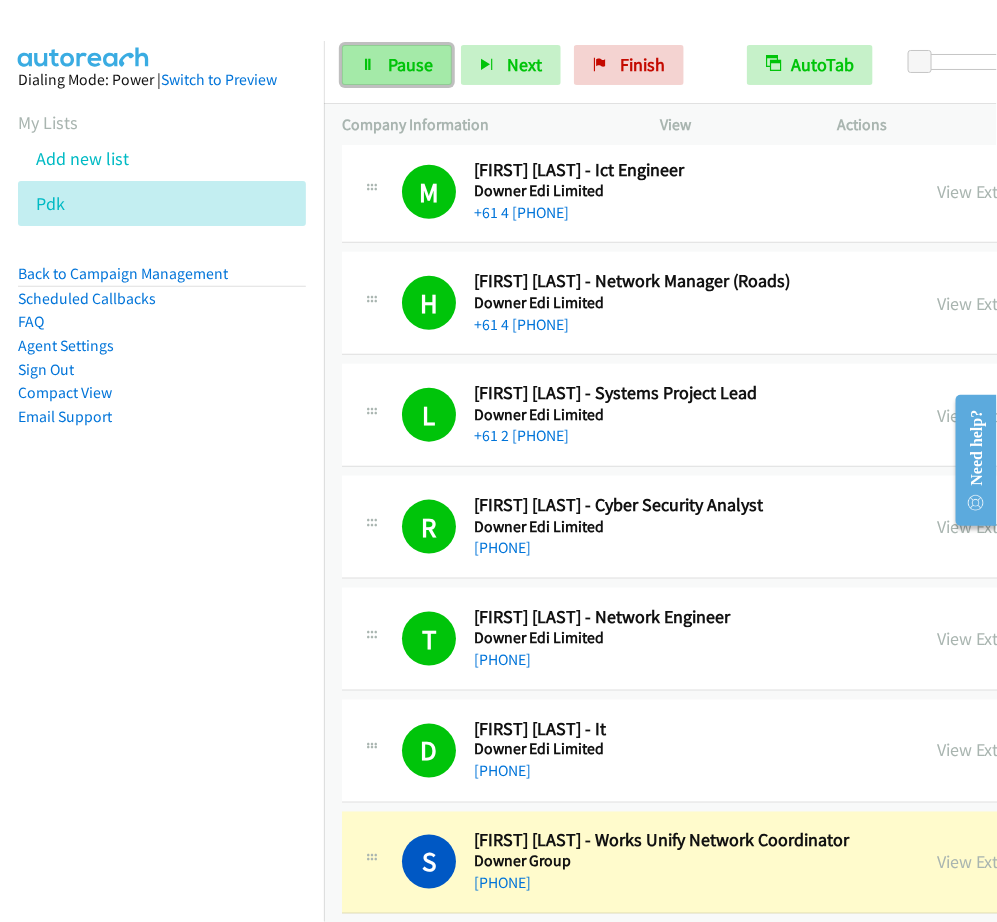 click on "Pause" at bounding box center [397, 65] 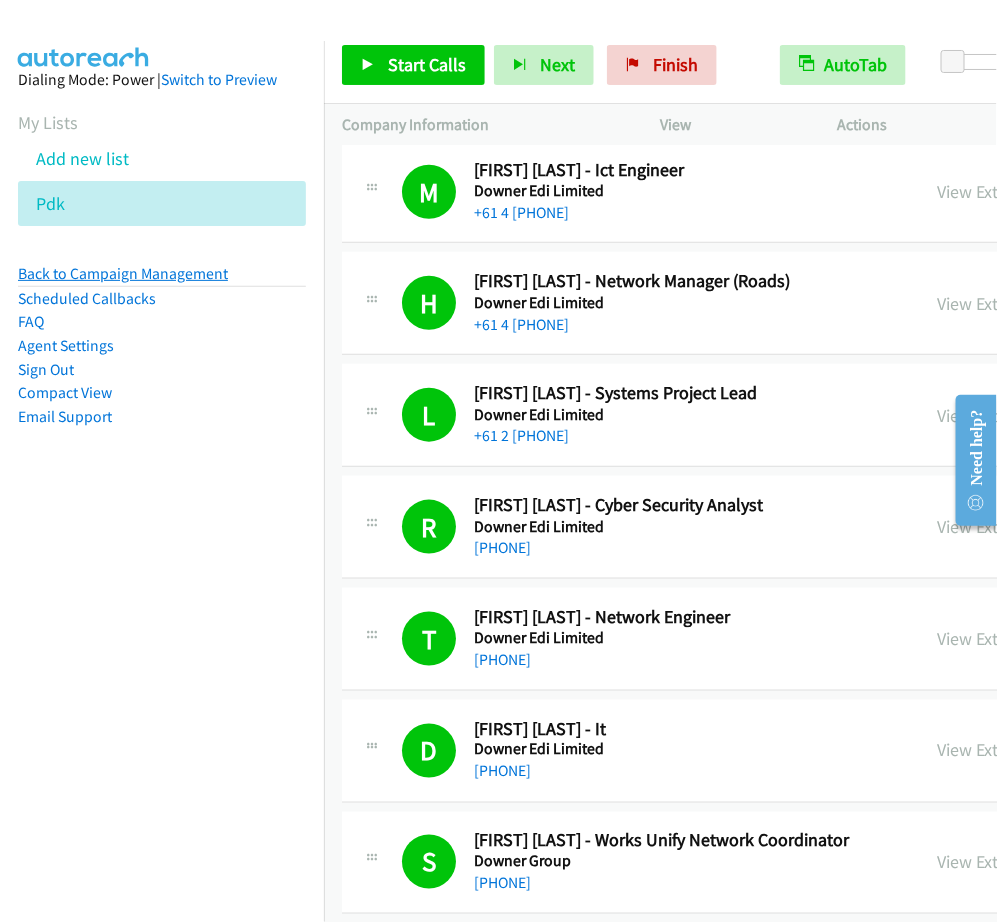 click on "Back to Campaign Management" at bounding box center [123, 273] 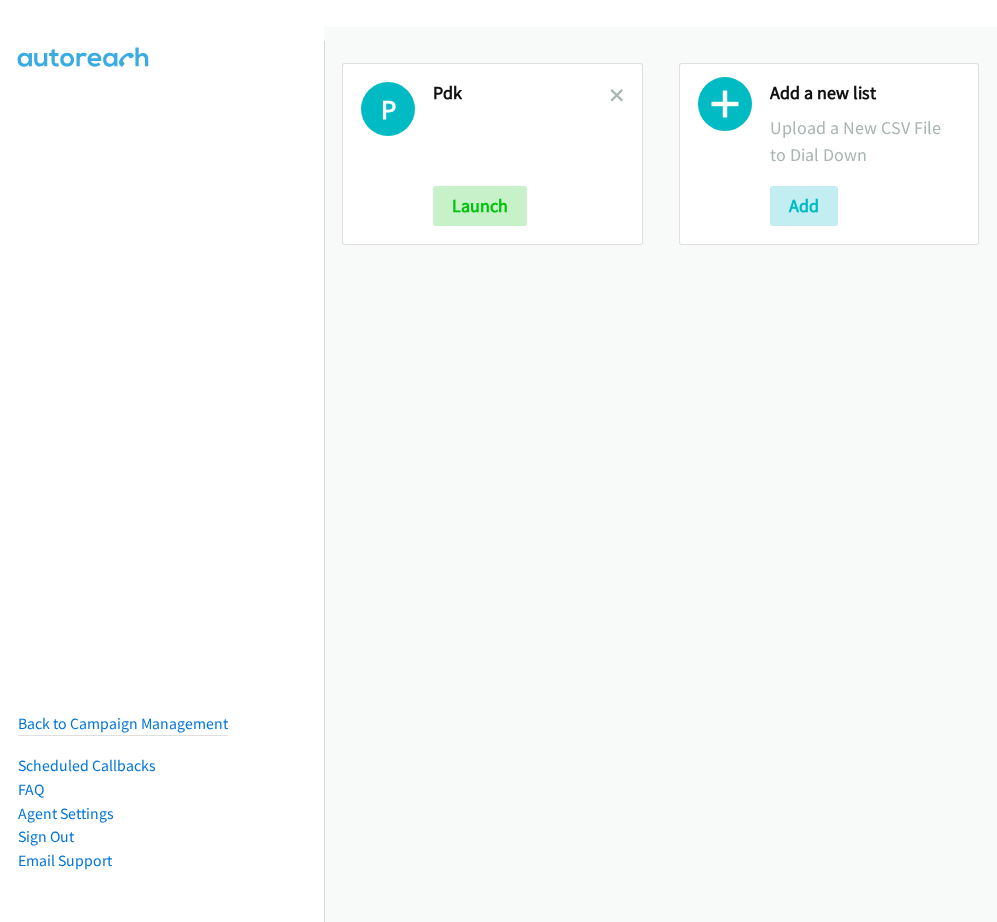 scroll, scrollTop: 0, scrollLeft: 0, axis: both 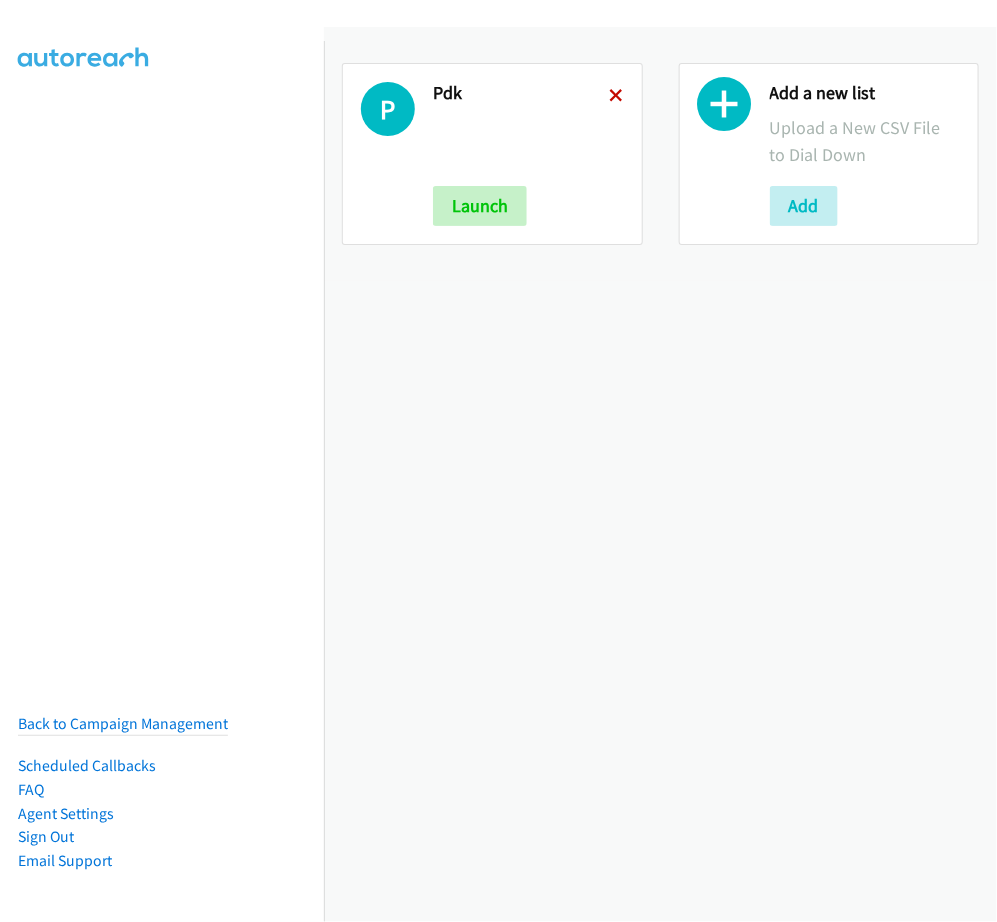 click at bounding box center (617, 97) 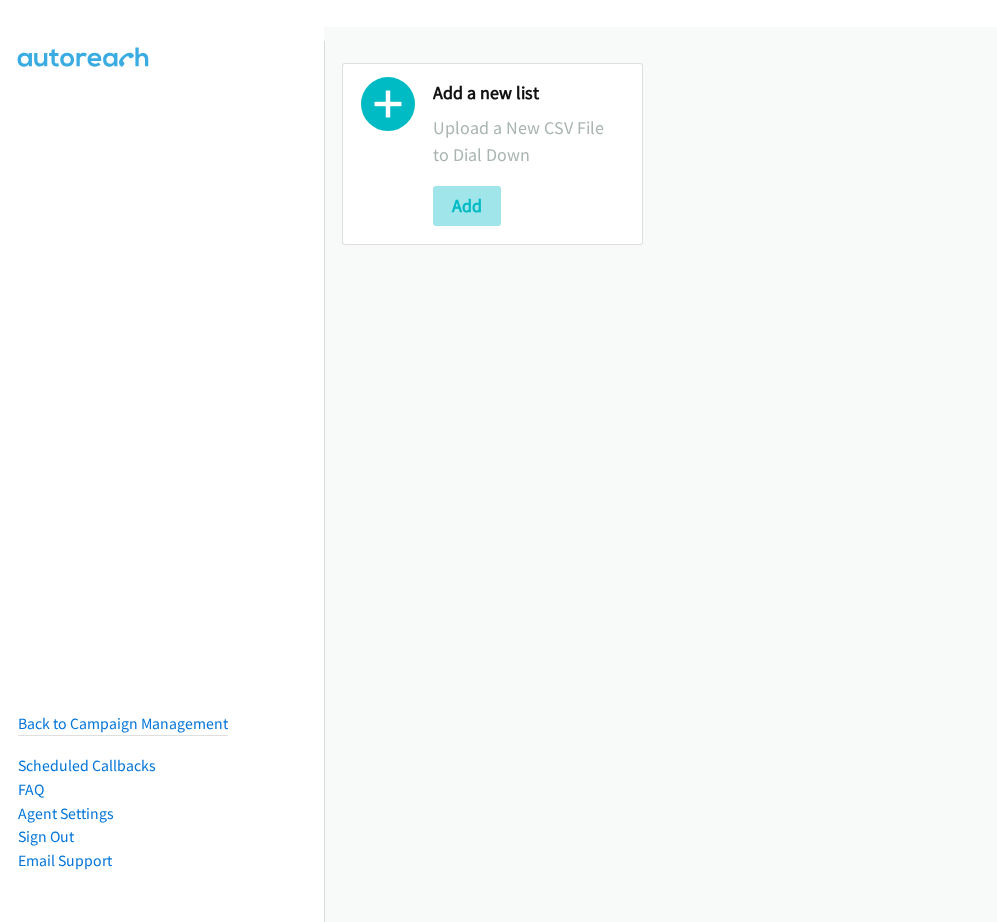 scroll, scrollTop: 0, scrollLeft: 0, axis: both 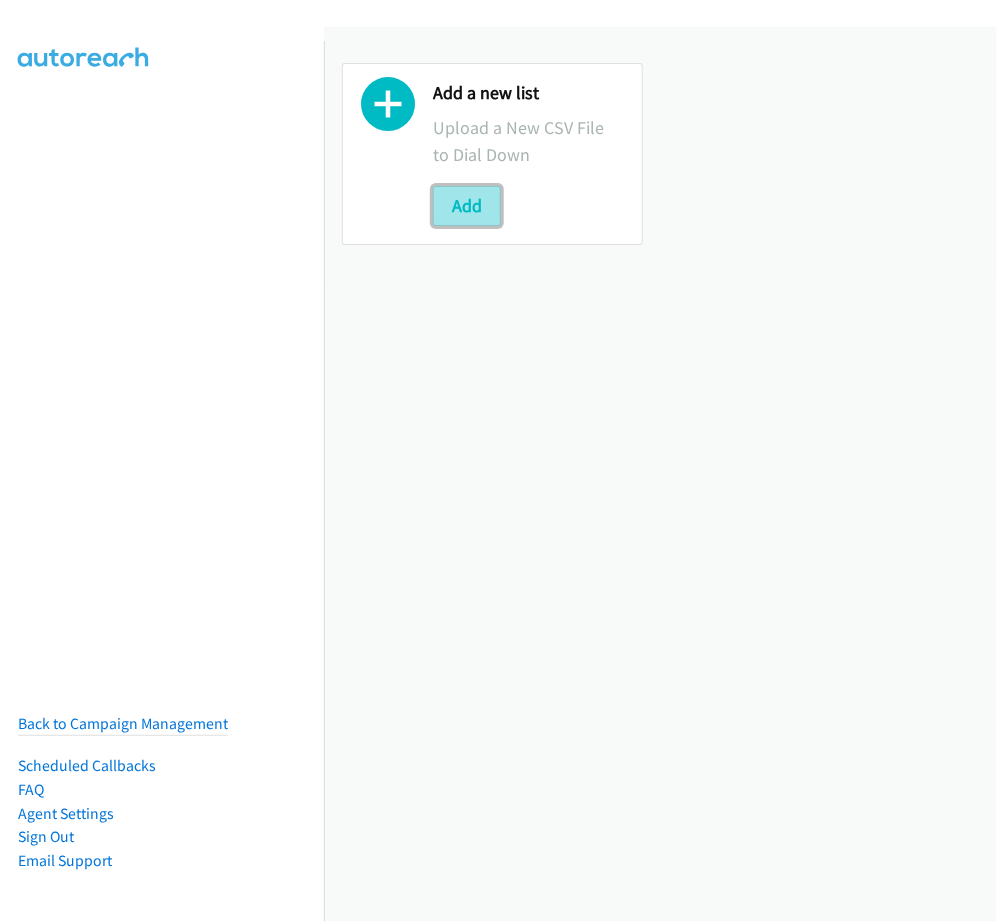 click on "Add" at bounding box center (467, 206) 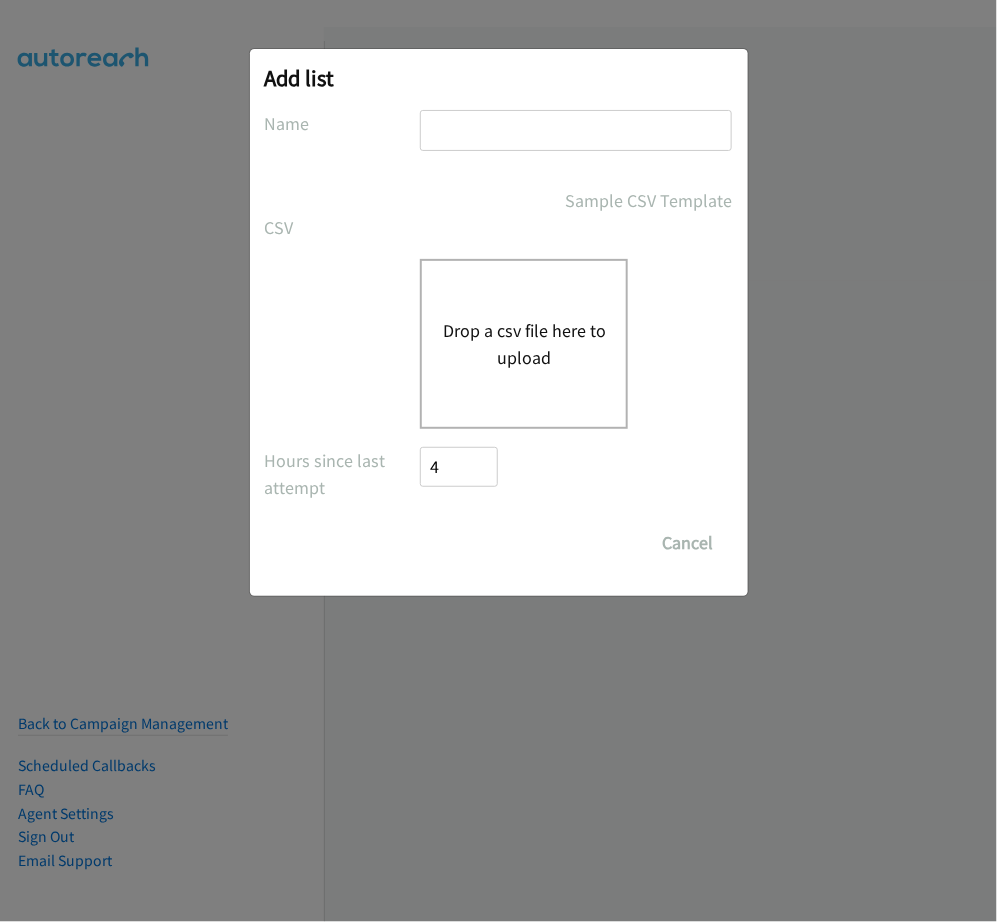 scroll, scrollTop: 0, scrollLeft: 0, axis: both 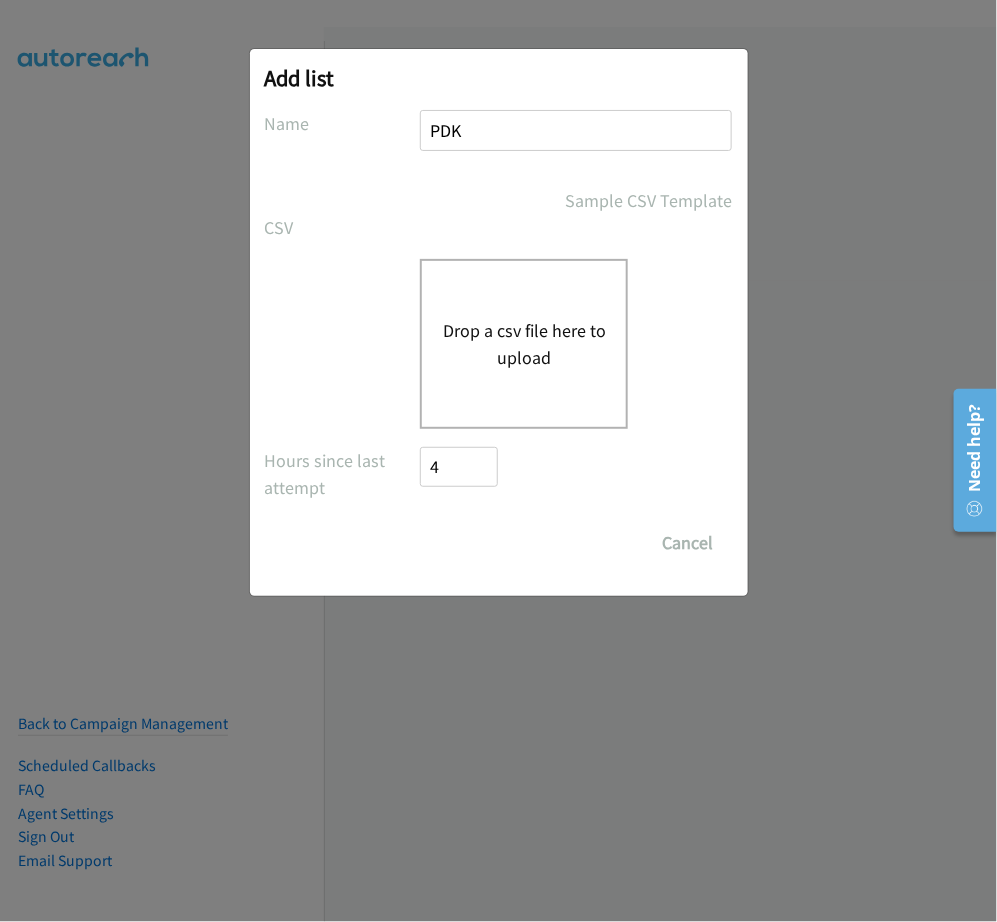 click on "Drop a csv file here to upload" at bounding box center [524, 344] 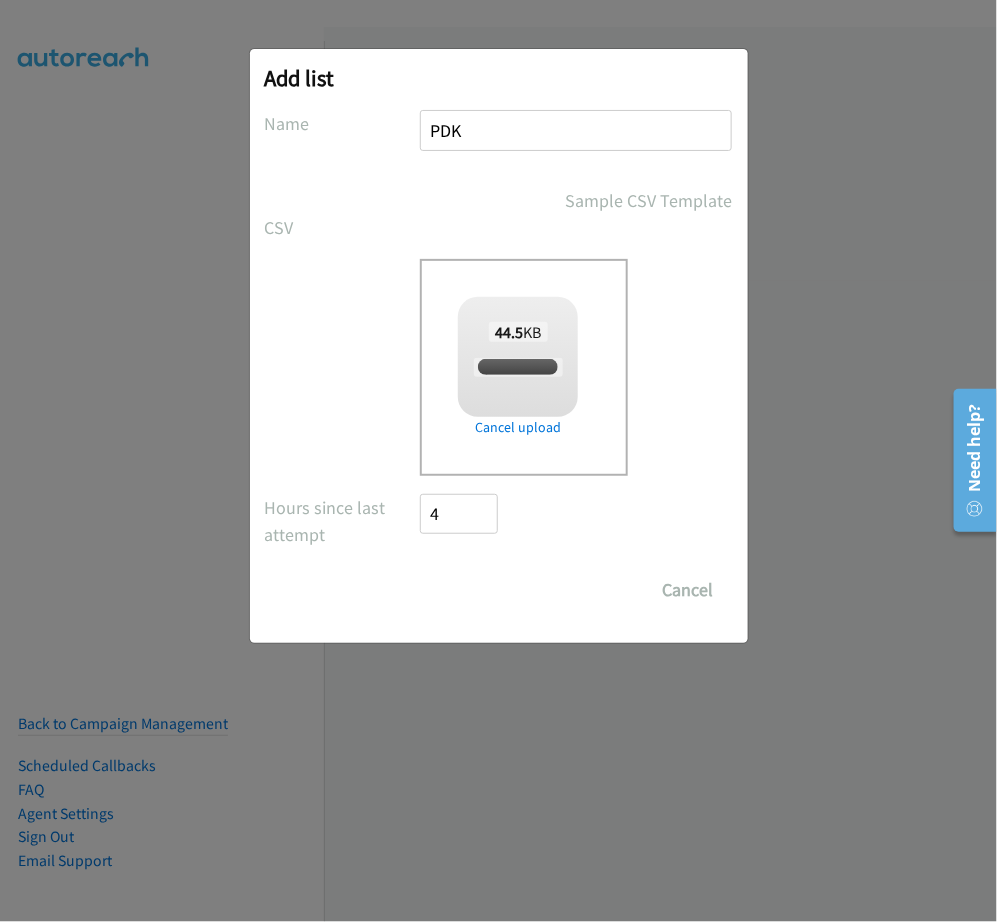 checkbox on "true" 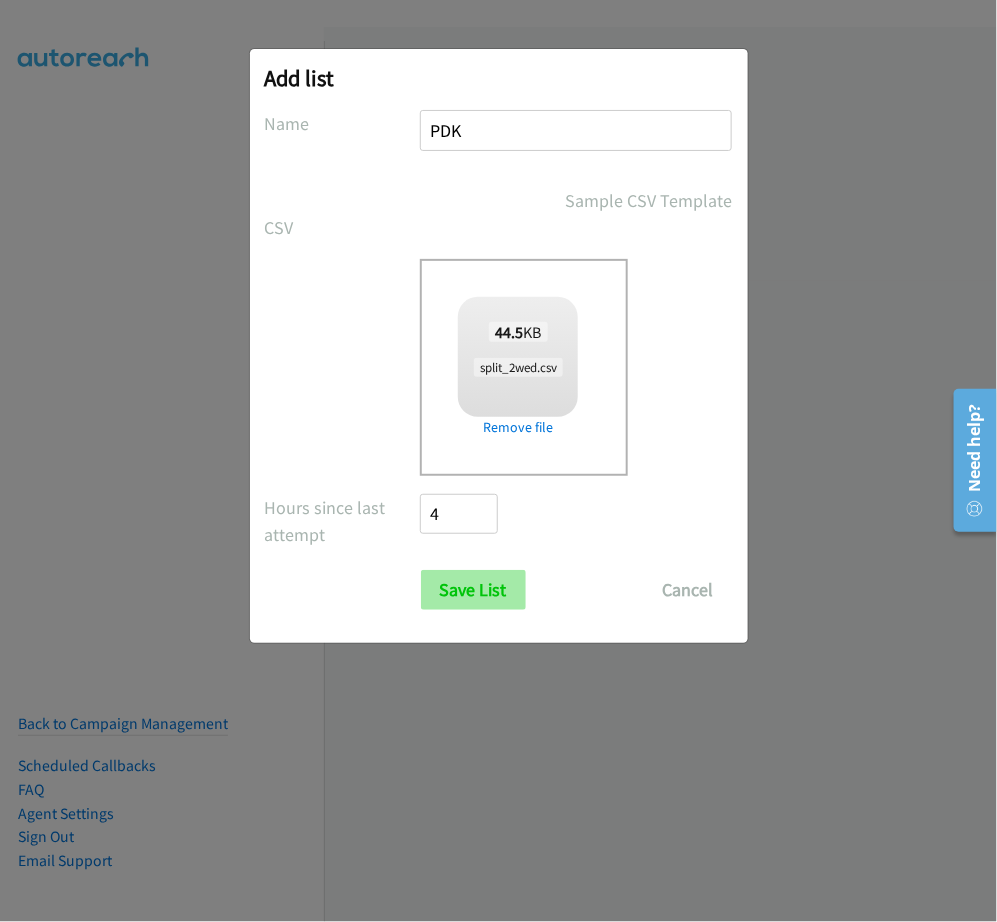 click on "No phone fields were returned for that Report or List View
Please upload a csv or excel file and try again
This Report doesn't contain an Id field. Please add an Id field to the Report and try again
This Report or List View is no longer available and/or you no longer have permissions to access this list. Please try again with a different list.
The selected report isn't one of the account owner's enabled salesforce objects
There was an error processing the uploading spreadsheet, please try again
Name
PDK
Sample CSV Template
CSV
Existing List
Add to List
New List
Drop a csv file here to upload            44.5  KB      split_2wed.csv                         Check                                               Error                                                    Remove file
All Phones
New csv
Append to csv
Uploaded file
4" at bounding box center [499, 360] 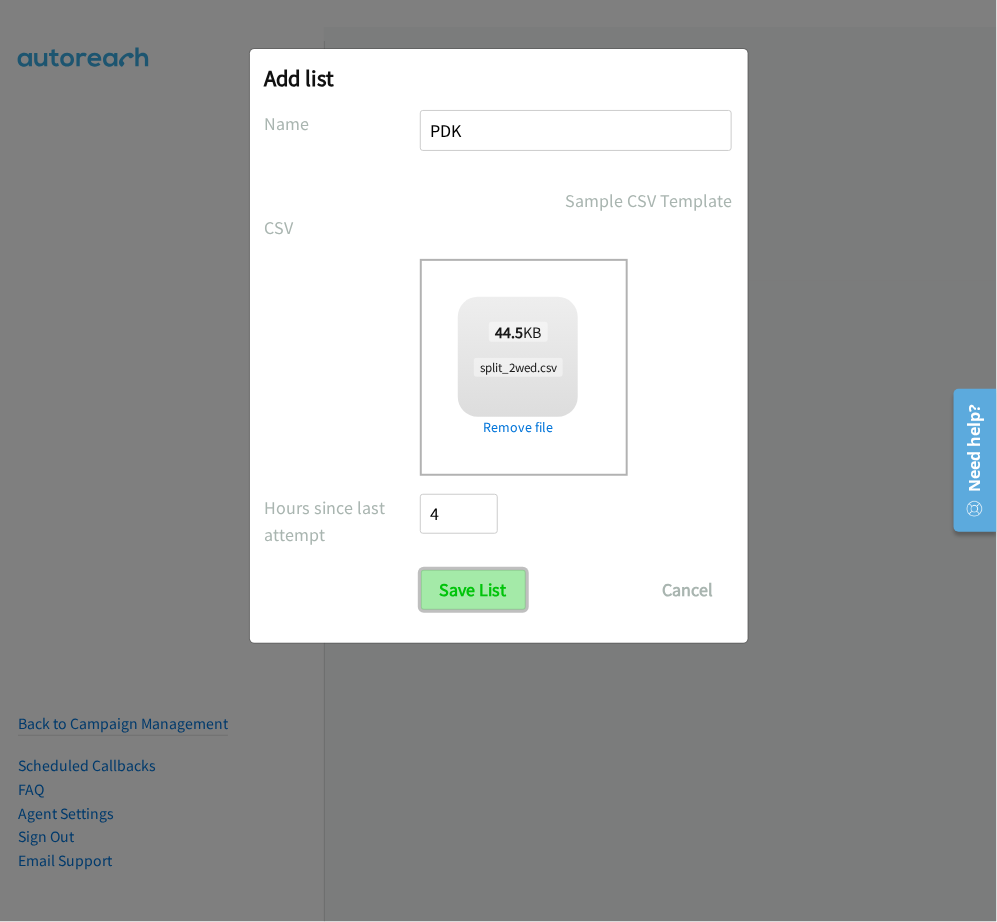 click on "Save List" at bounding box center [473, 590] 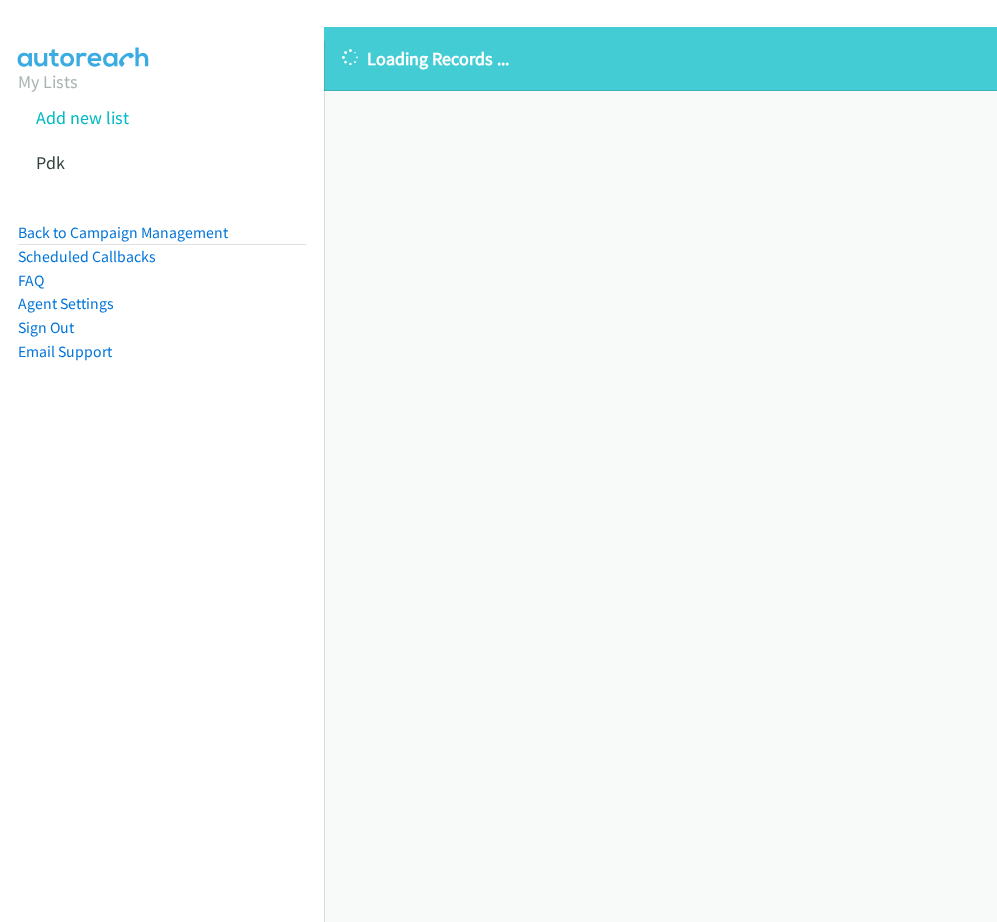 scroll, scrollTop: 0, scrollLeft: 0, axis: both 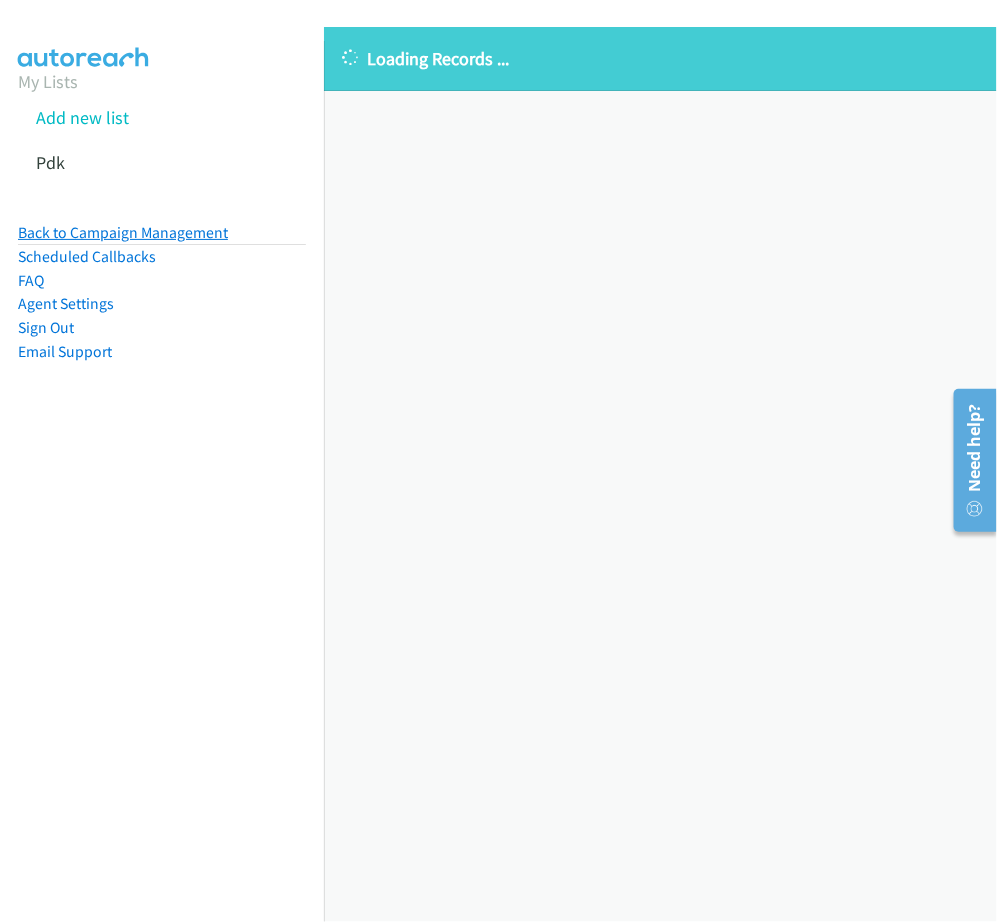 click on "Back to Campaign Management" at bounding box center [123, 232] 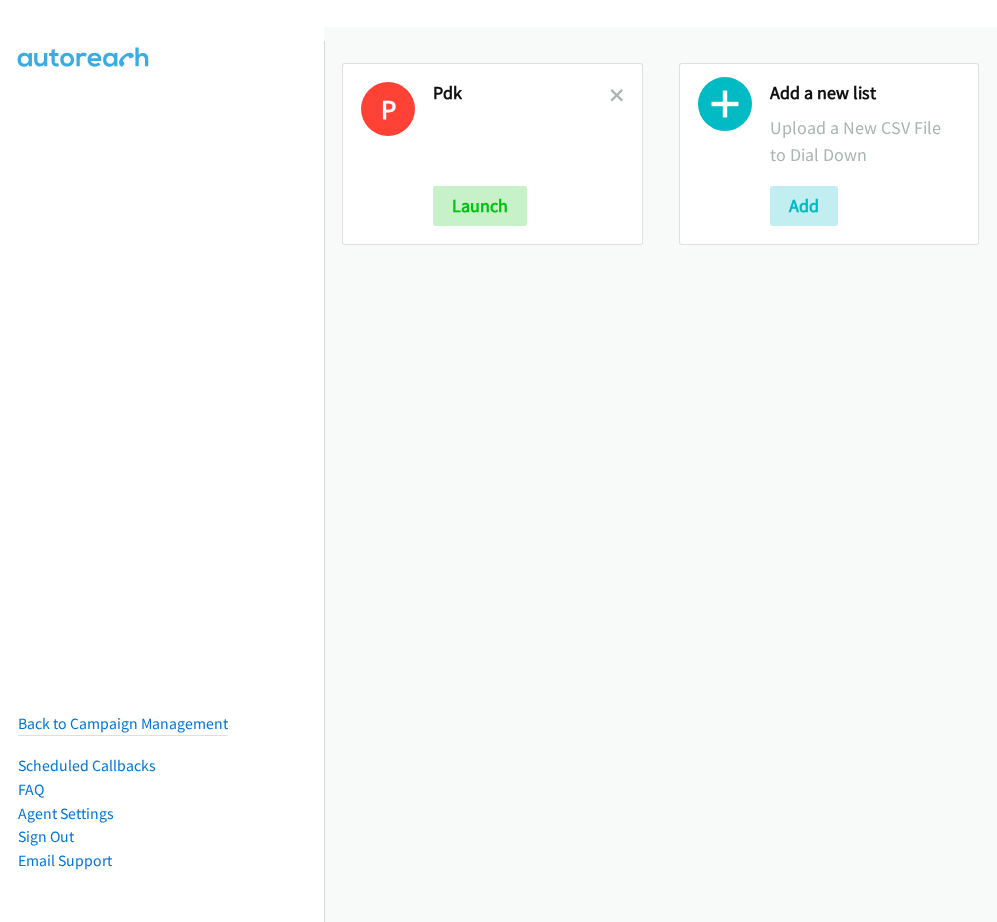 scroll, scrollTop: 0, scrollLeft: 0, axis: both 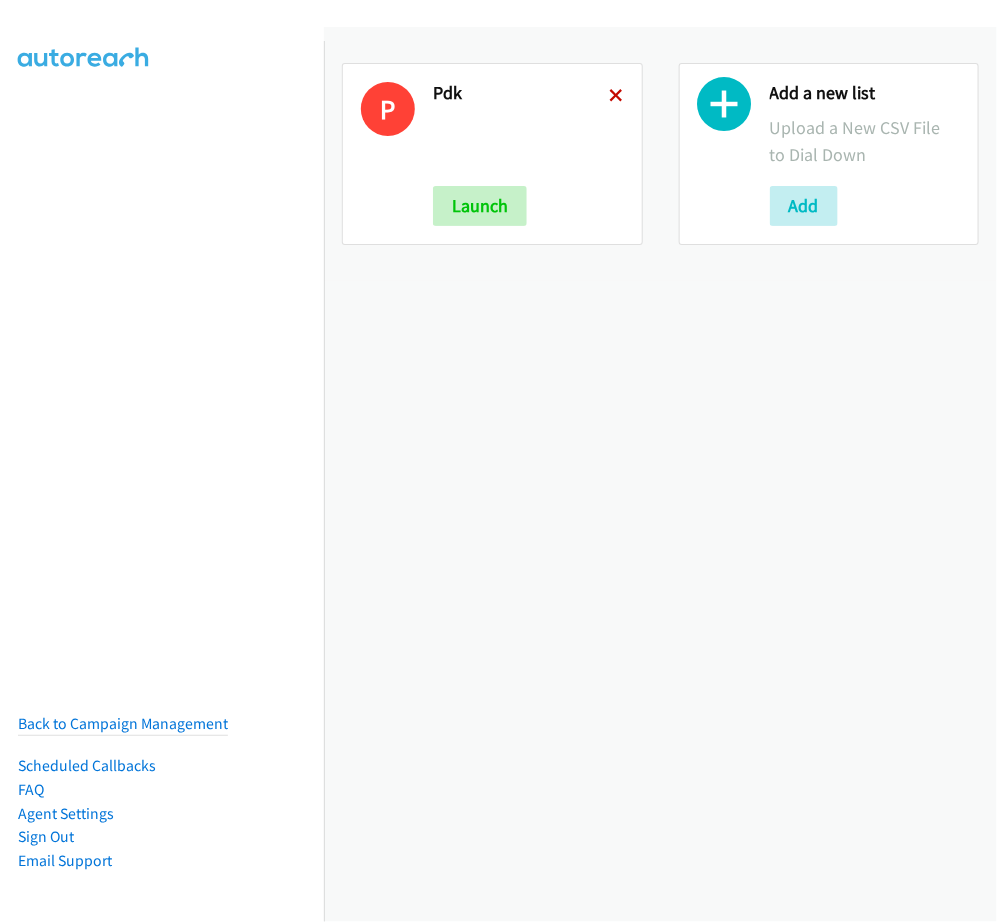 click at bounding box center (617, 97) 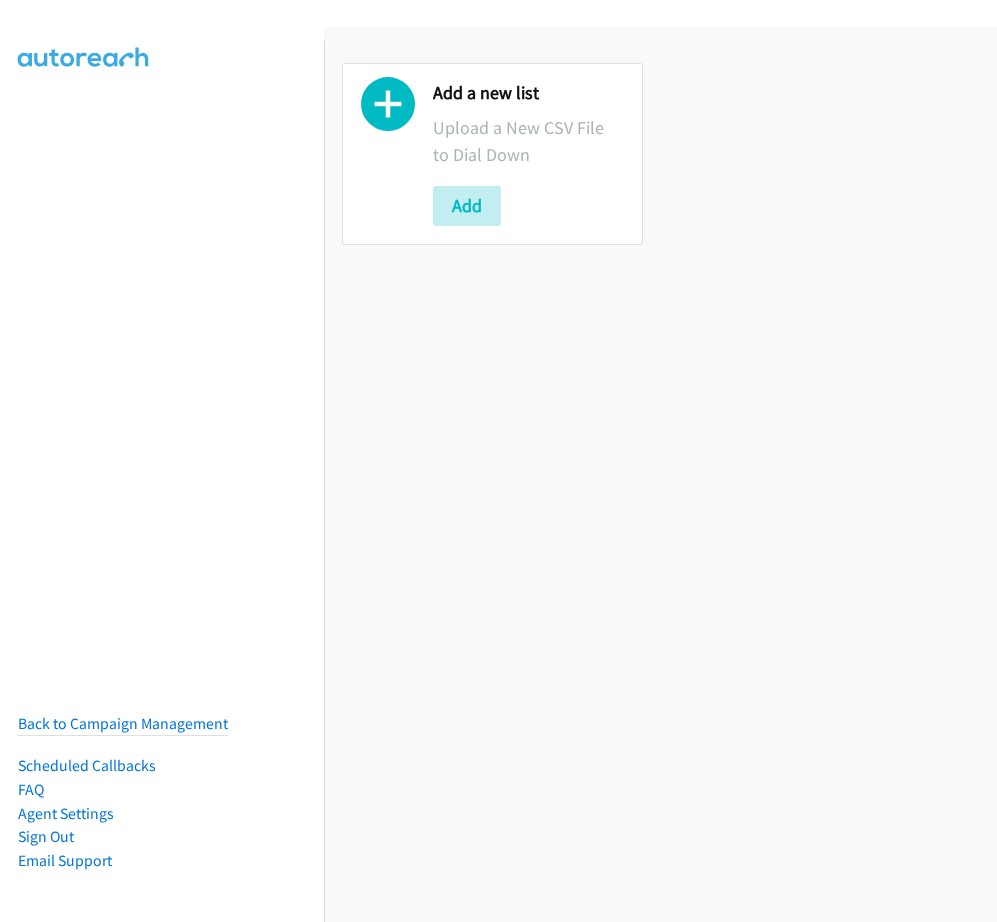 scroll, scrollTop: 0, scrollLeft: 0, axis: both 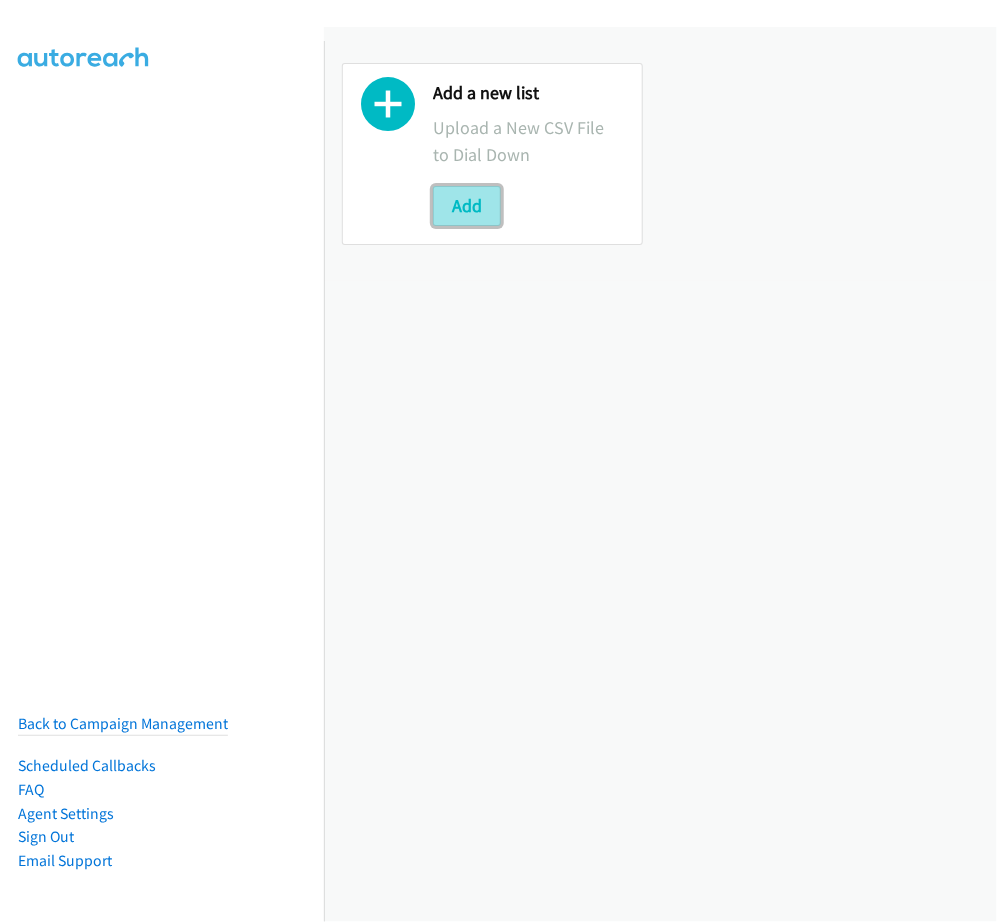 click on "Add" at bounding box center (467, 206) 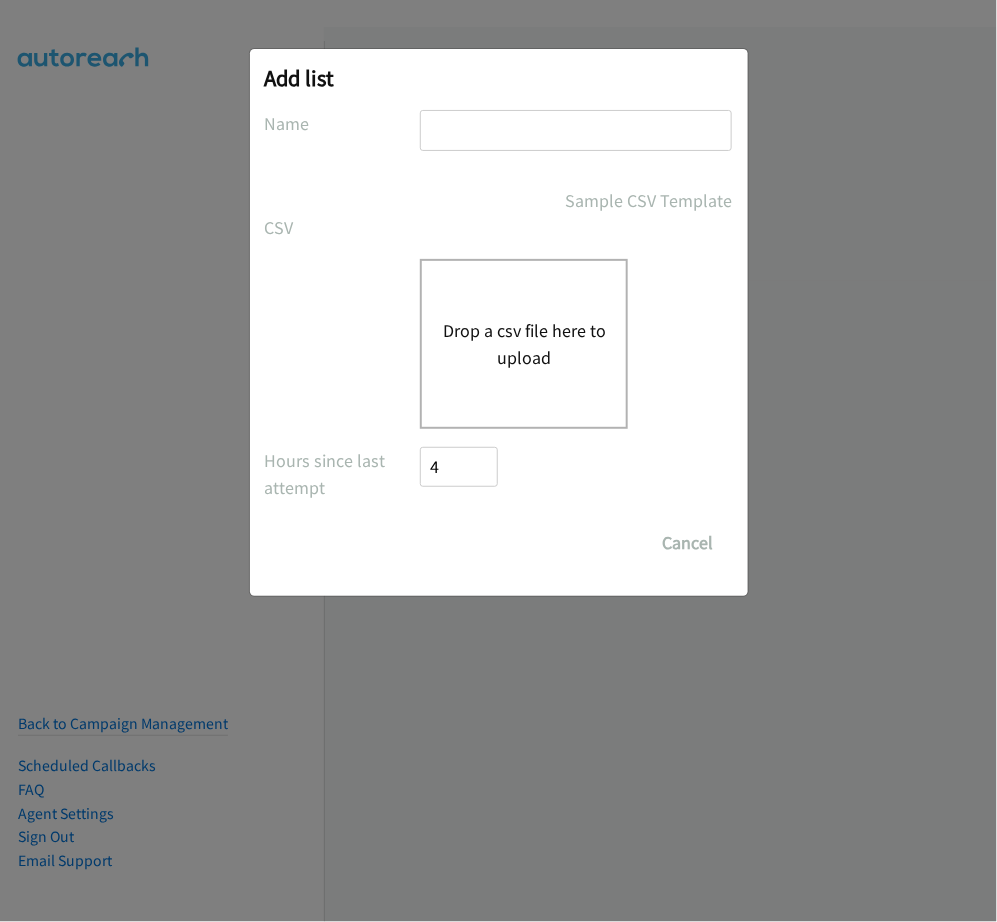 scroll, scrollTop: 0, scrollLeft: 0, axis: both 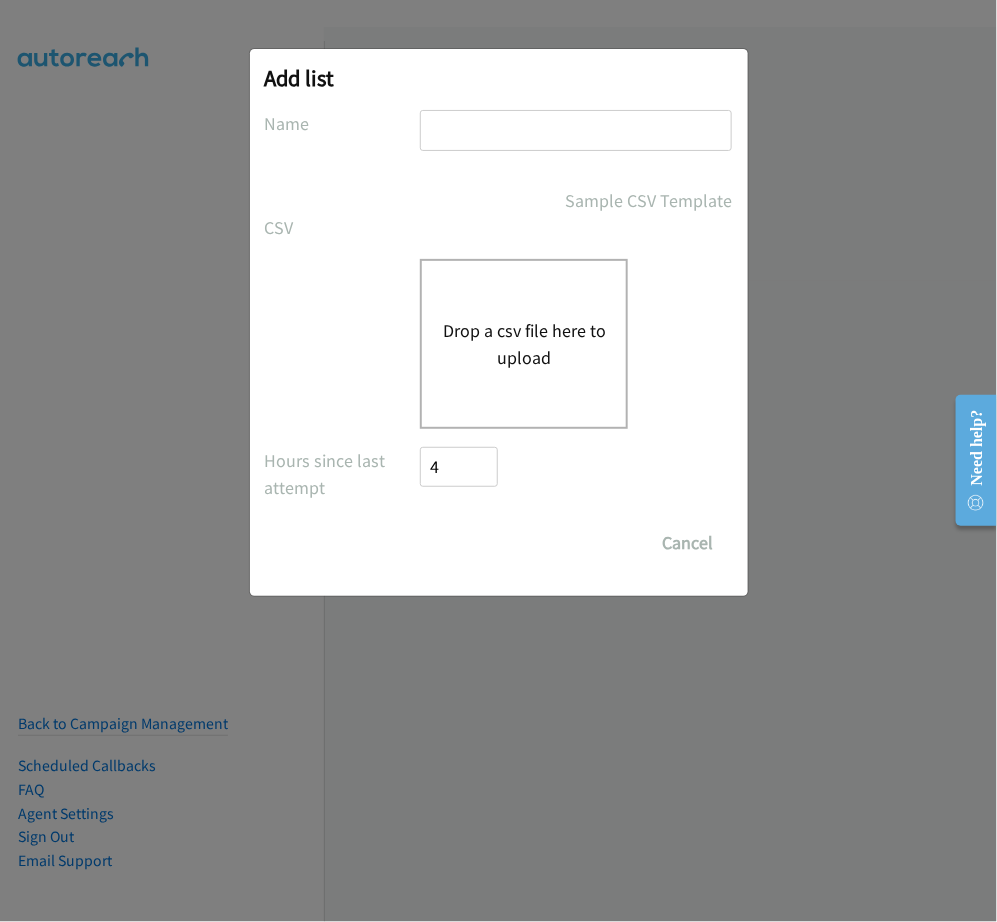 type on "PDK" 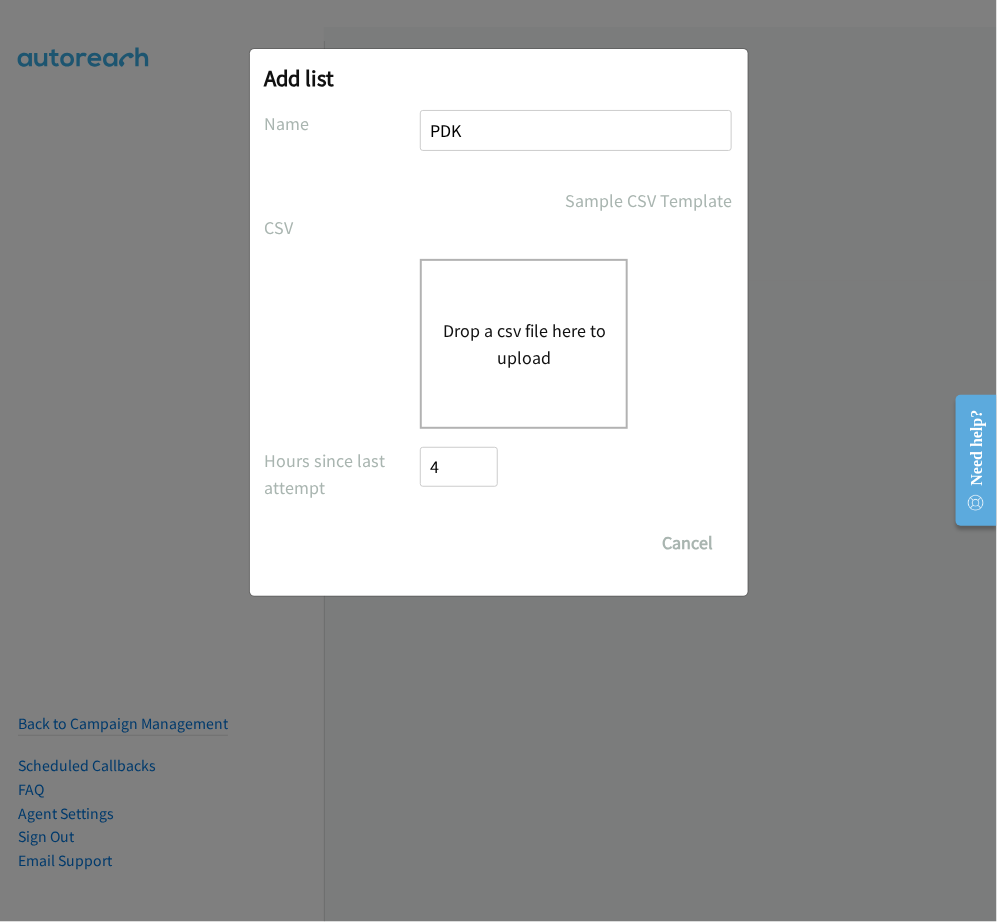 click on "Drop a csv file here to upload" at bounding box center (524, 344) 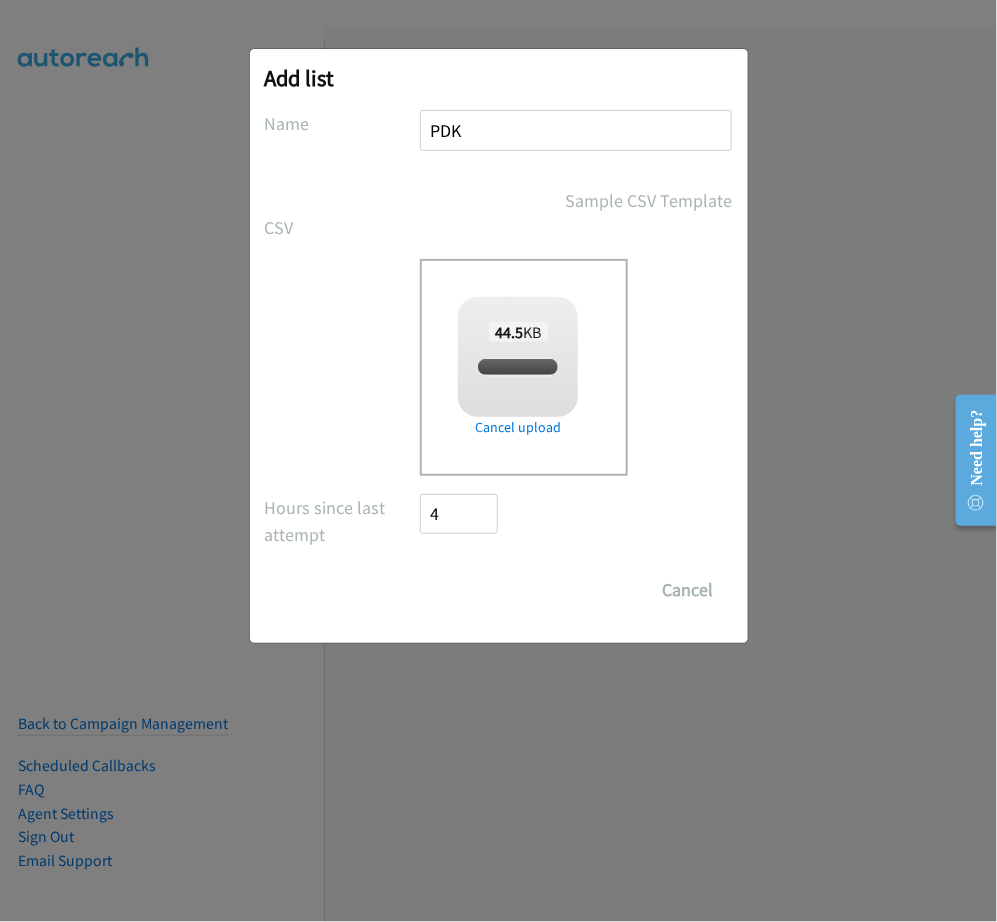 checkbox on "true" 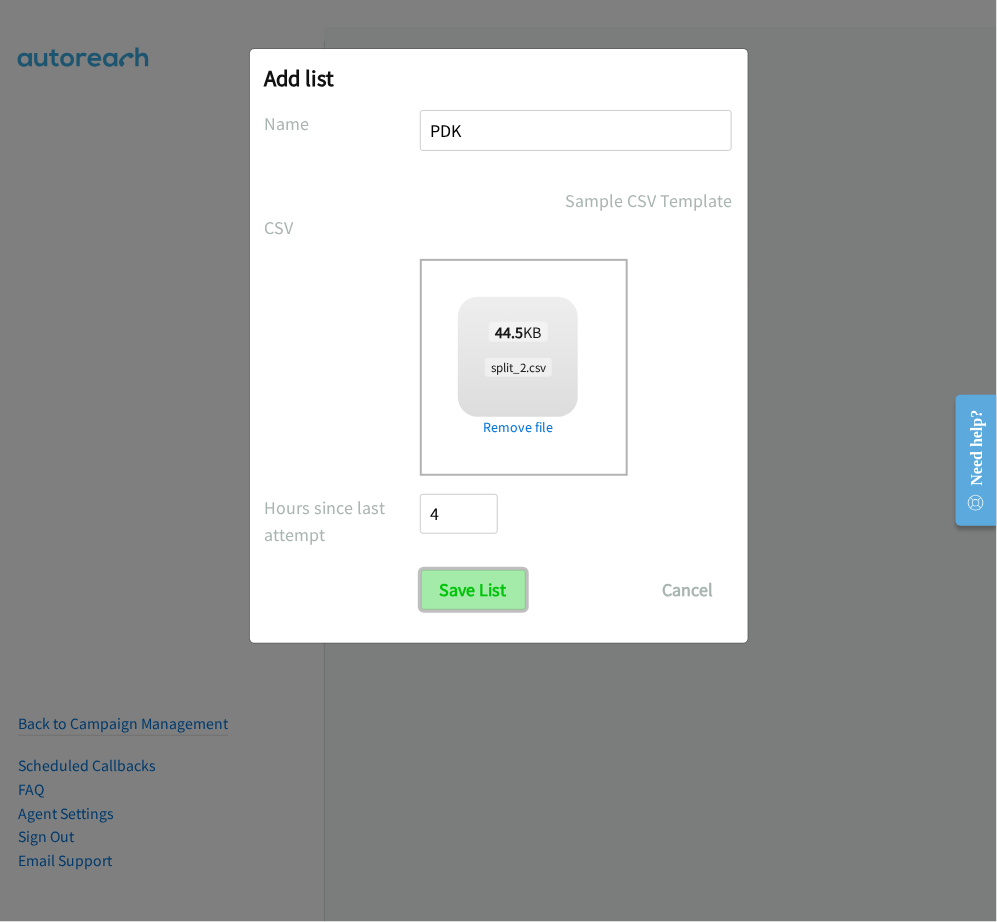 click on "Save List" at bounding box center (473, 590) 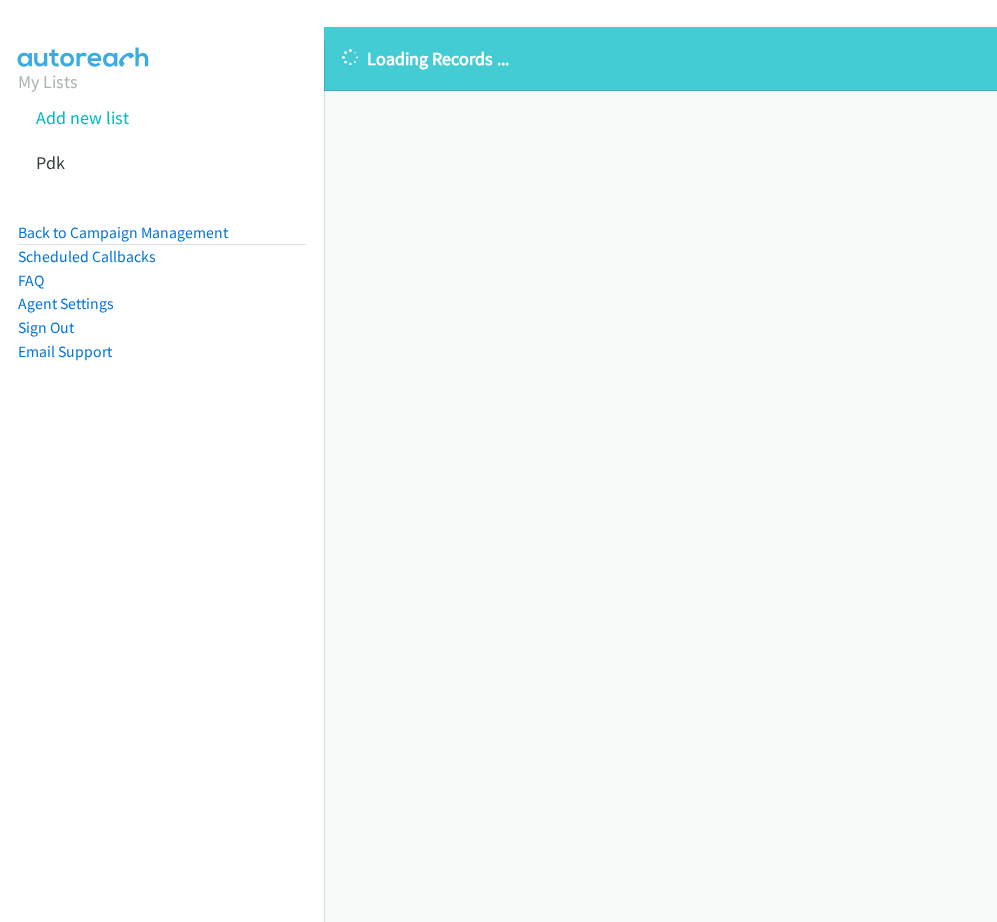 scroll, scrollTop: 0, scrollLeft: 0, axis: both 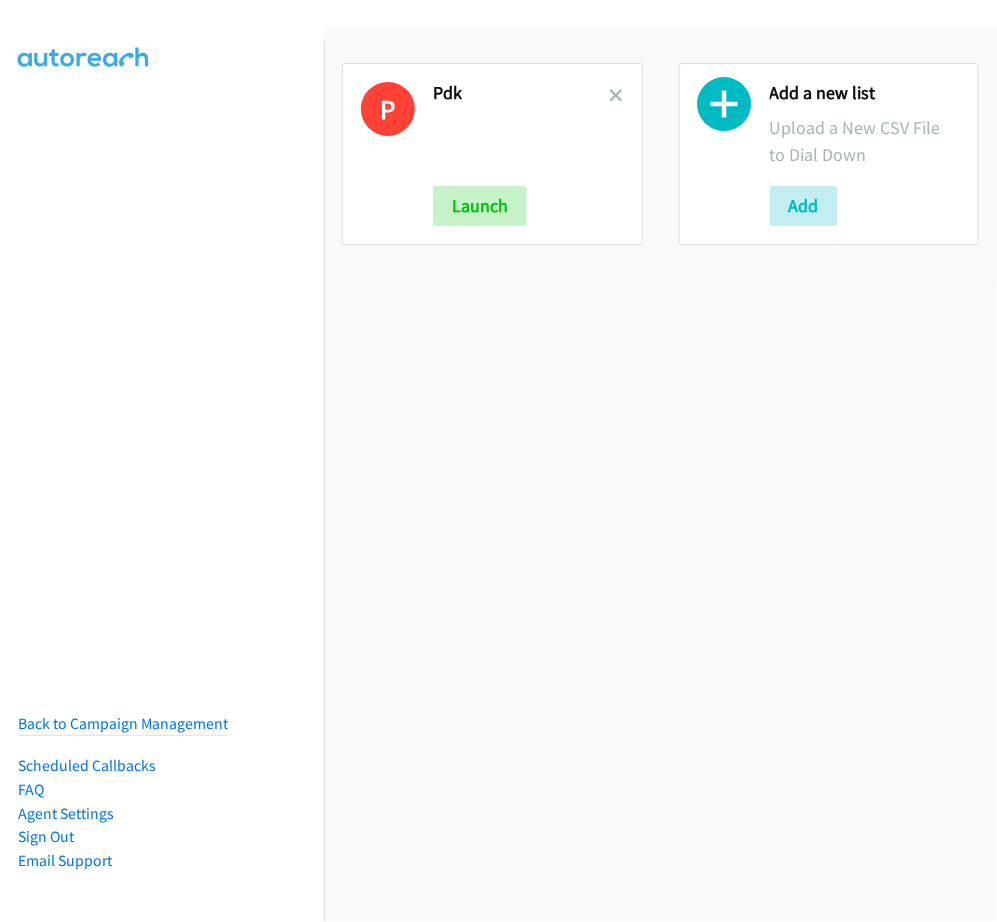 click on "Pdk" at bounding box center (521, 93) 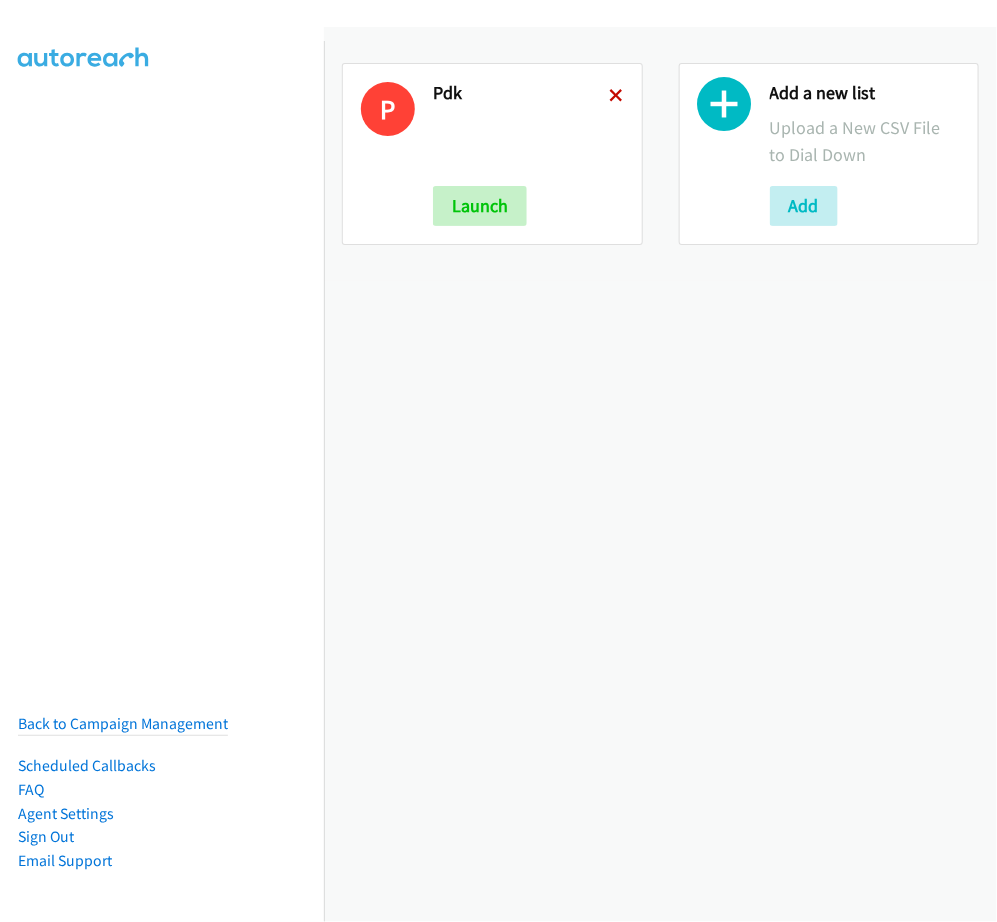 scroll, scrollTop: 0, scrollLeft: 0, axis: both 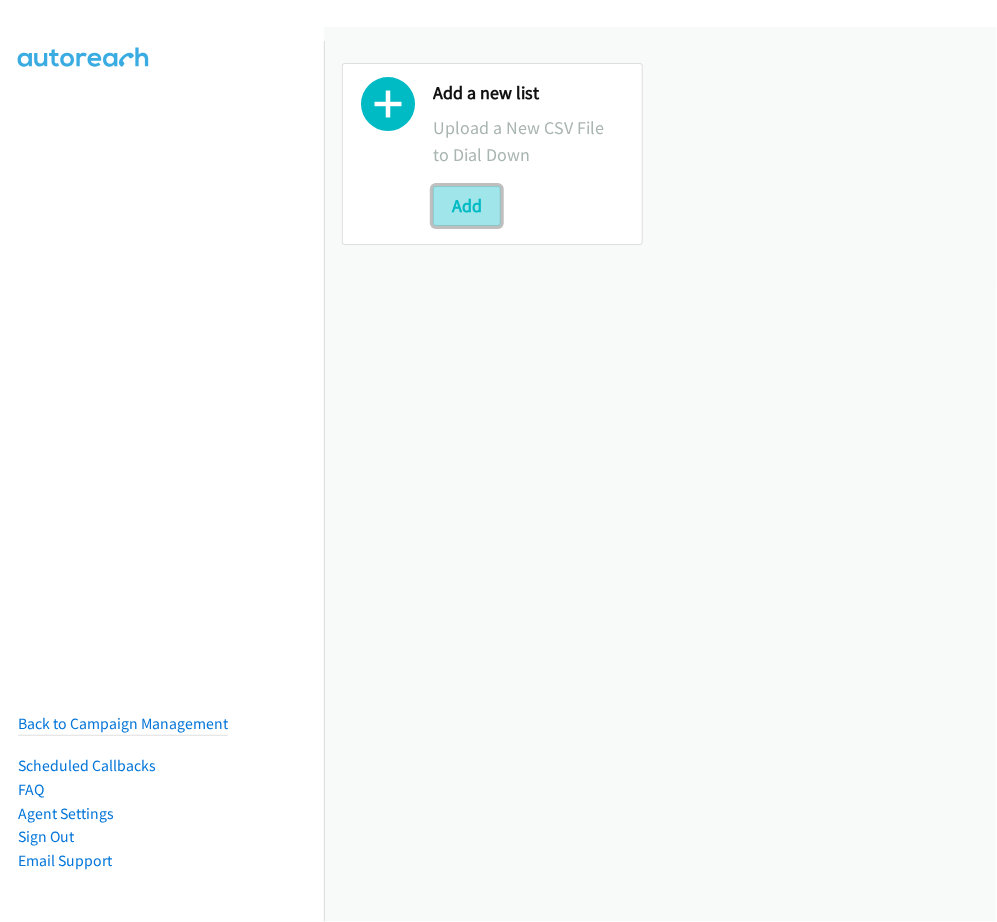 click on "Add" at bounding box center [467, 206] 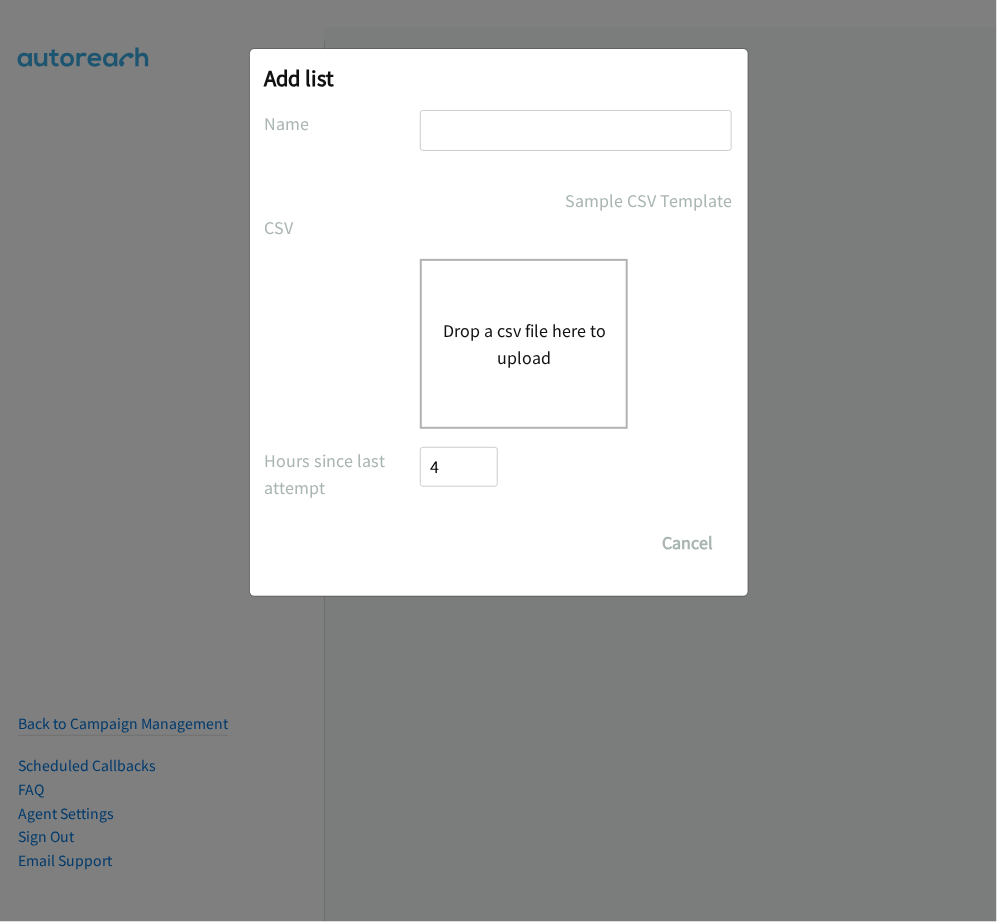 scroll, scrollTop: 0, scrollLeft: 0, axis: both 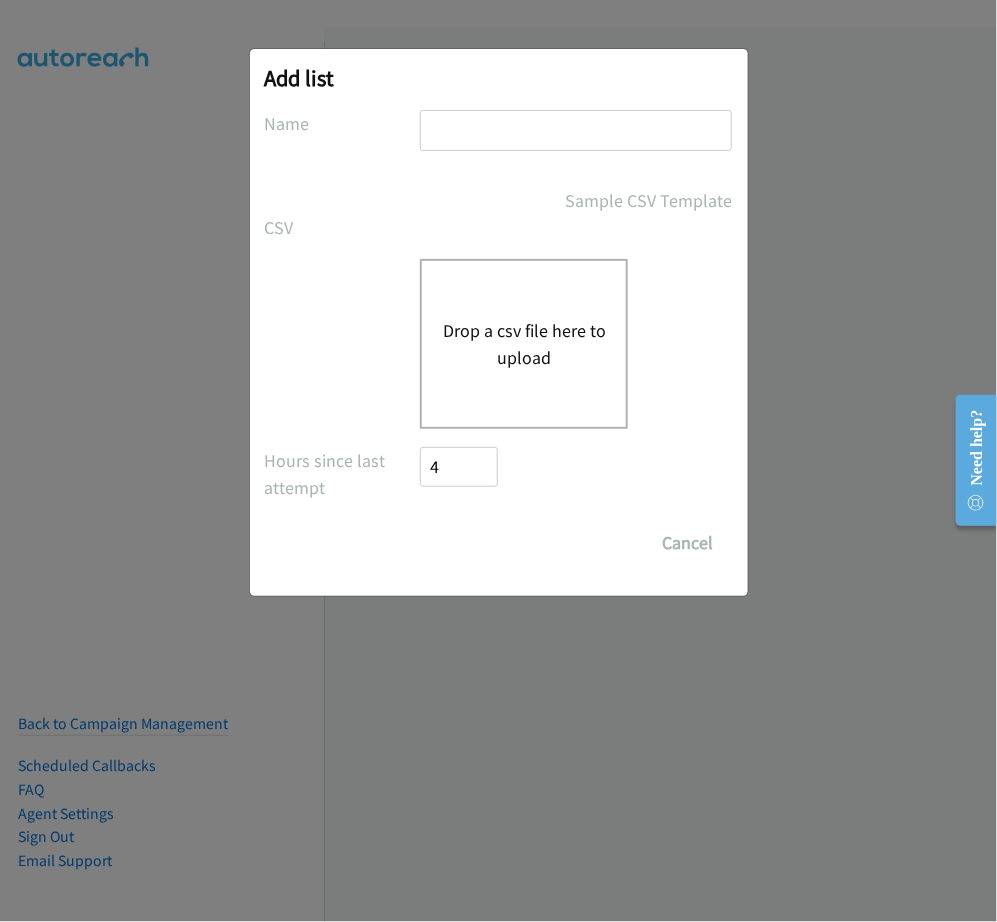 type on "PDK" 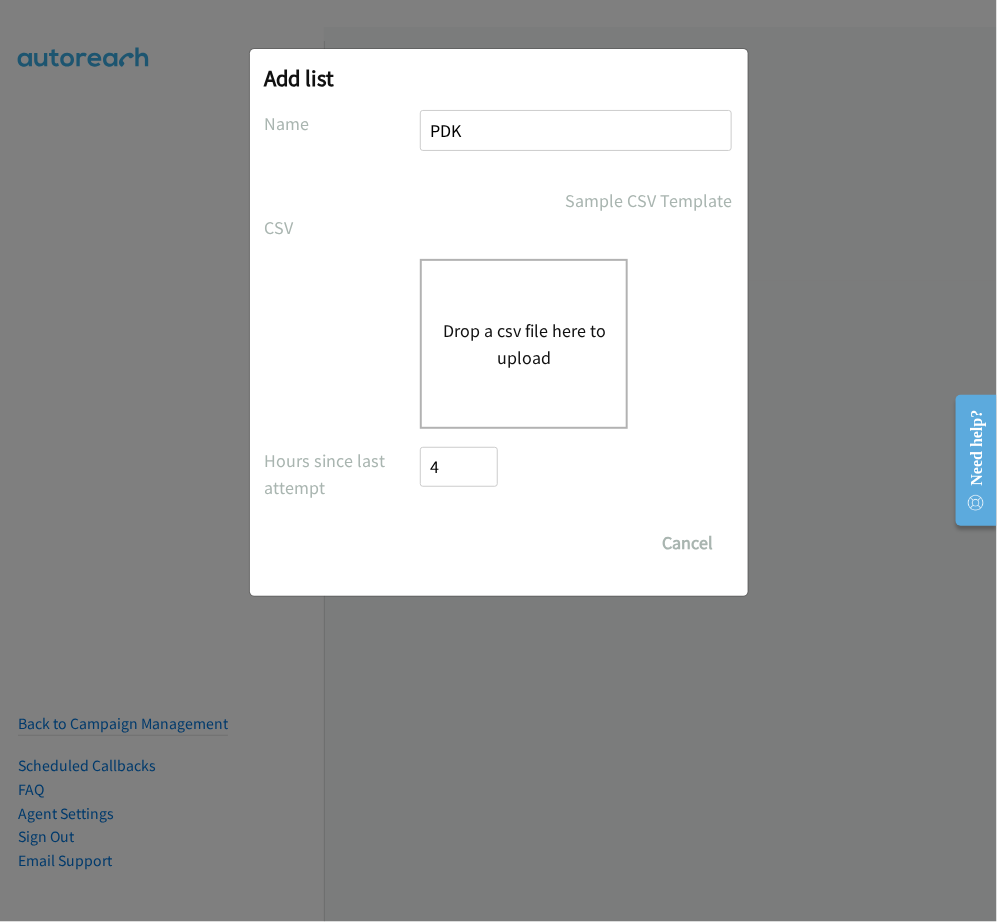 click on "Drop a csv file here to upload" at bounding box center [524, 344] 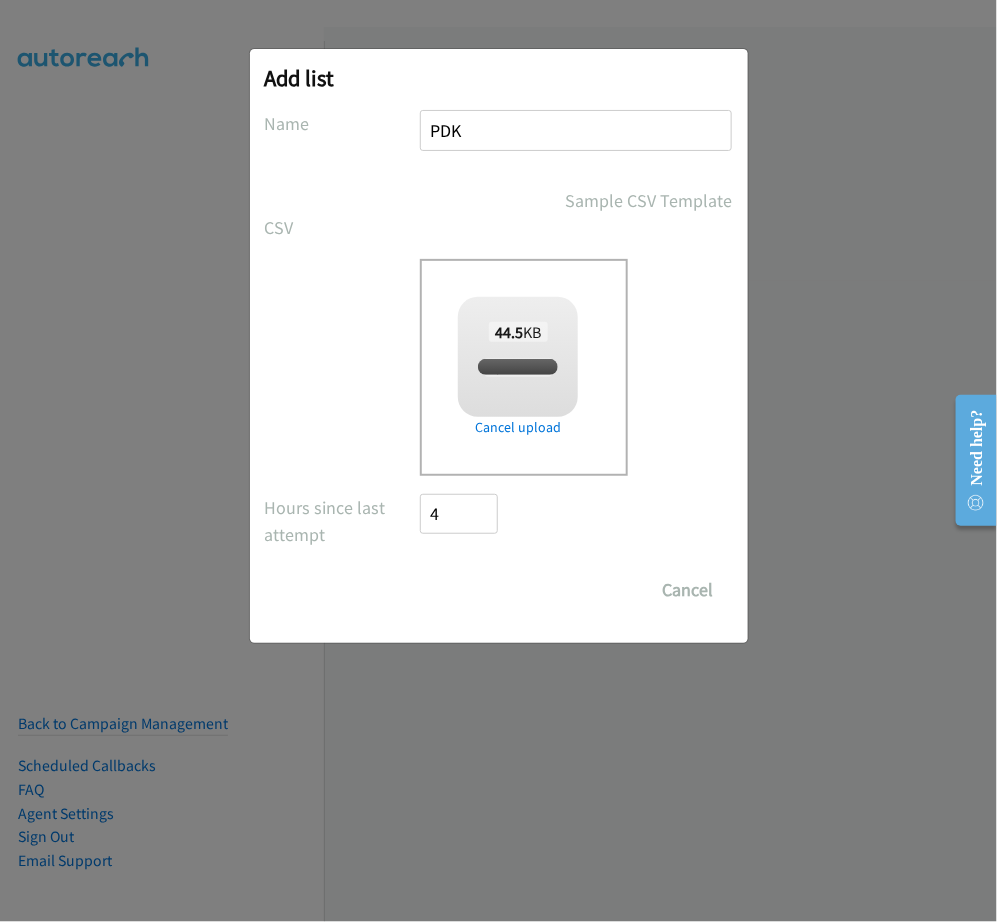 checkbox on "true" 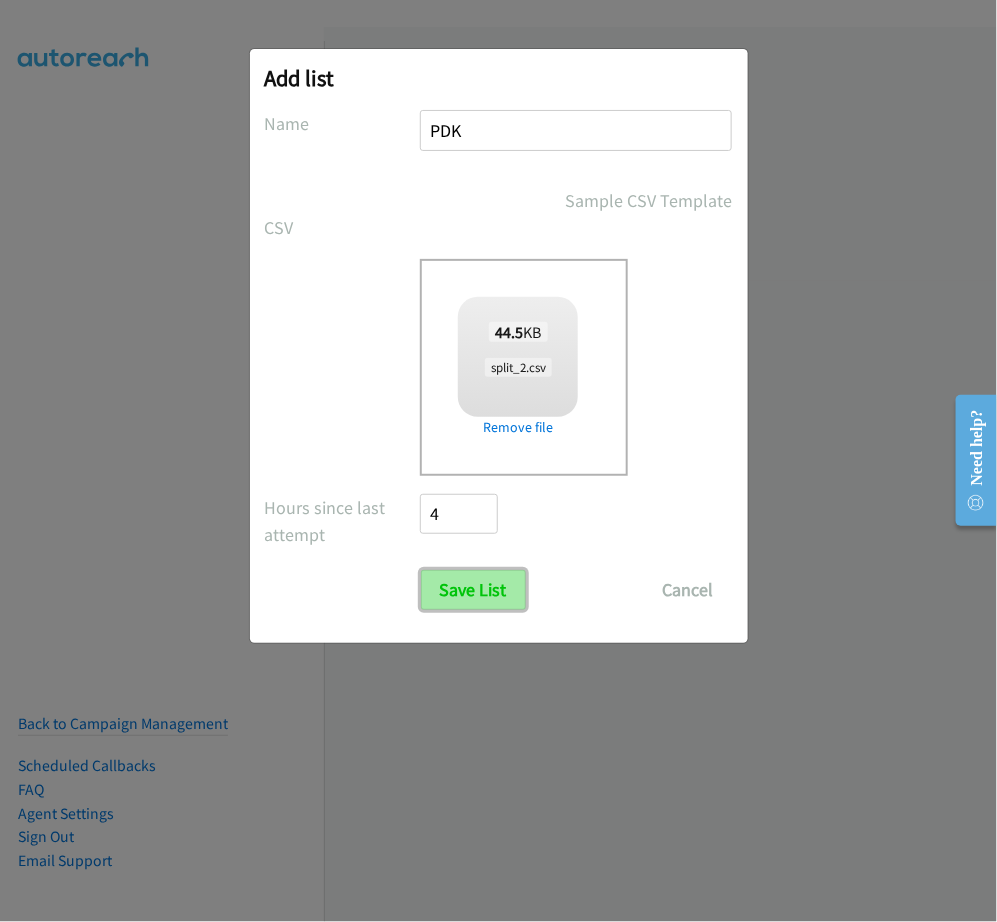click on "Save List" at bounding box center (473, 590) 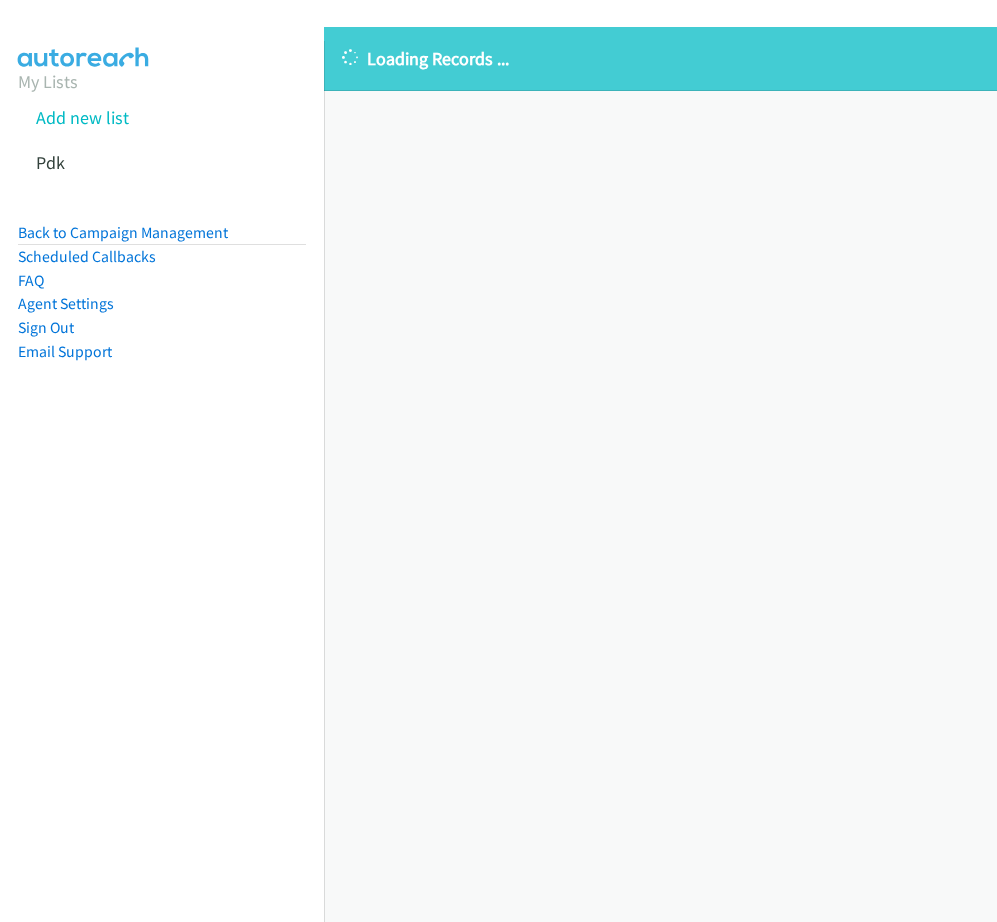 scroll, scrollTop: 0, scrollLeft: 0, axis: both 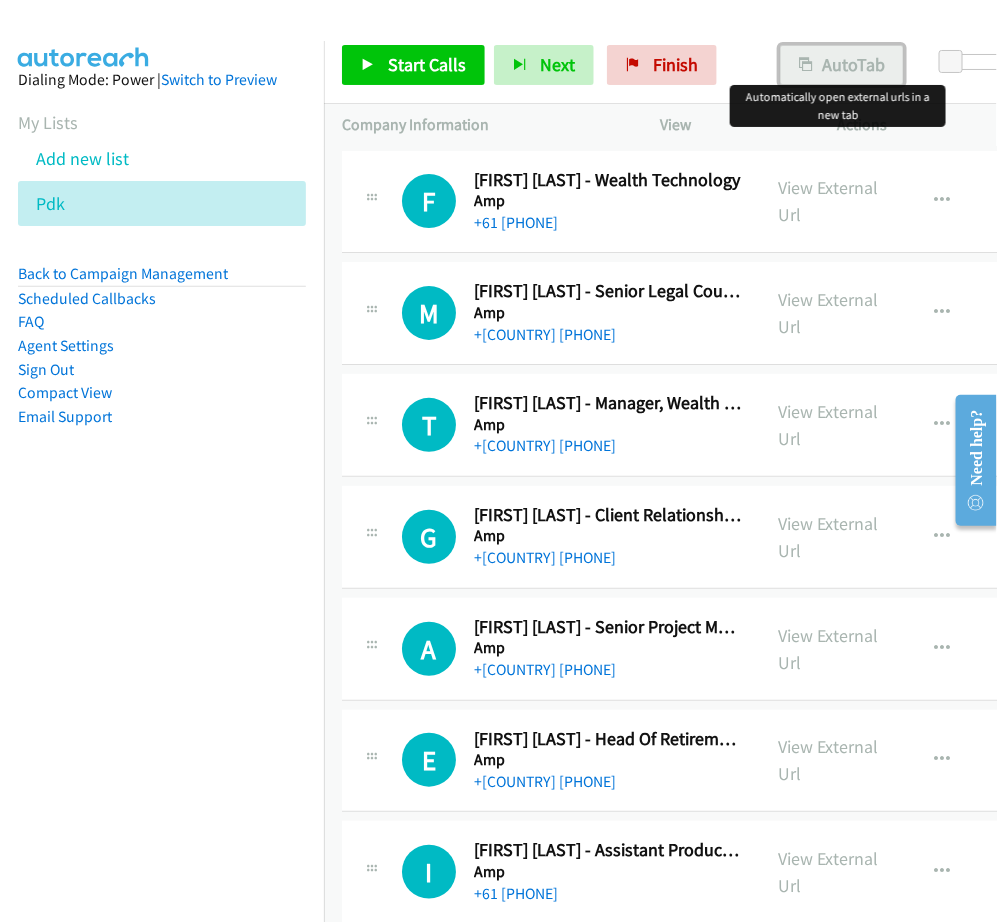 click on "AutoTab" at bounding box center [842, 65] 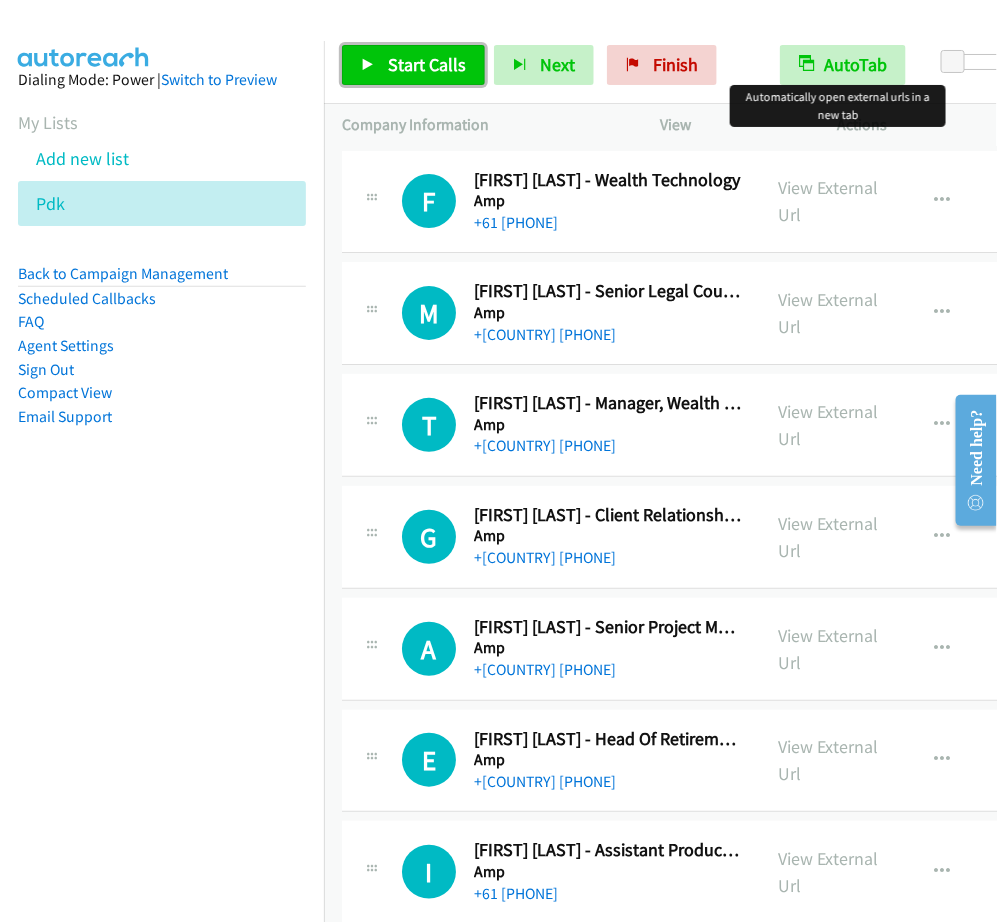 click on "Start Calls" at bounding box center [427, 64] 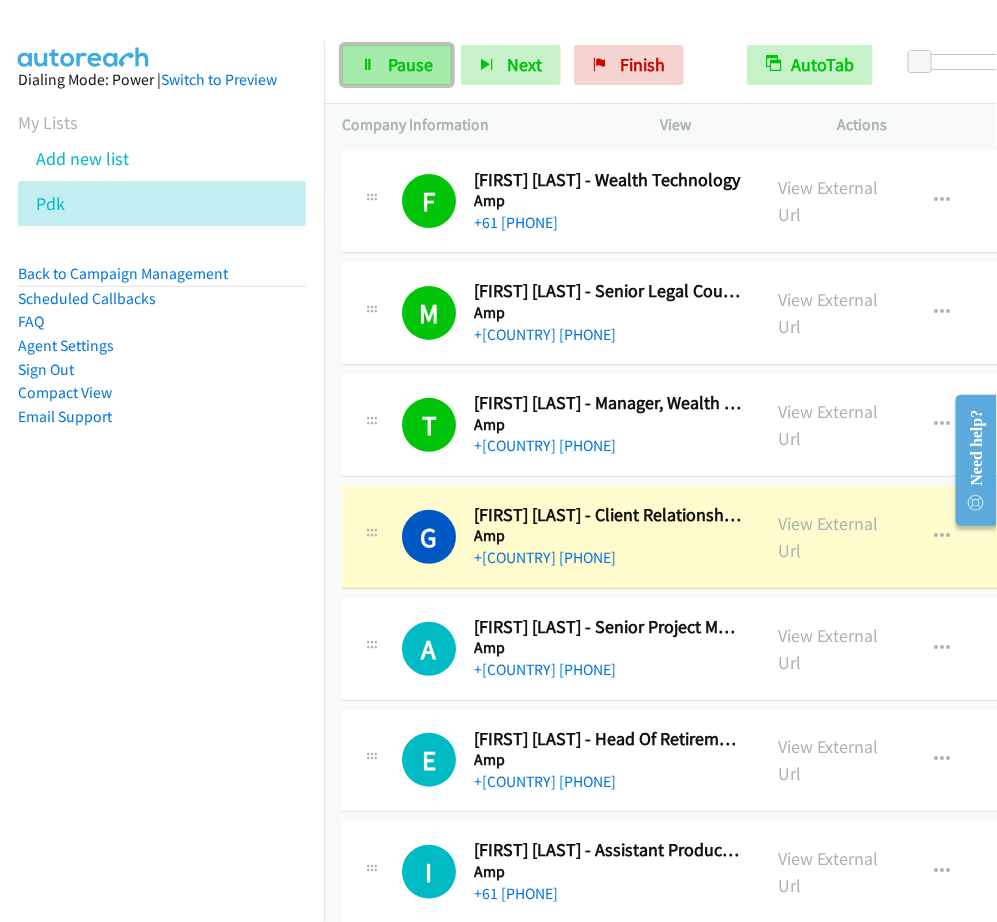 click at bounding box center [368, 66] 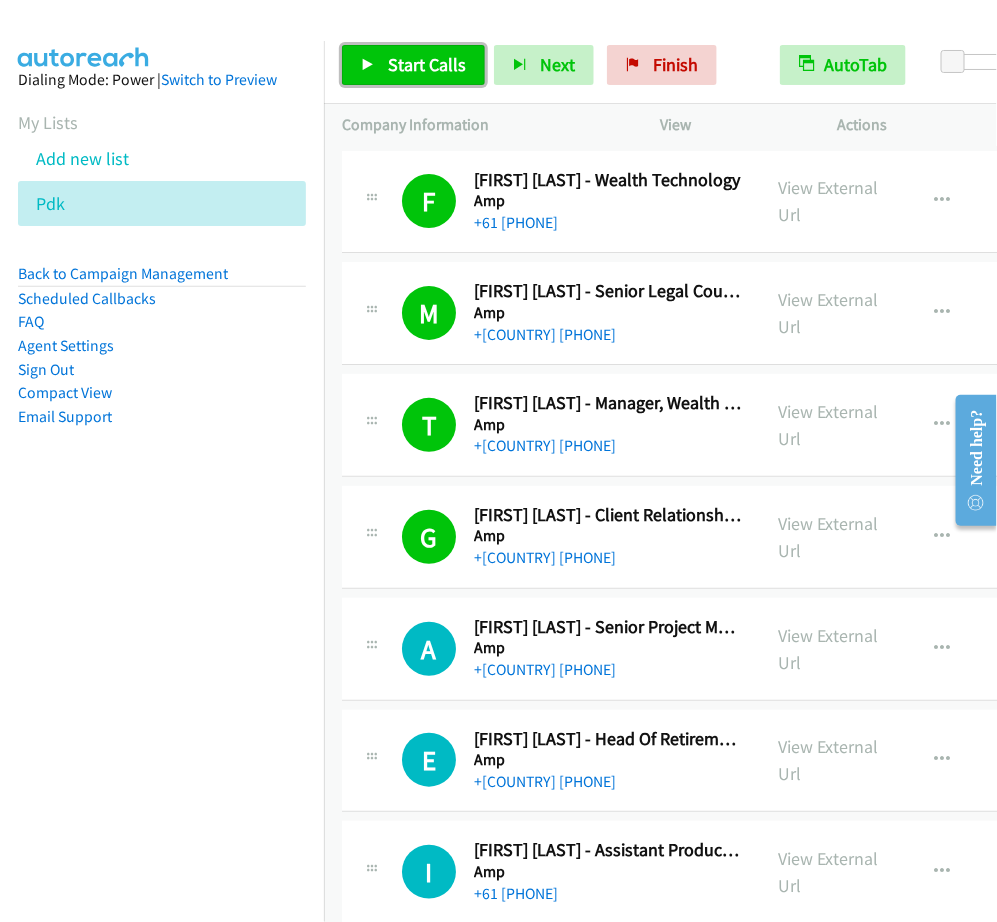 click on "Start Calls" at bounding box center (427, 64) 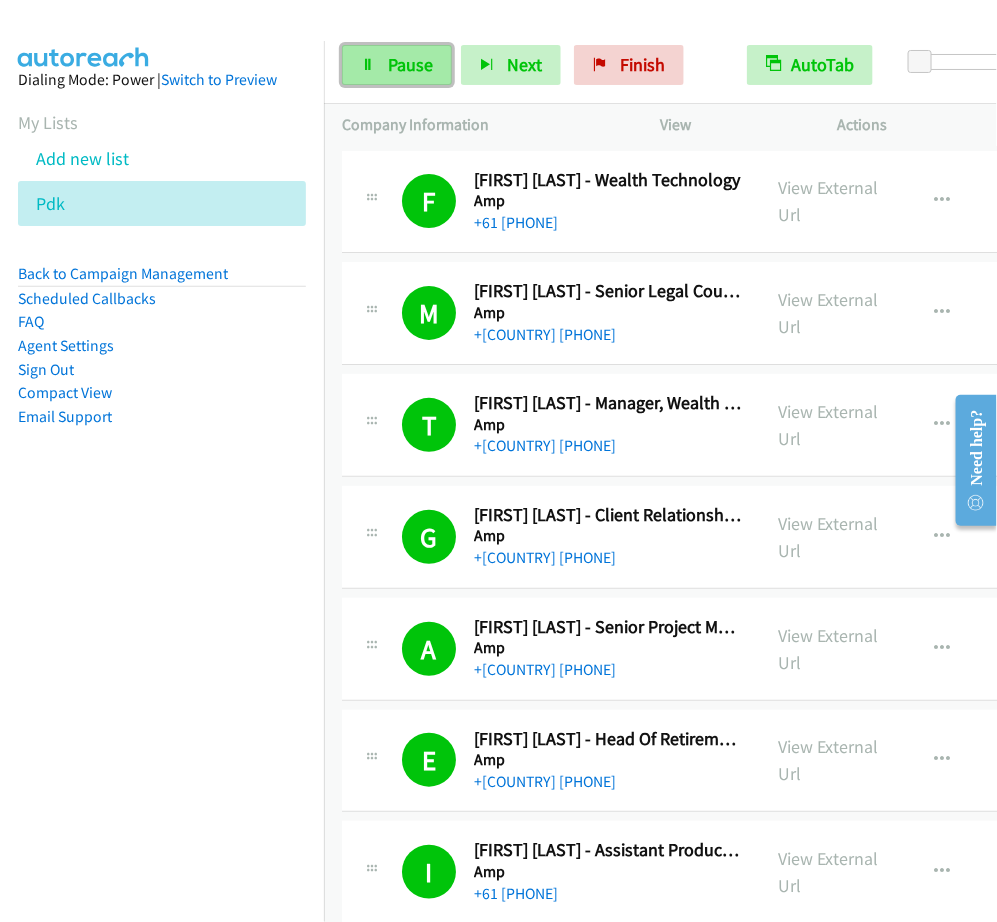 click on "Pause" at bounding box center [410, 64] 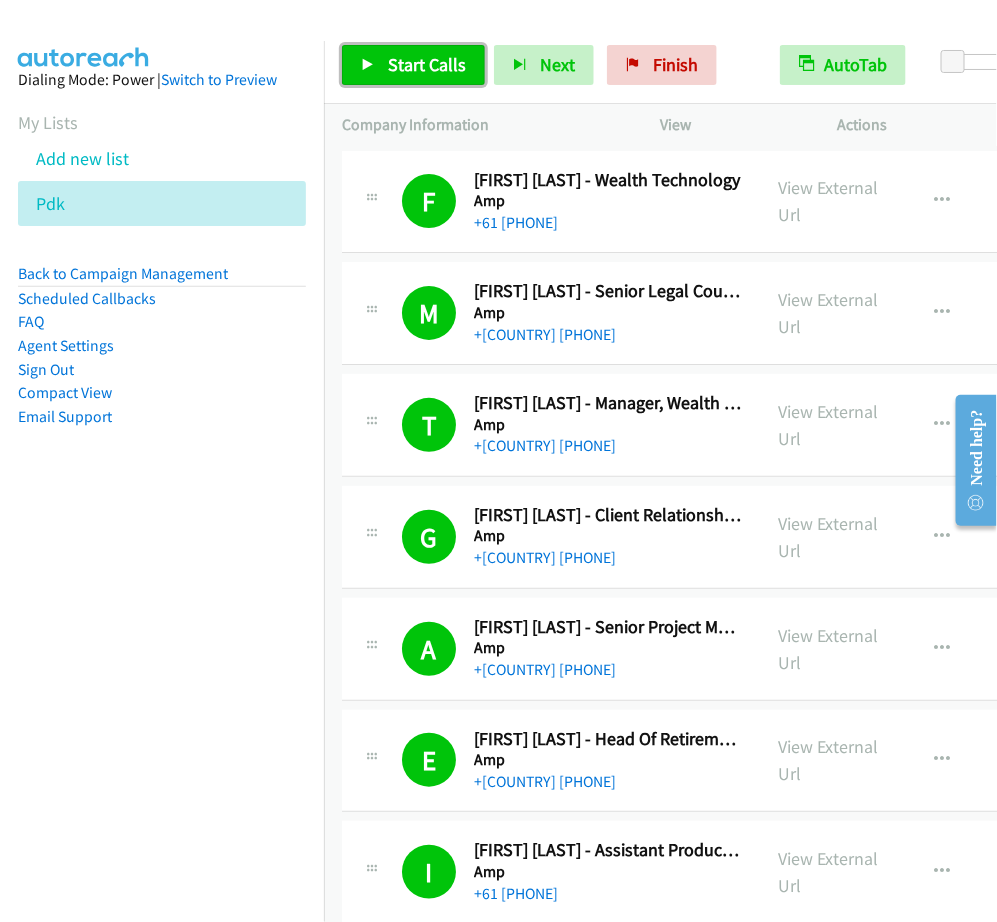 click on "Start Calls" at bounding box center (427, 64) 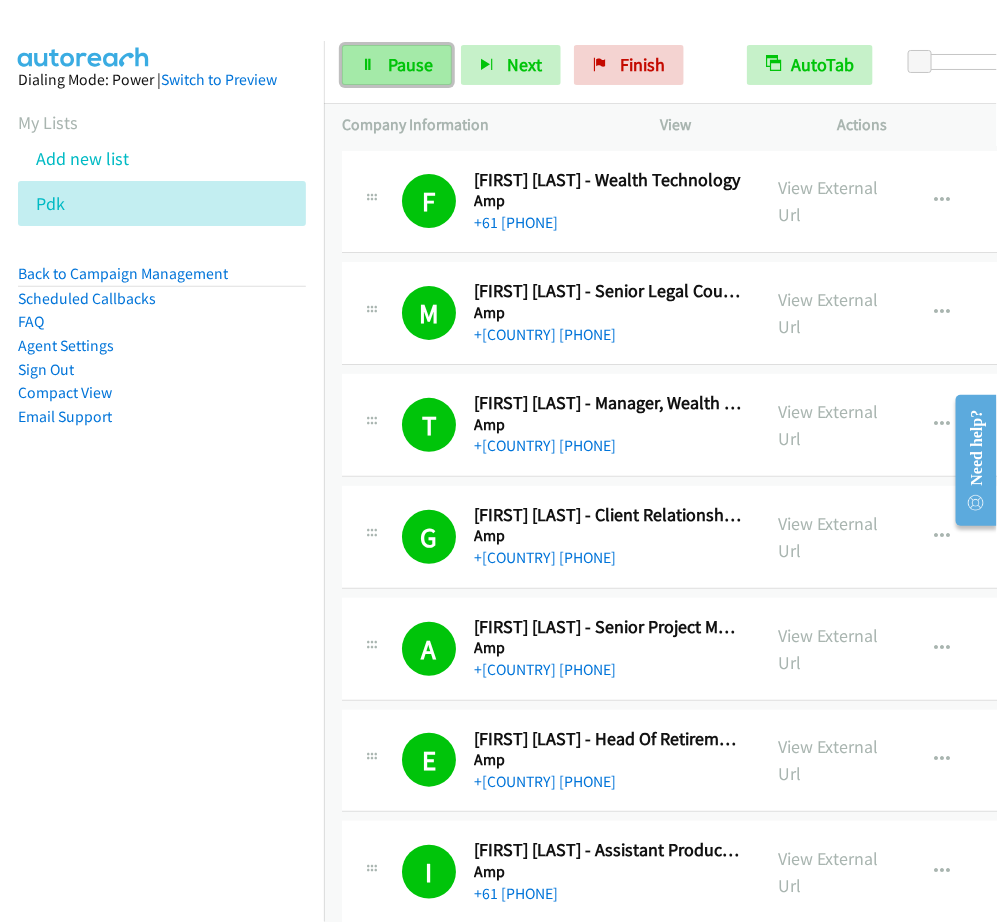 click on "Pause" at bounding box center [397, 65] 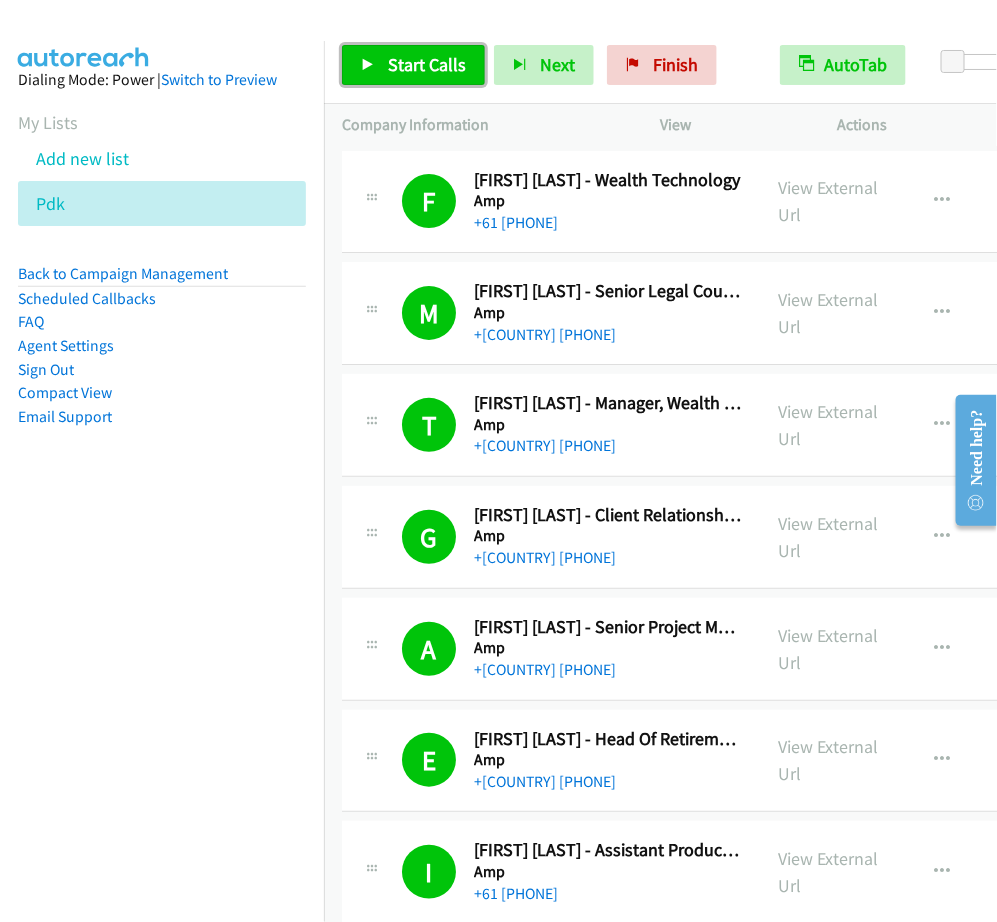 click on "Start Calls" at bounding box center (427, 64) 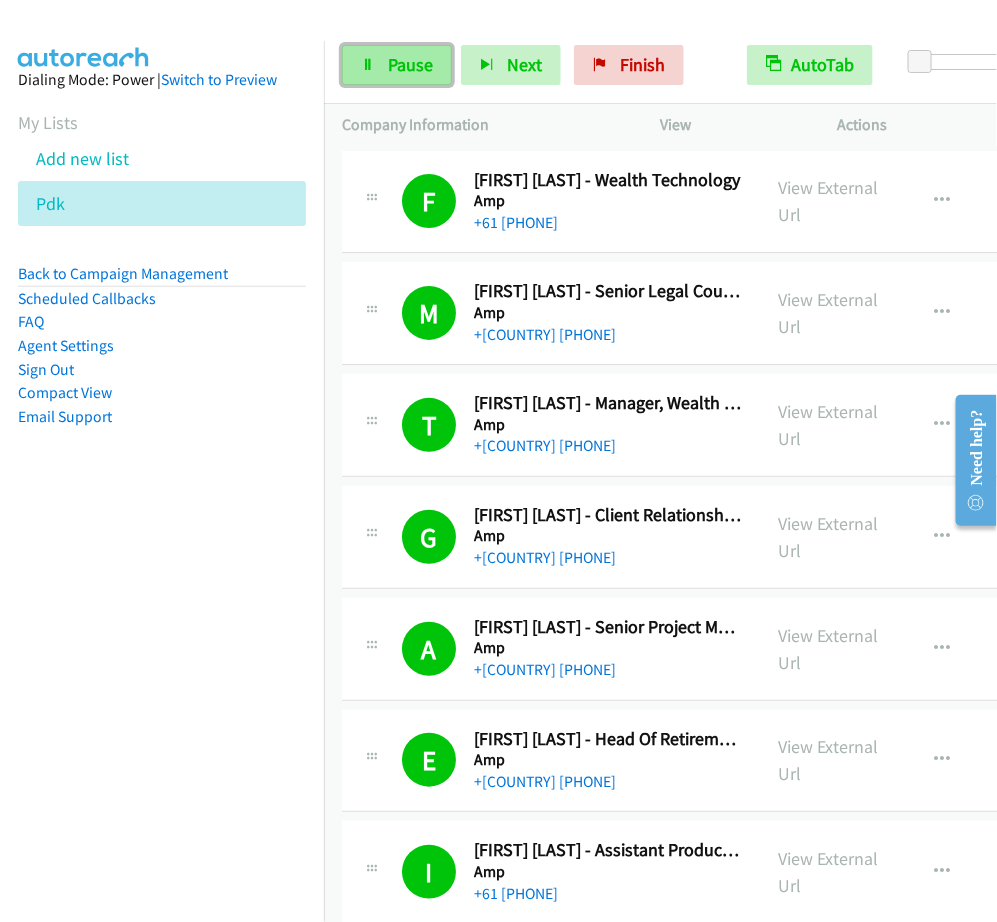 click on "Pause" at bounding box center [410, 64] 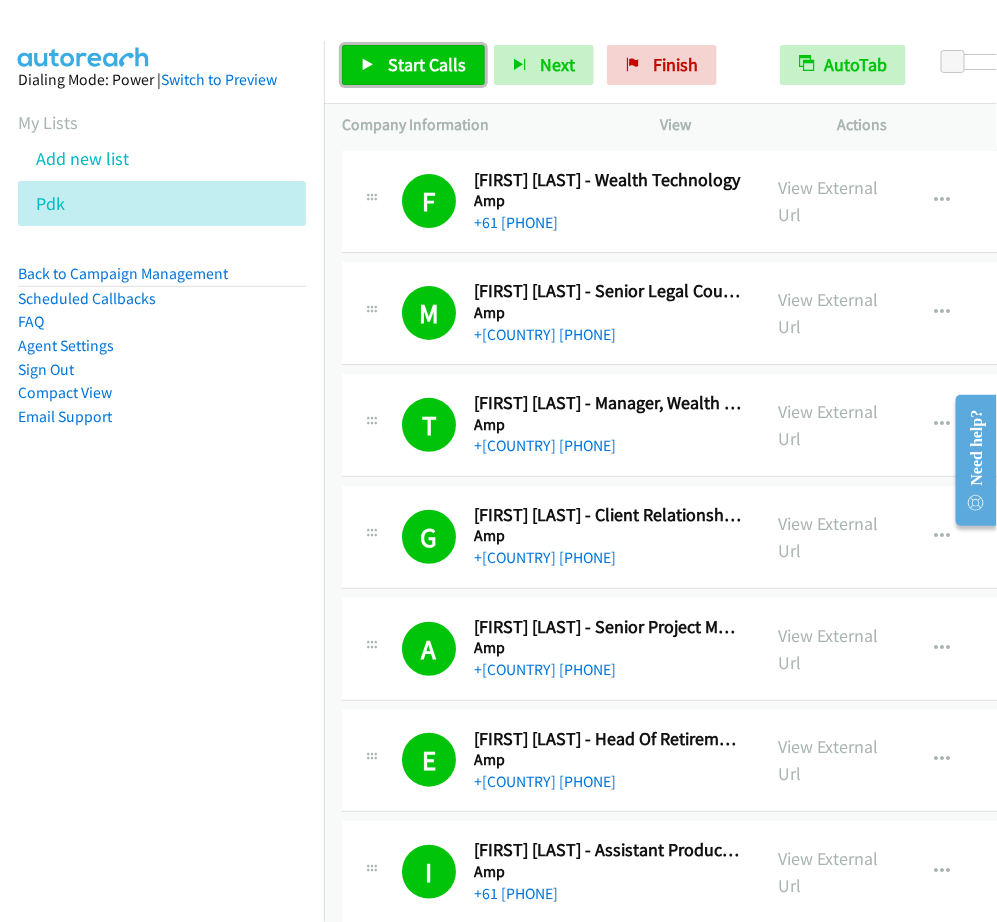 click on "Start Calls" at bounding box center [427, 64] 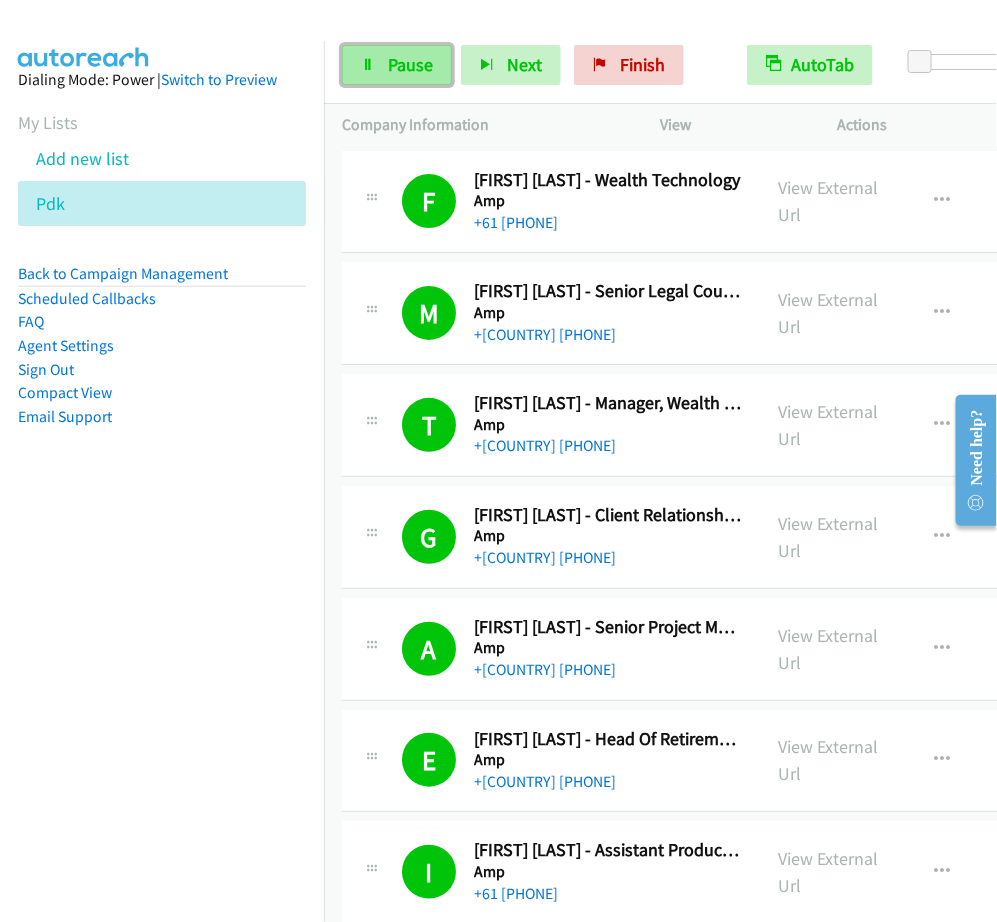 click on "Pause" at bounding box center [397, 65] 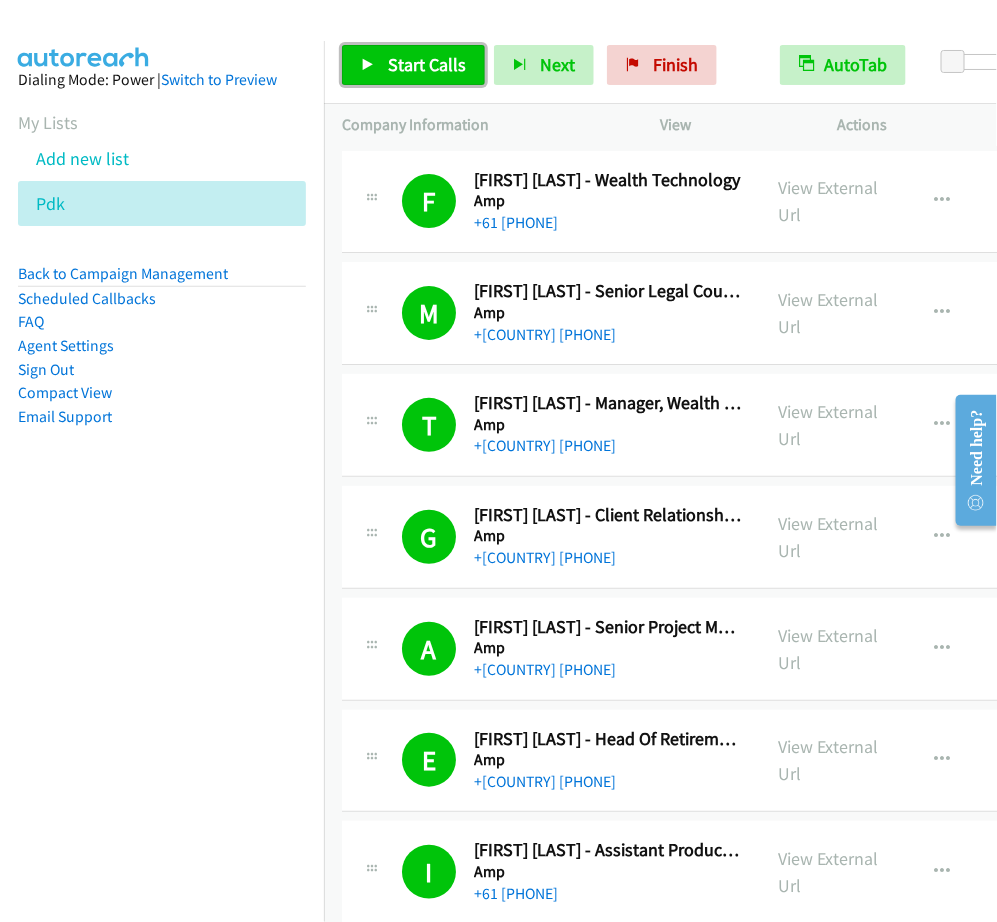 click on "Start Calls" at bounding box center [427, 64] 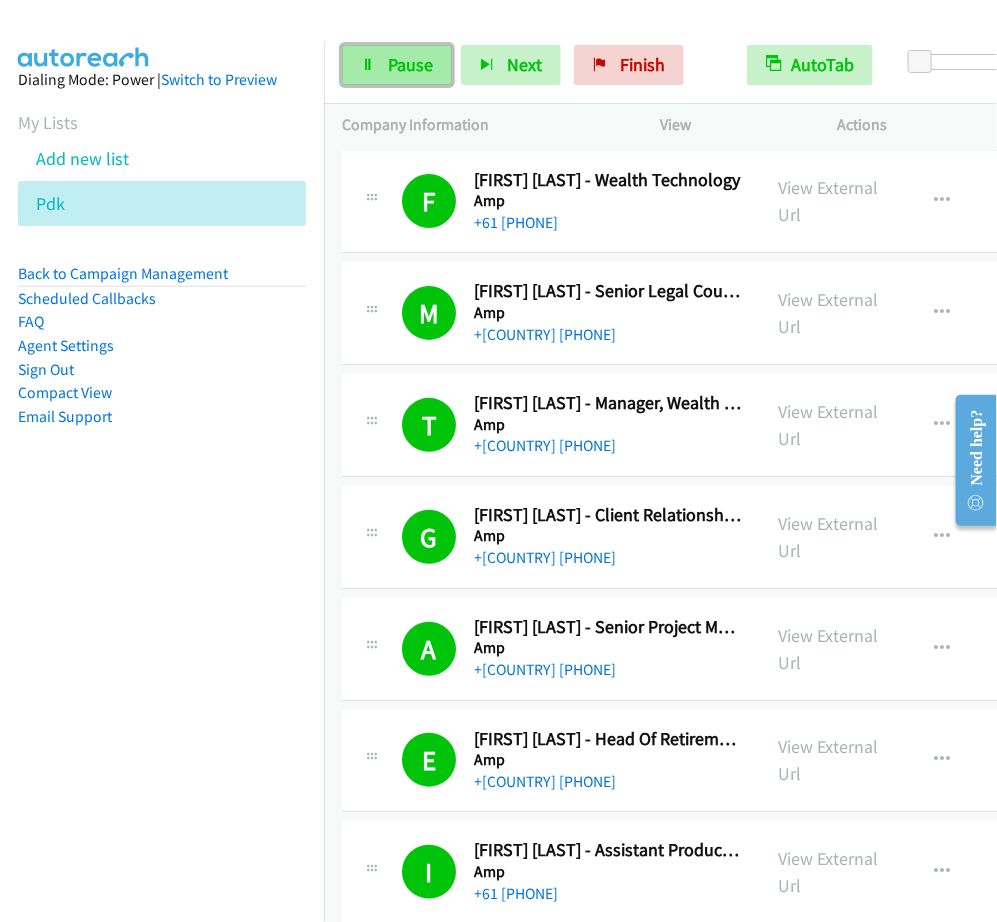 click on "Pause" at bounding box center (410, 64) 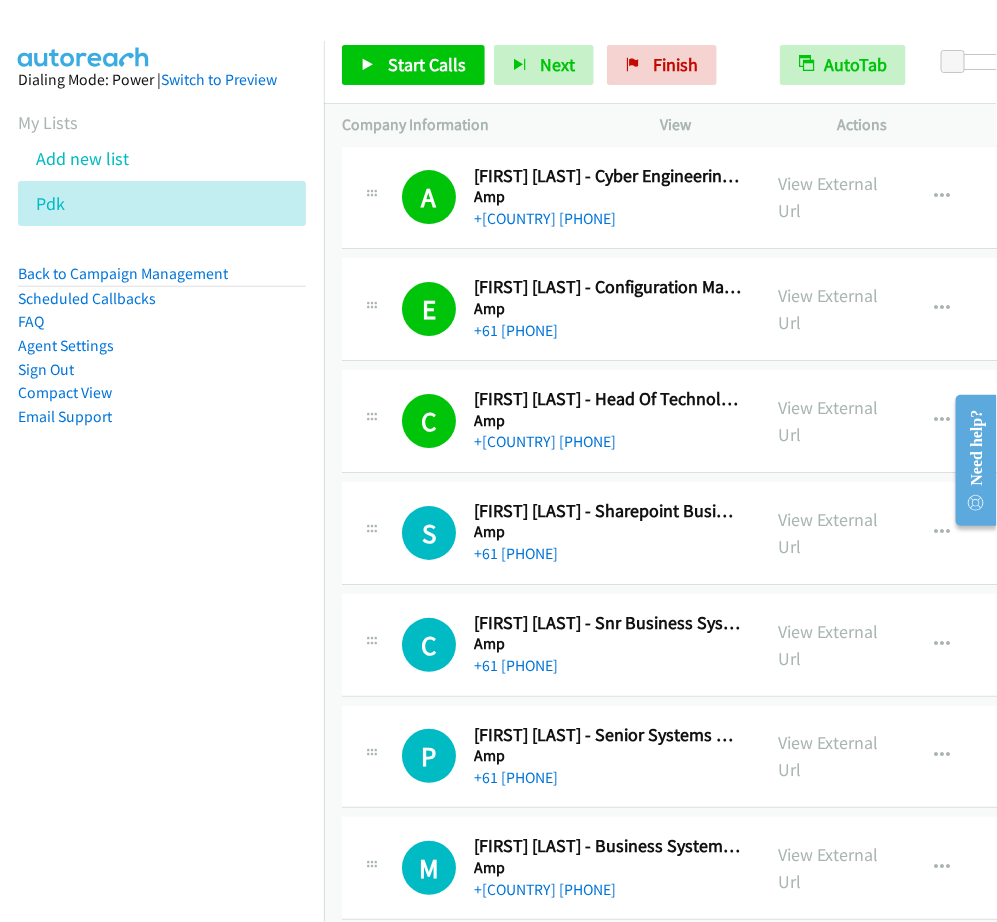 scroll, scrollTop: 1625, scrollLeft: 0, axis: vertical 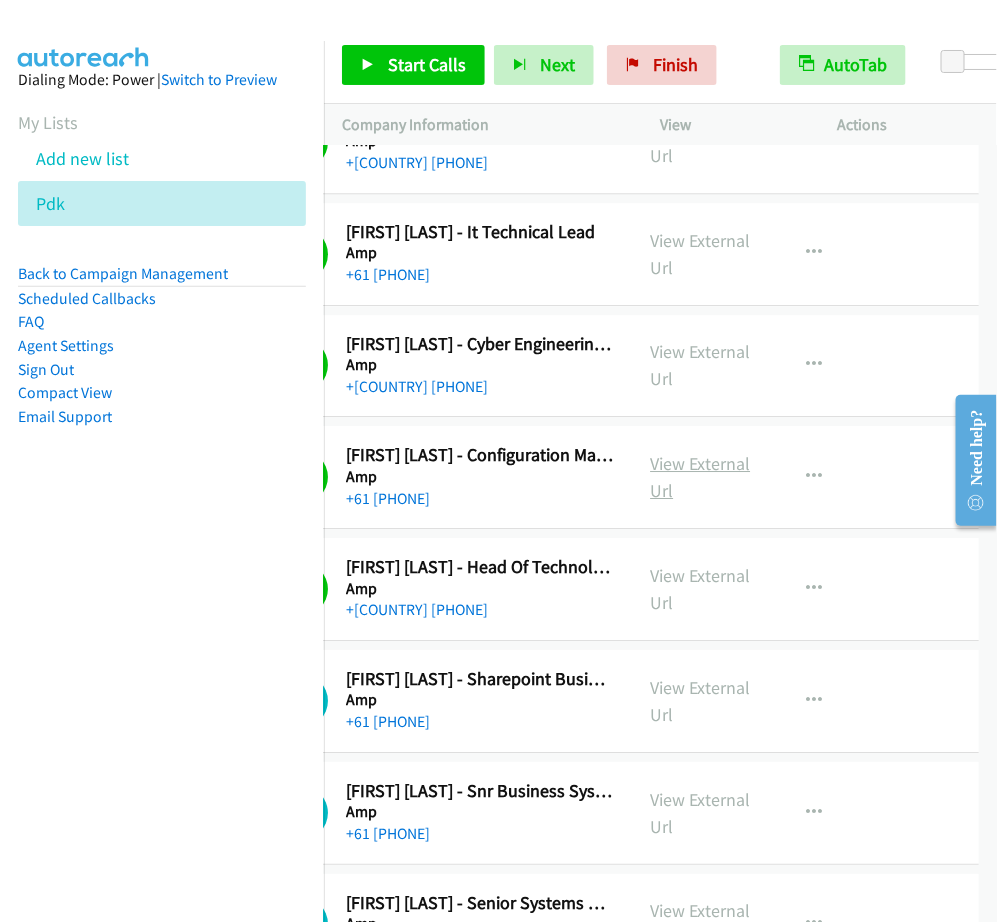 click on "View External Url" at bounding box center (700, 477) 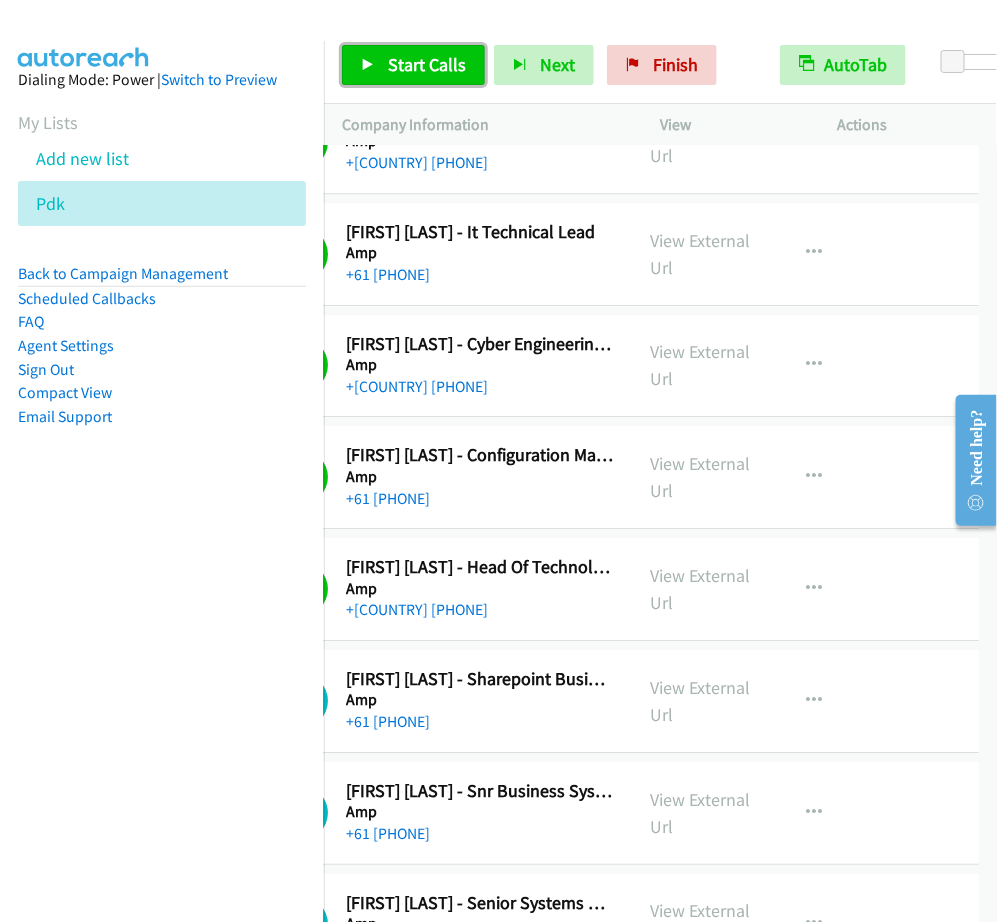 click on "Start Calls" at bounding box center (427, 64) 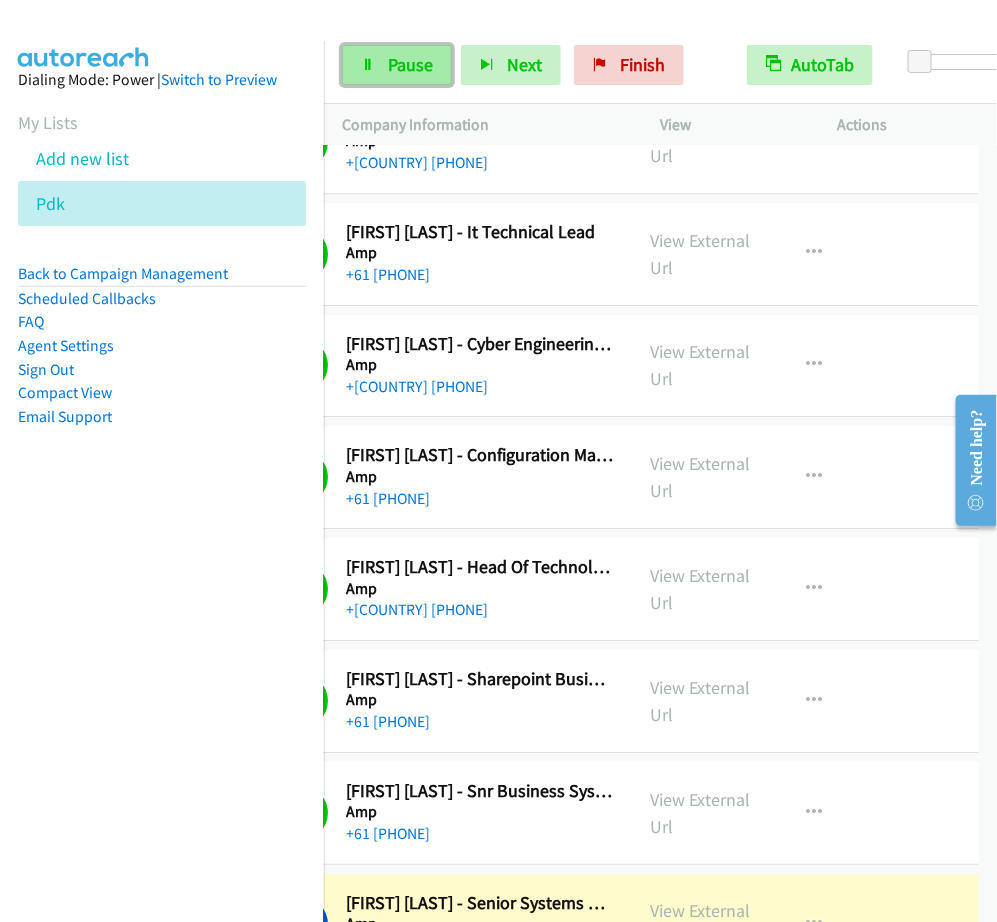 click on "Pause" at bounding box center [397, 65] 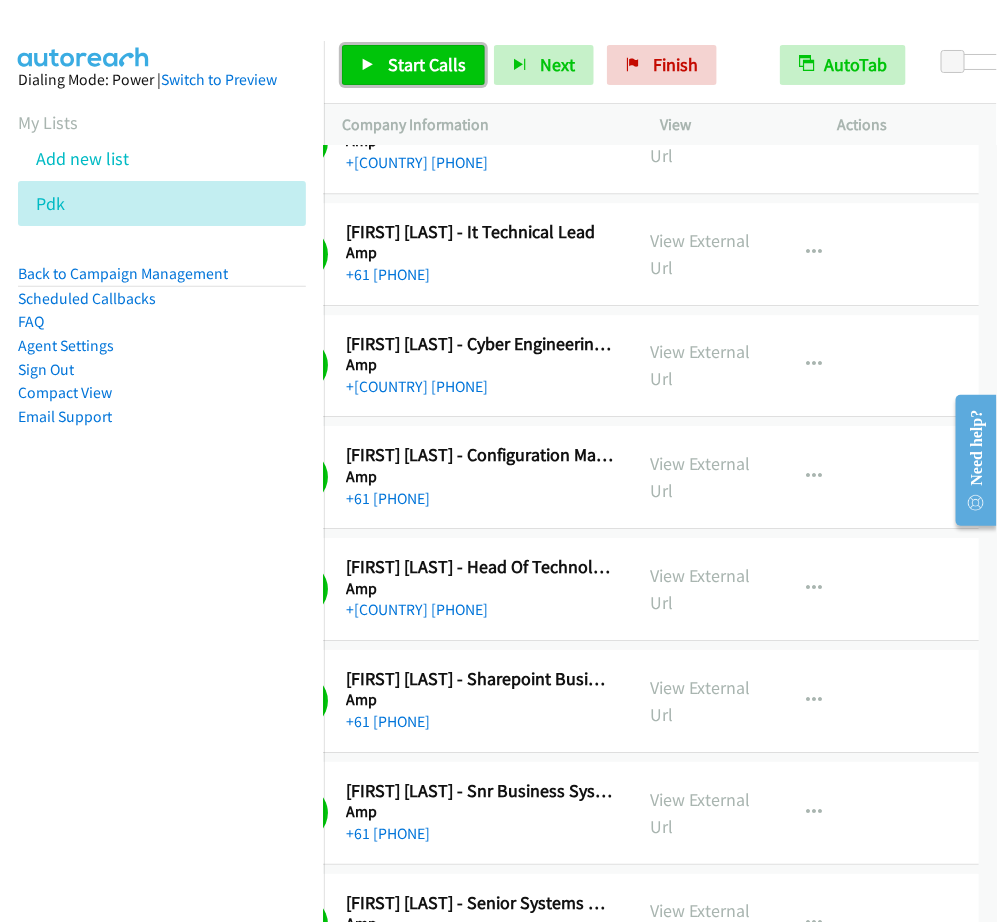 click on "Start Calls" at bounding box center (413, 65) 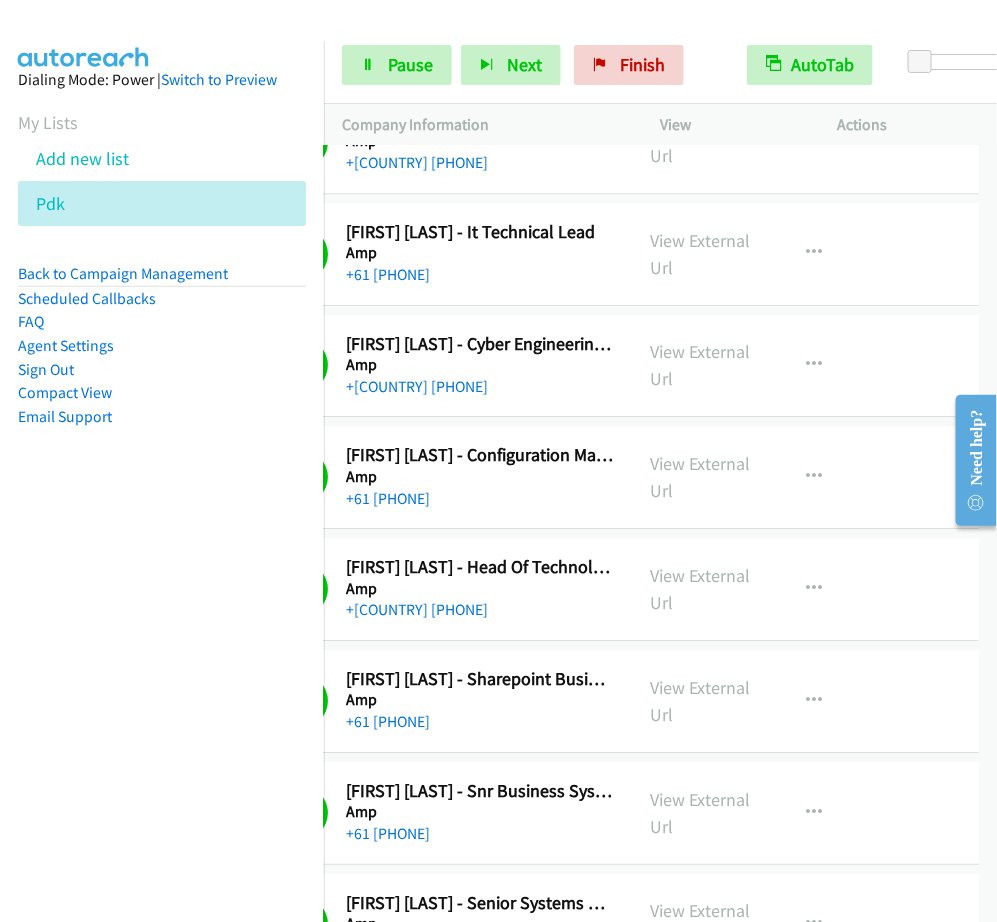 click on "Start Calls
Pause
Next
Finish
Call Completed
AutoTab
AutoTab
0" at bounding box center (660, 65) 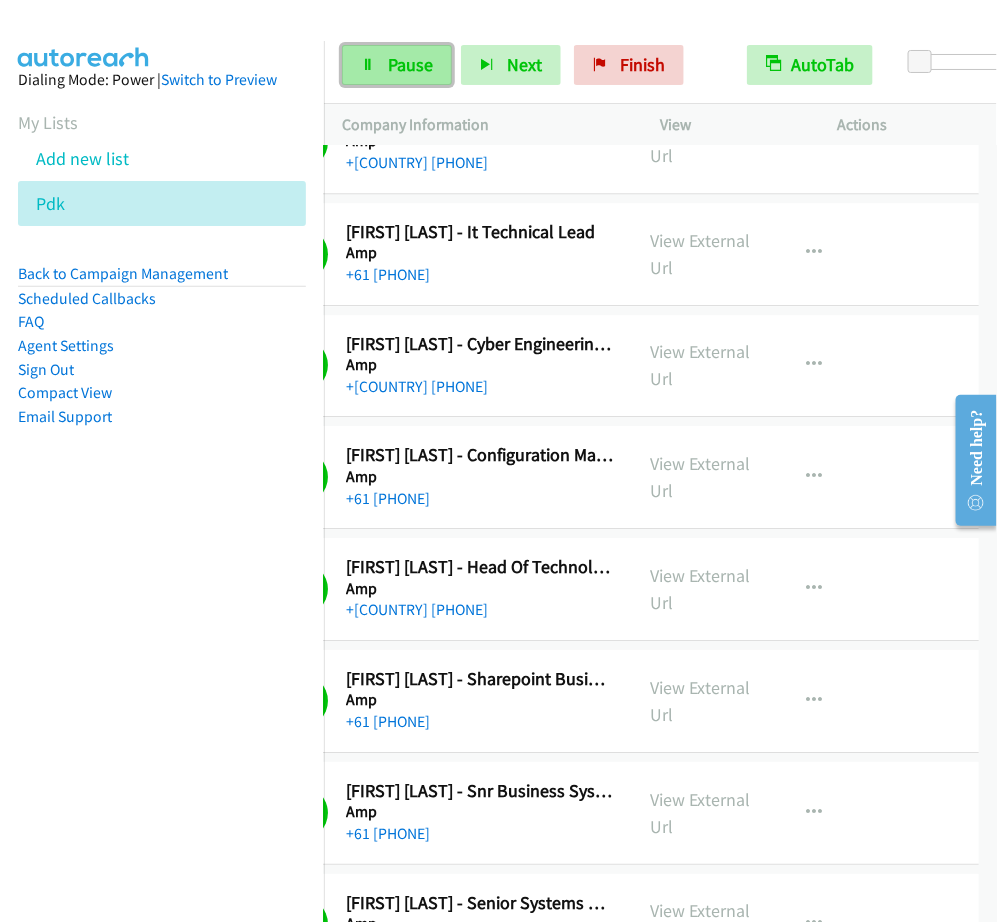click on "Pause" at bounding box center (397, 65) 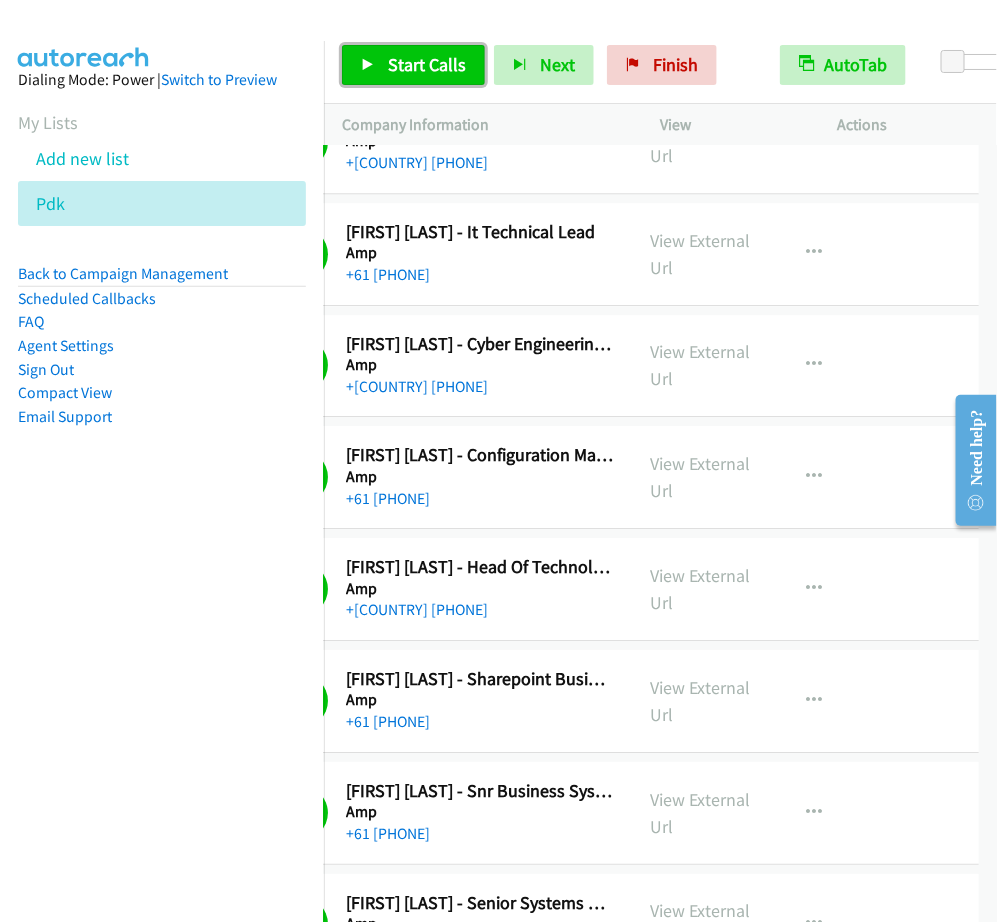 click on "Start Calls" at bounding box center [413, 65] 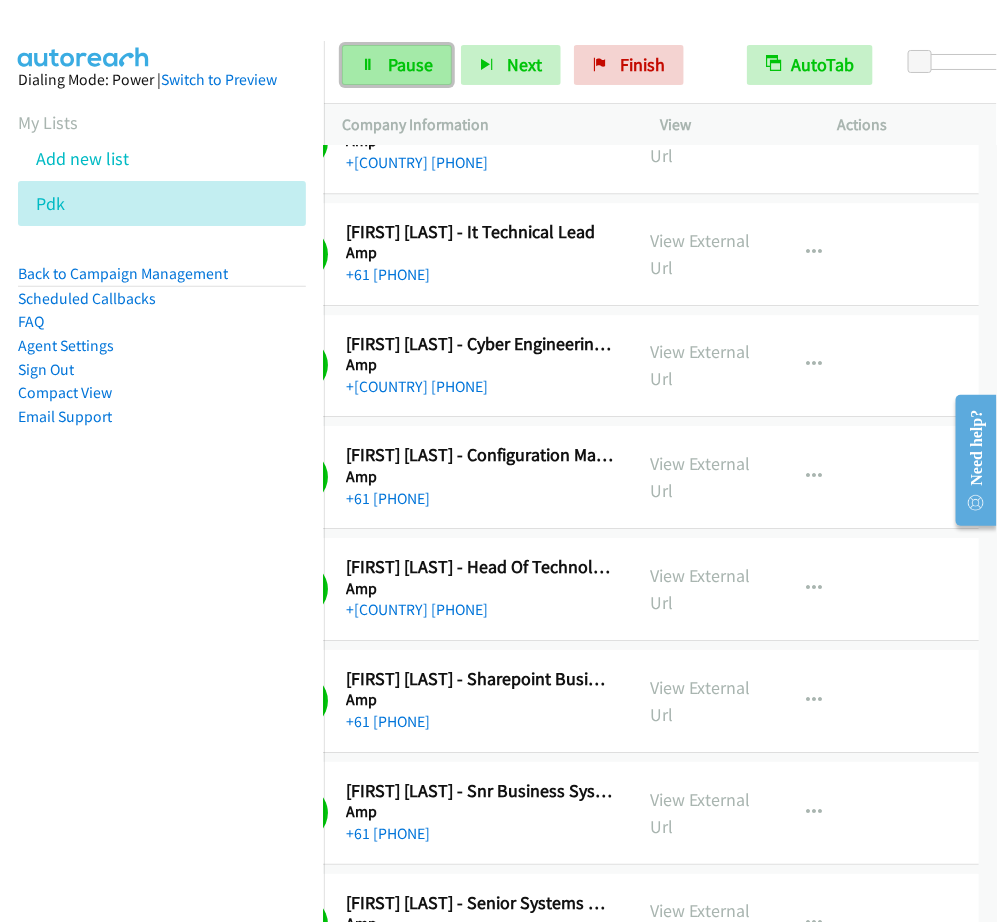 click on "Pause" at bounding box center (397, 65) 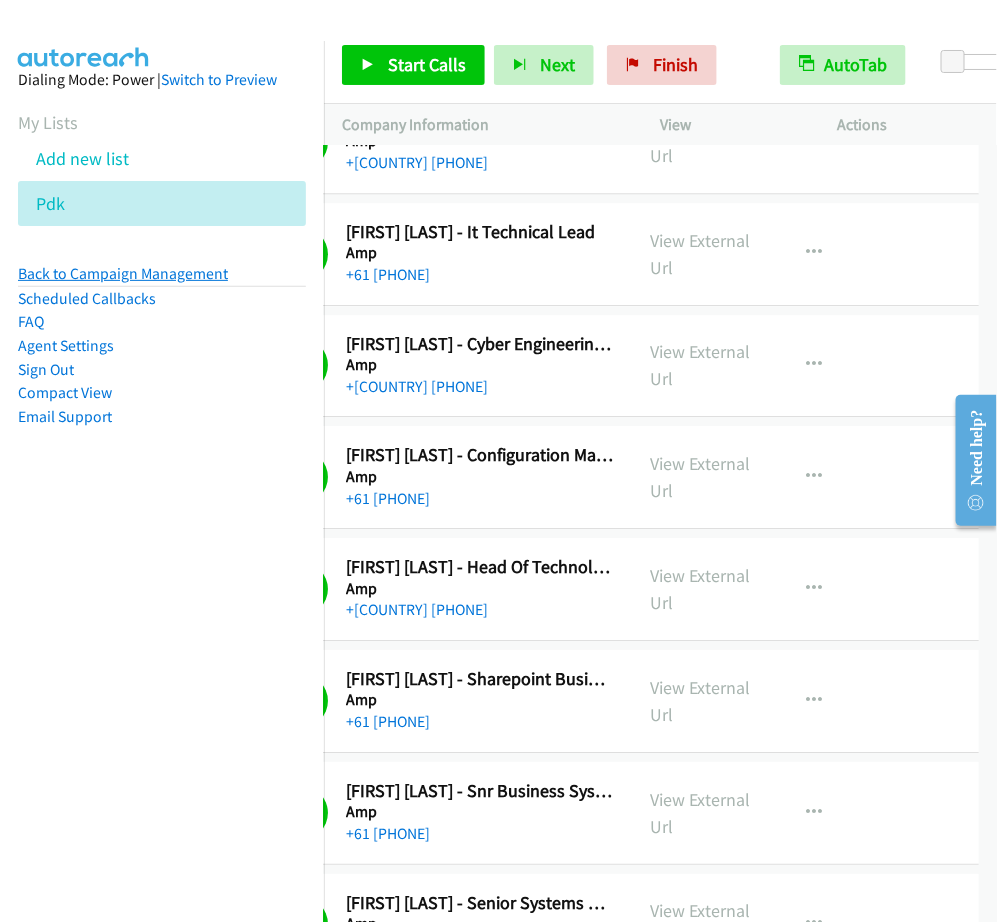 click on "Back to Campaign Management" at bounding box center (123, 273) 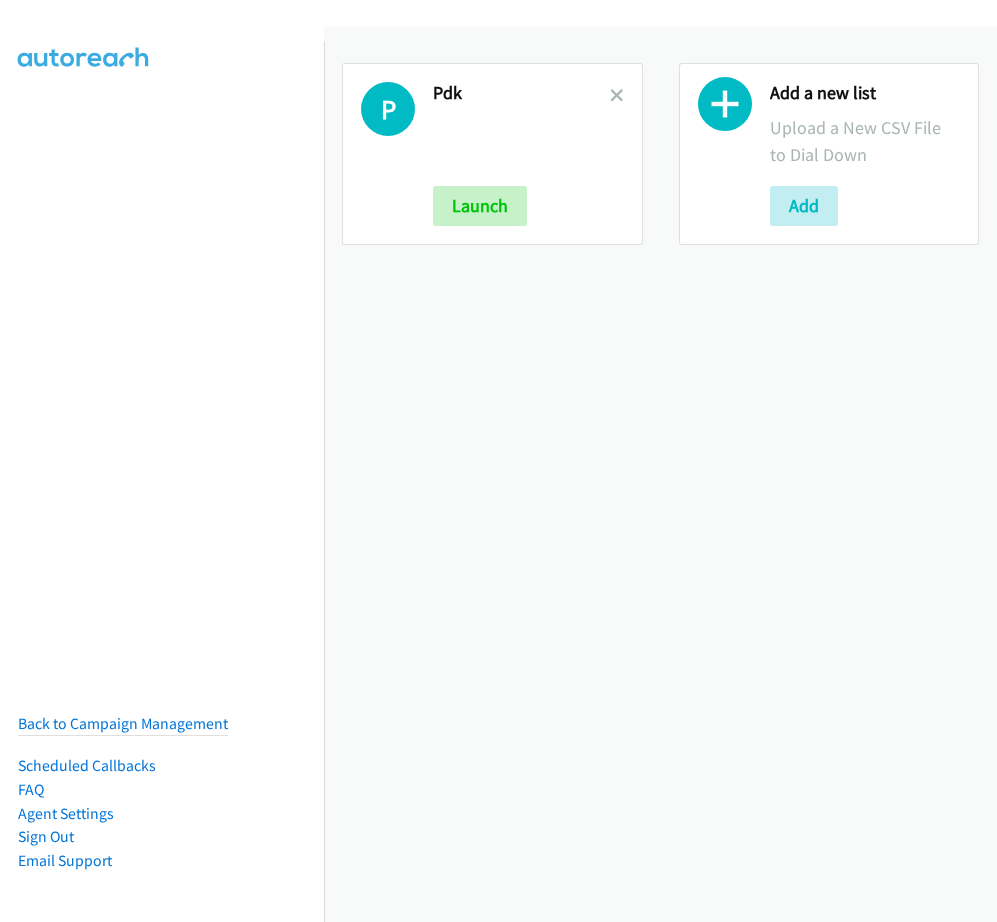scroll, scrollTop: 0, scrollLeft: 0, axis: both 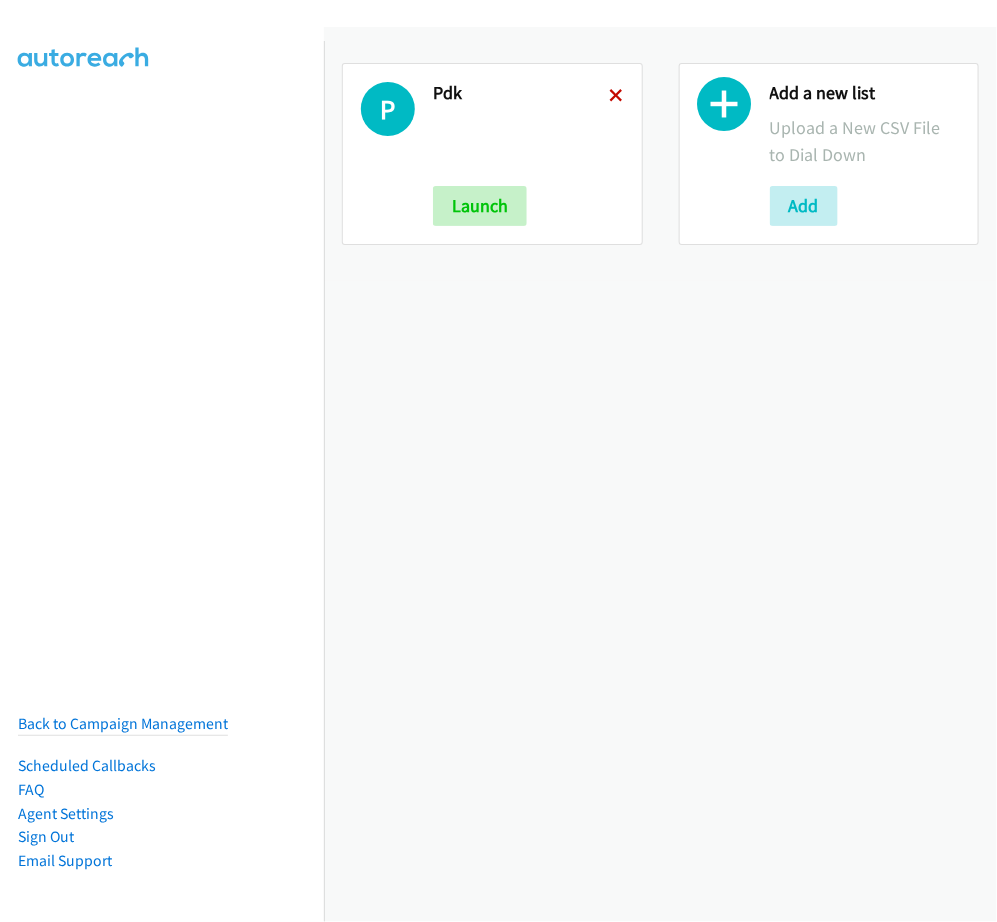 click at bounding box center [617, 97] 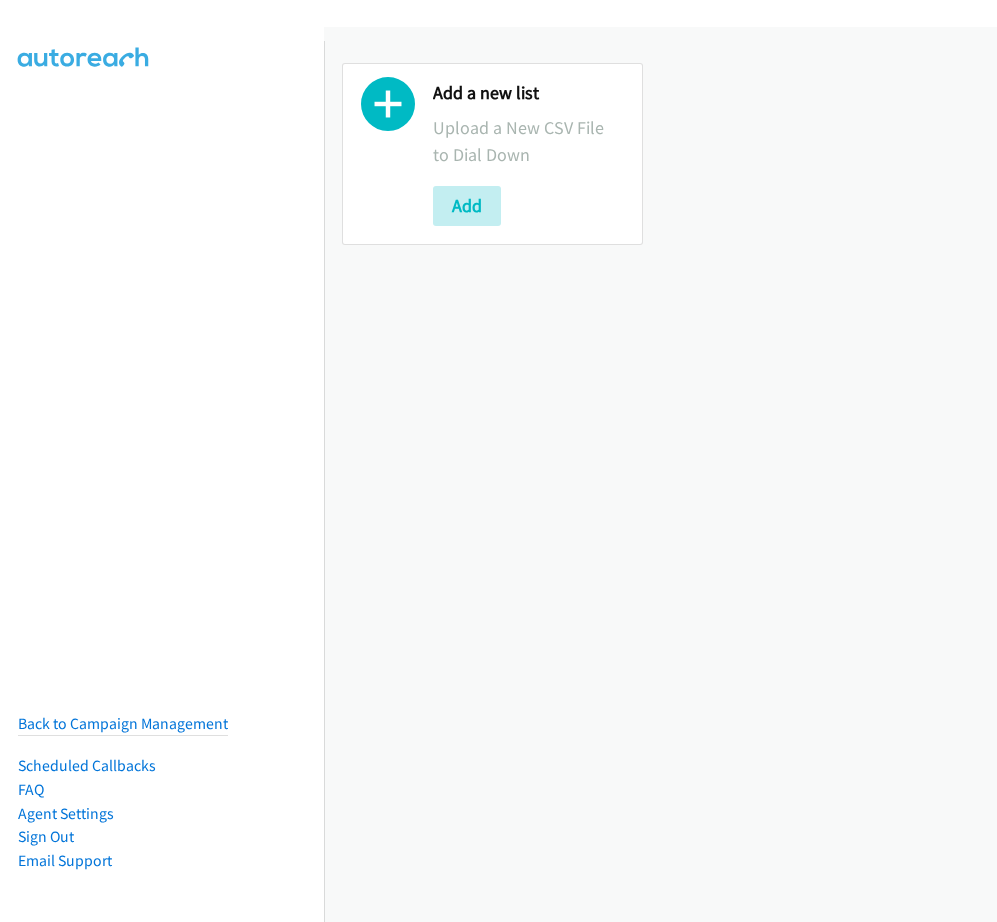 scroll, scrollTop: 0, scrollLeft: 0, axis: both 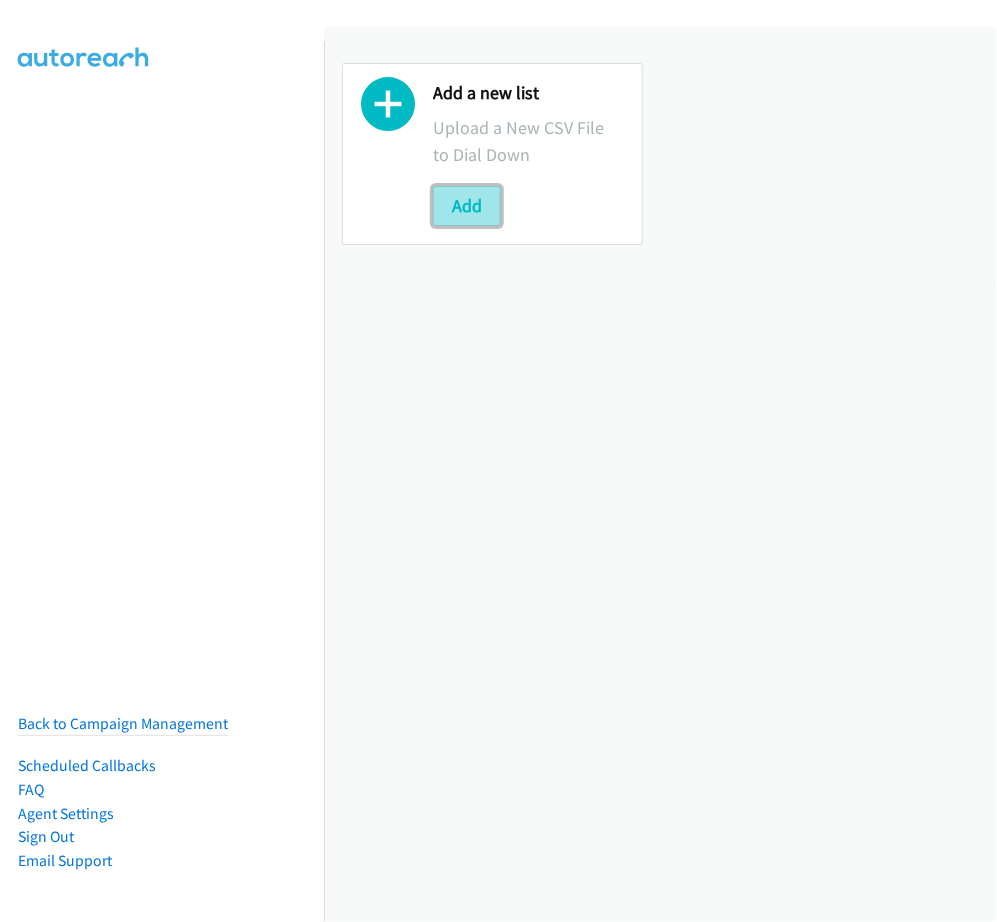 click on "Add" at bounding box center (467, 206) 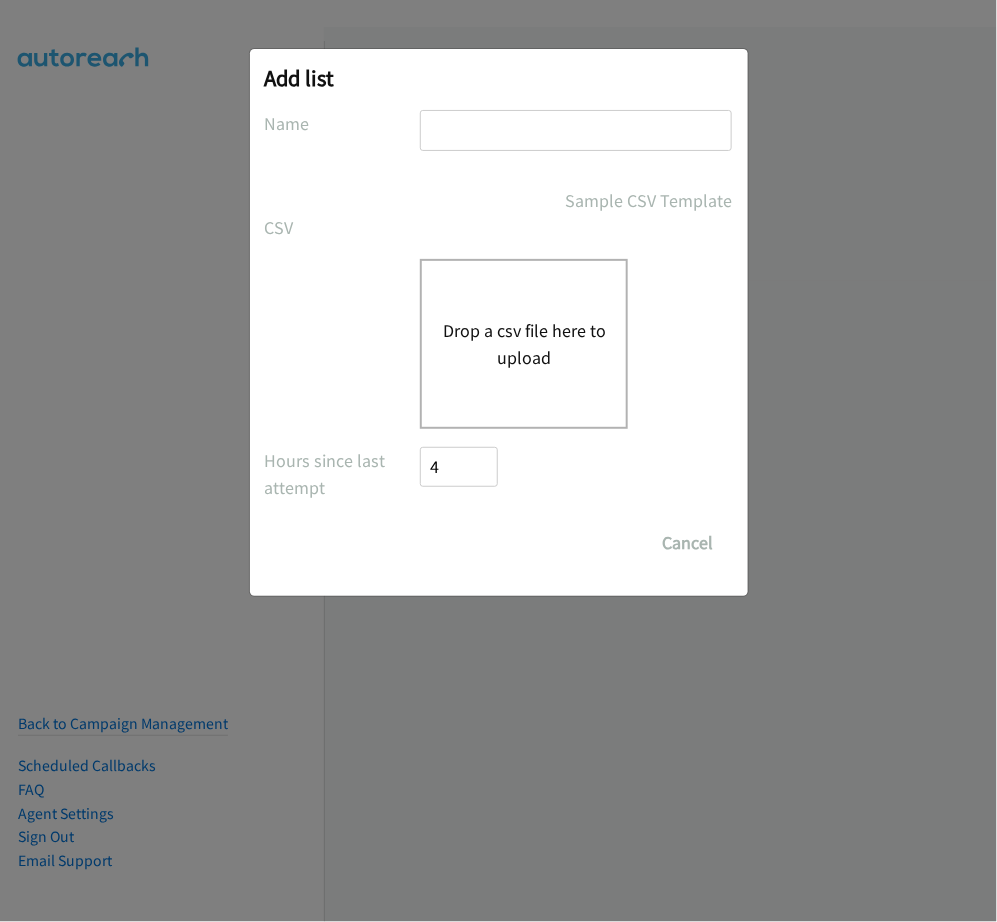 scroll, scrollTop: 0, scrollLeft: 0, axis: both 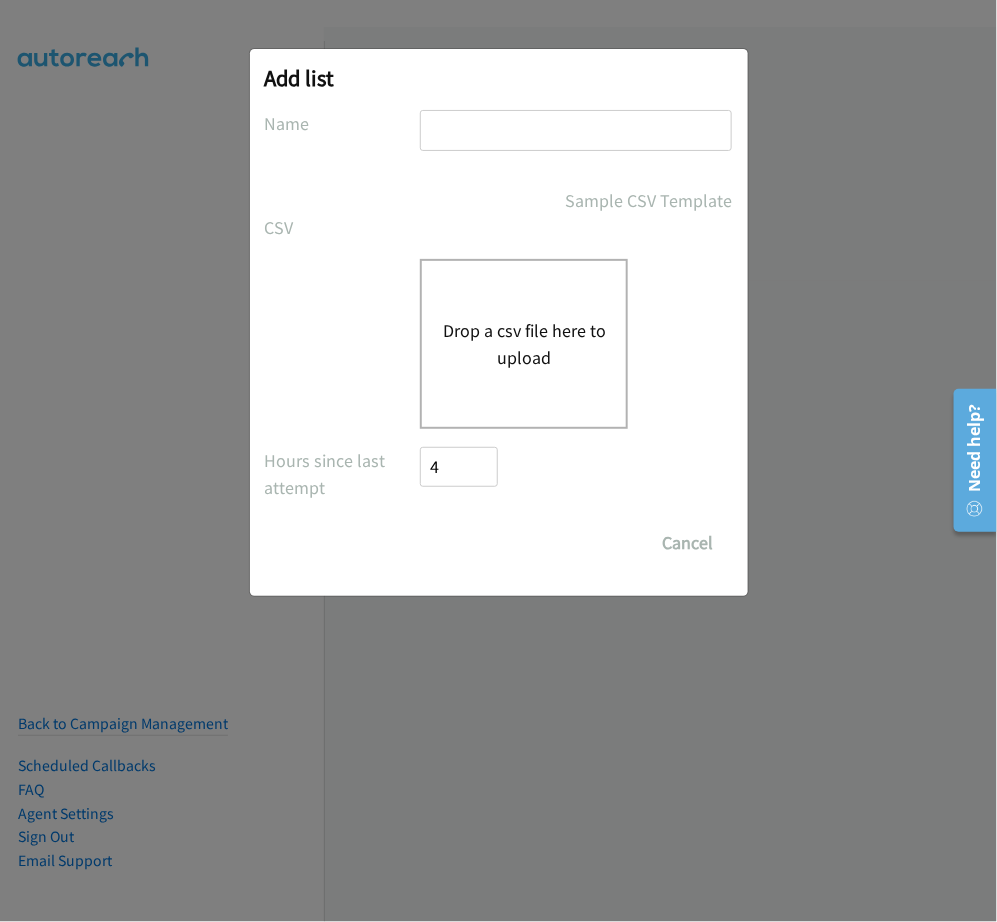 type on "PDK" 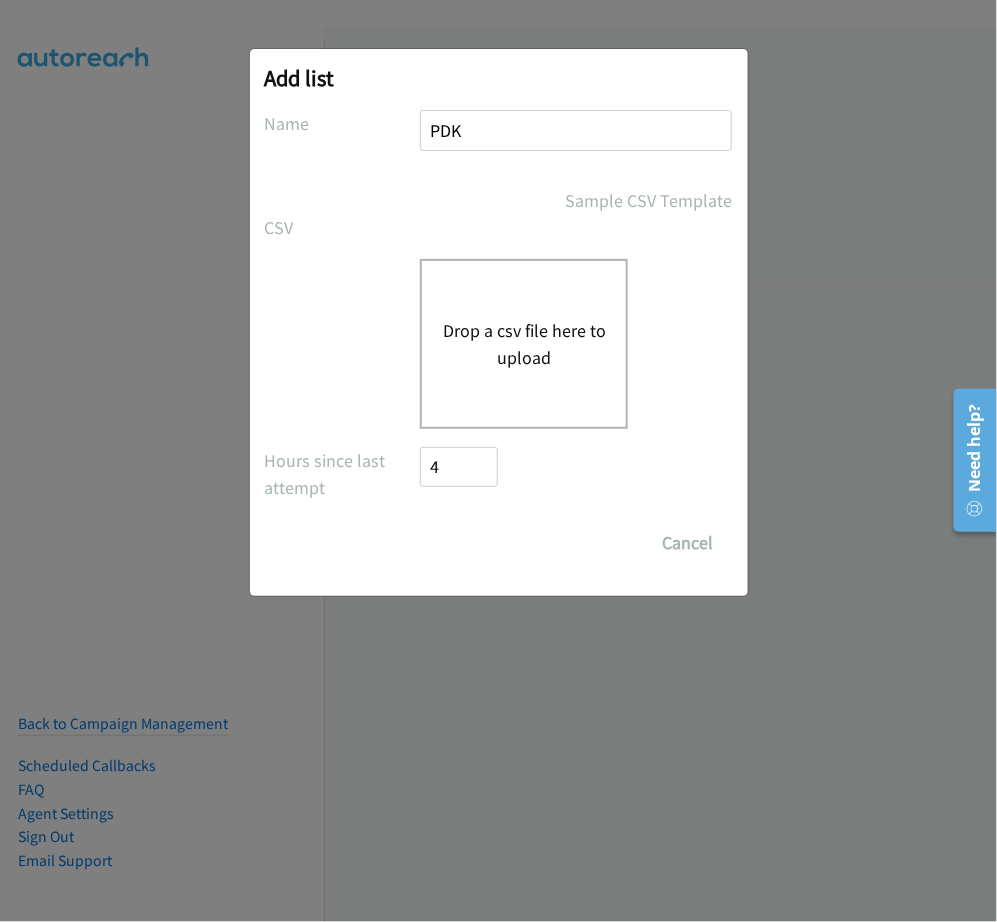 click on "Drop a csv file here to upload" at bounding box center [524, 344] 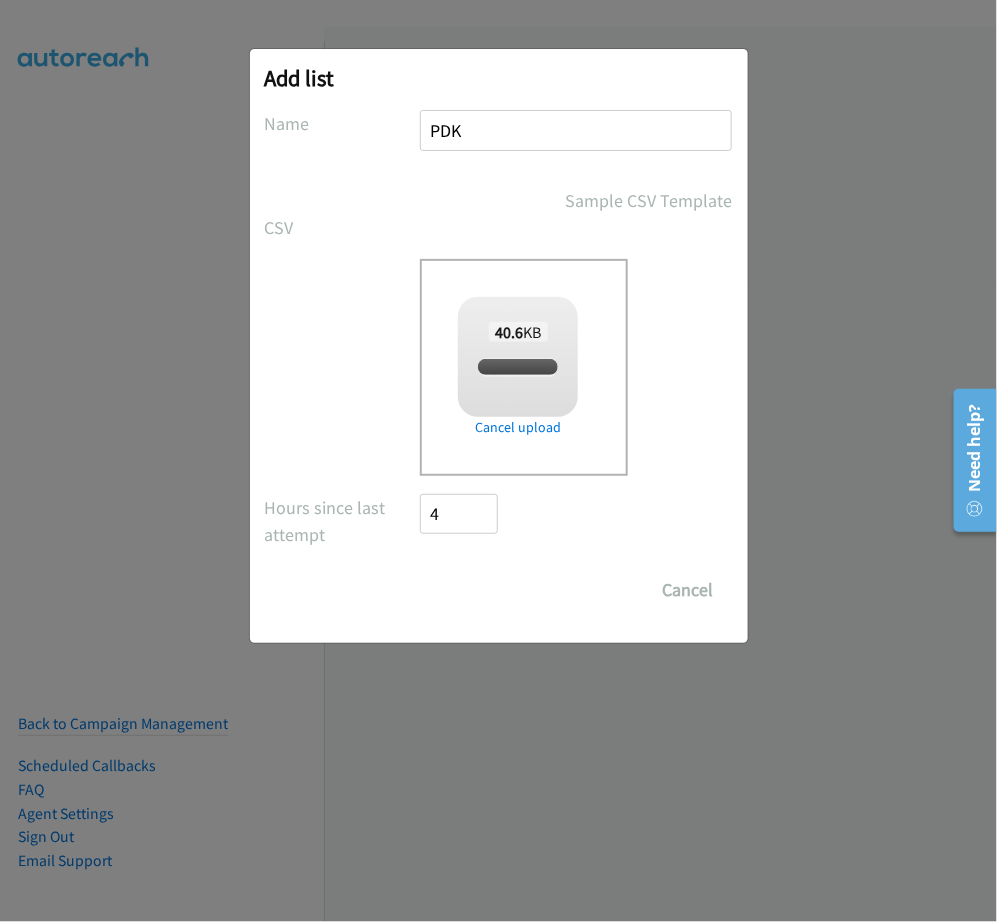checkbox on "true" 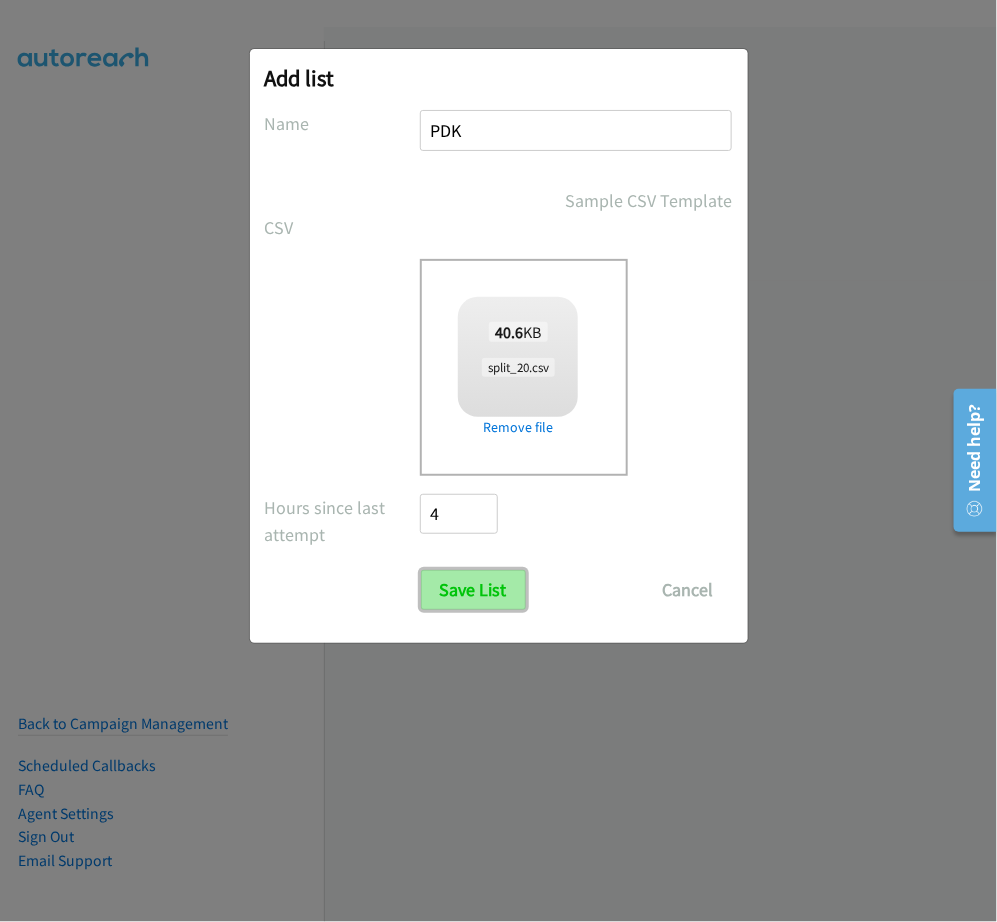click on "Save List" at bounding box center (473, 590) 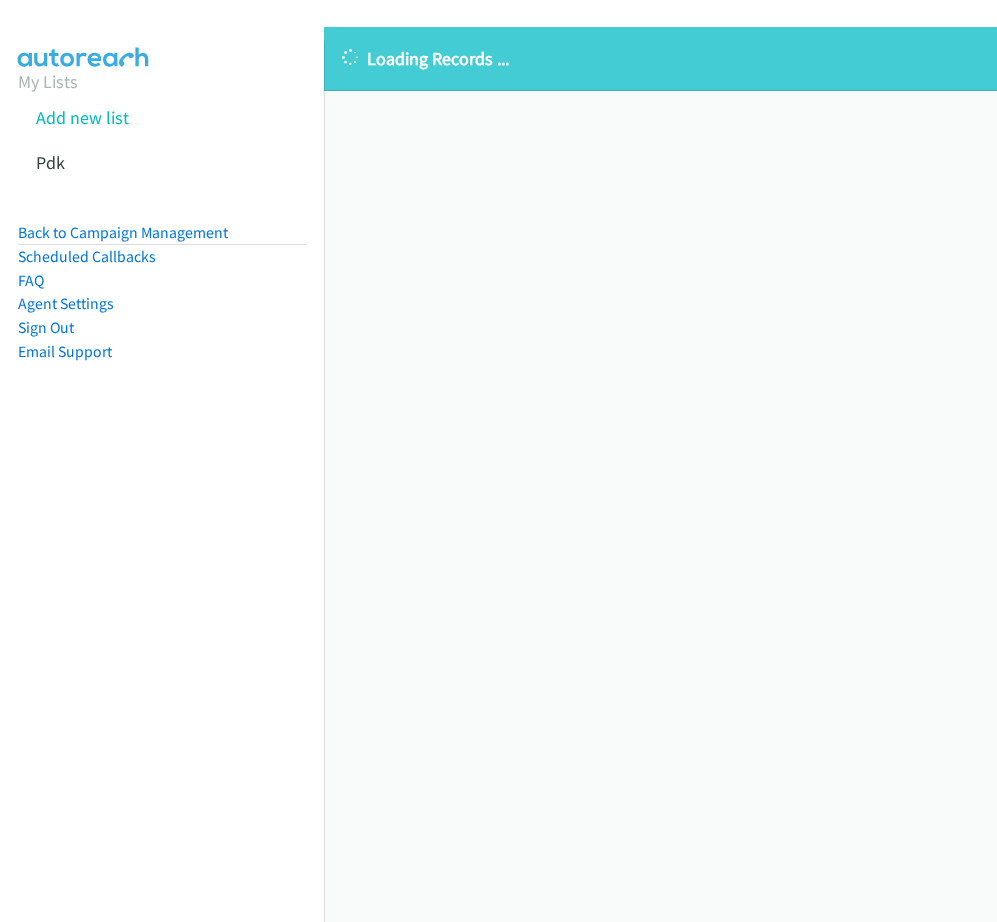 scroll, scrollTop: 0, scrollLeft: 0, axis: both 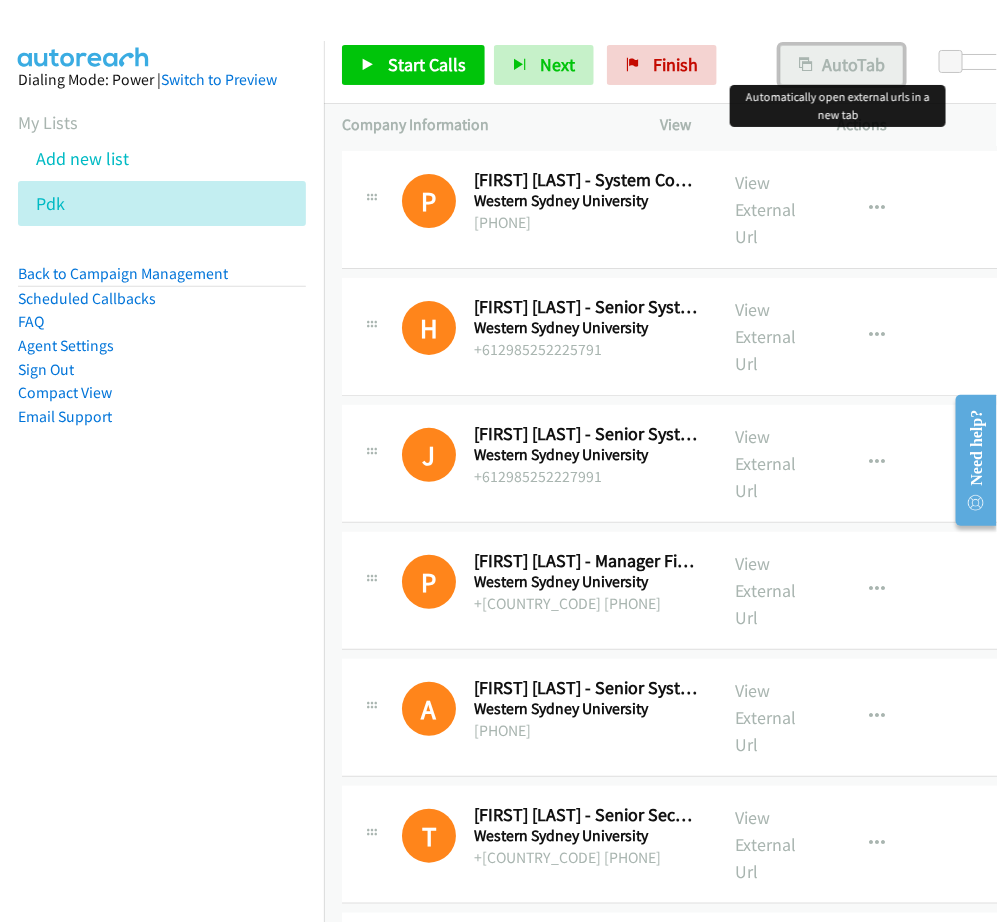 click at bounding box center (806, 66) 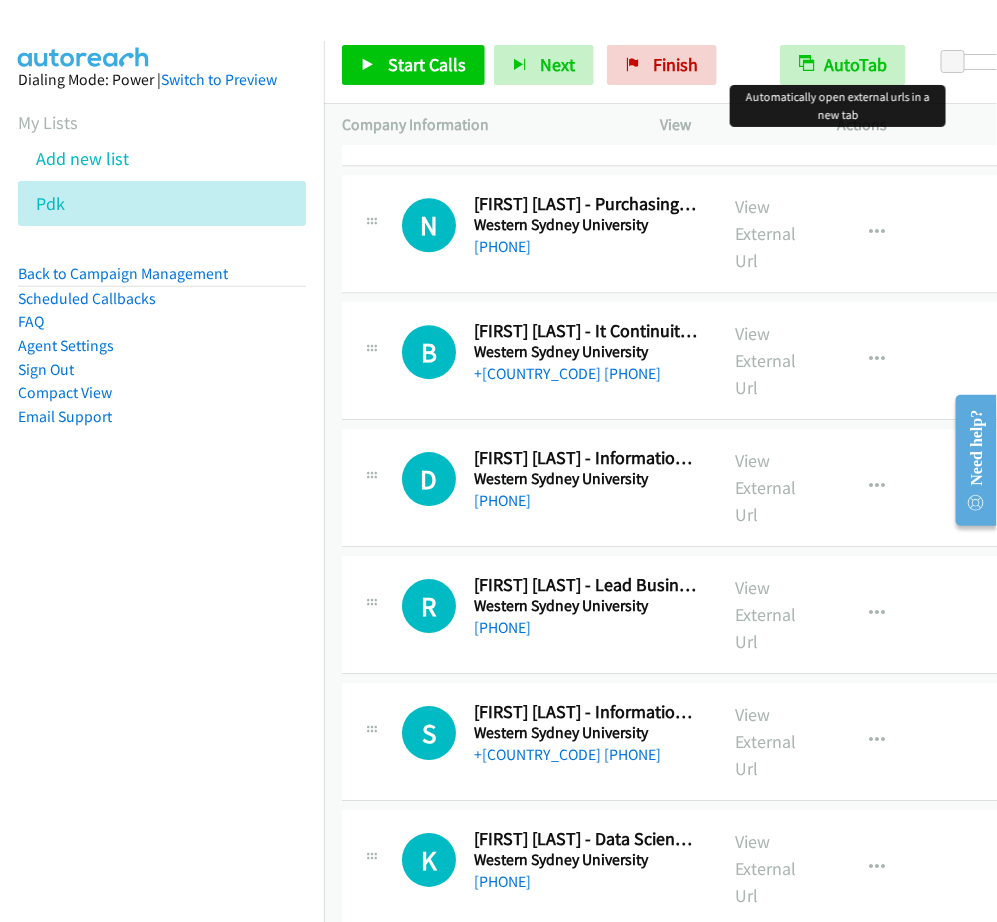 scroll, scrollTop: 1375, scrollLeft: 0, axis: vertical 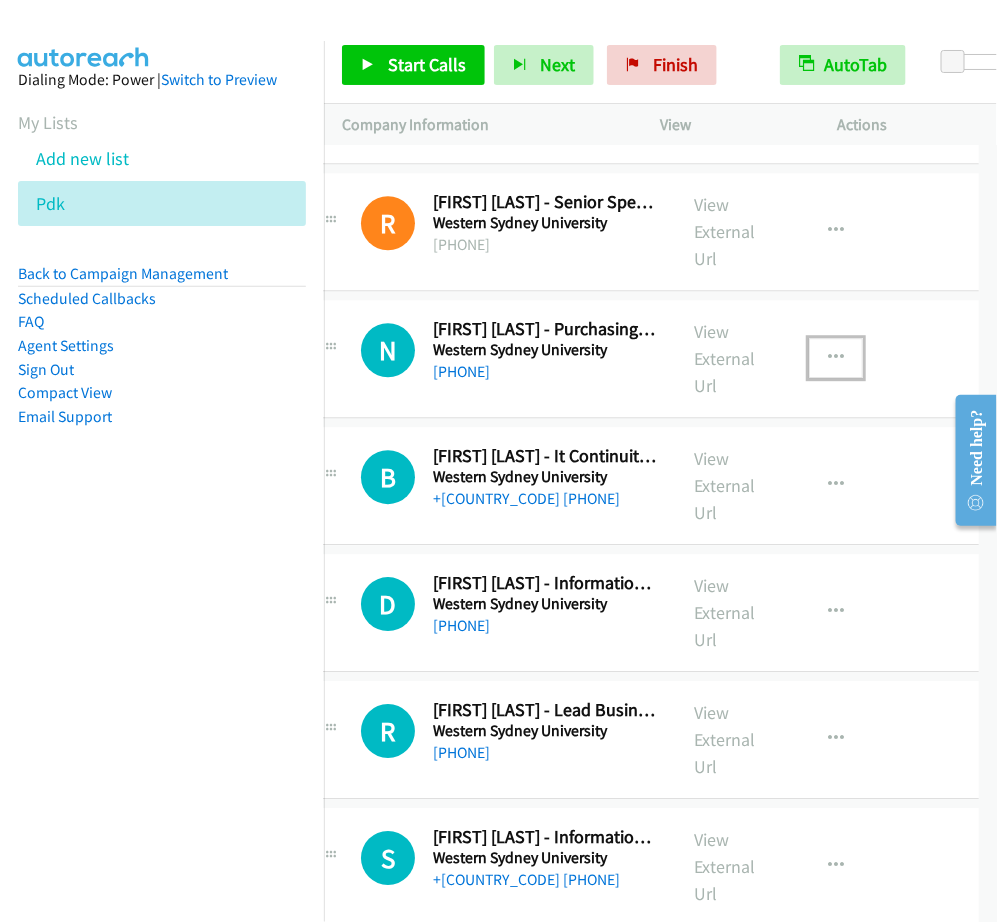 click at bounding box center (836, 358) 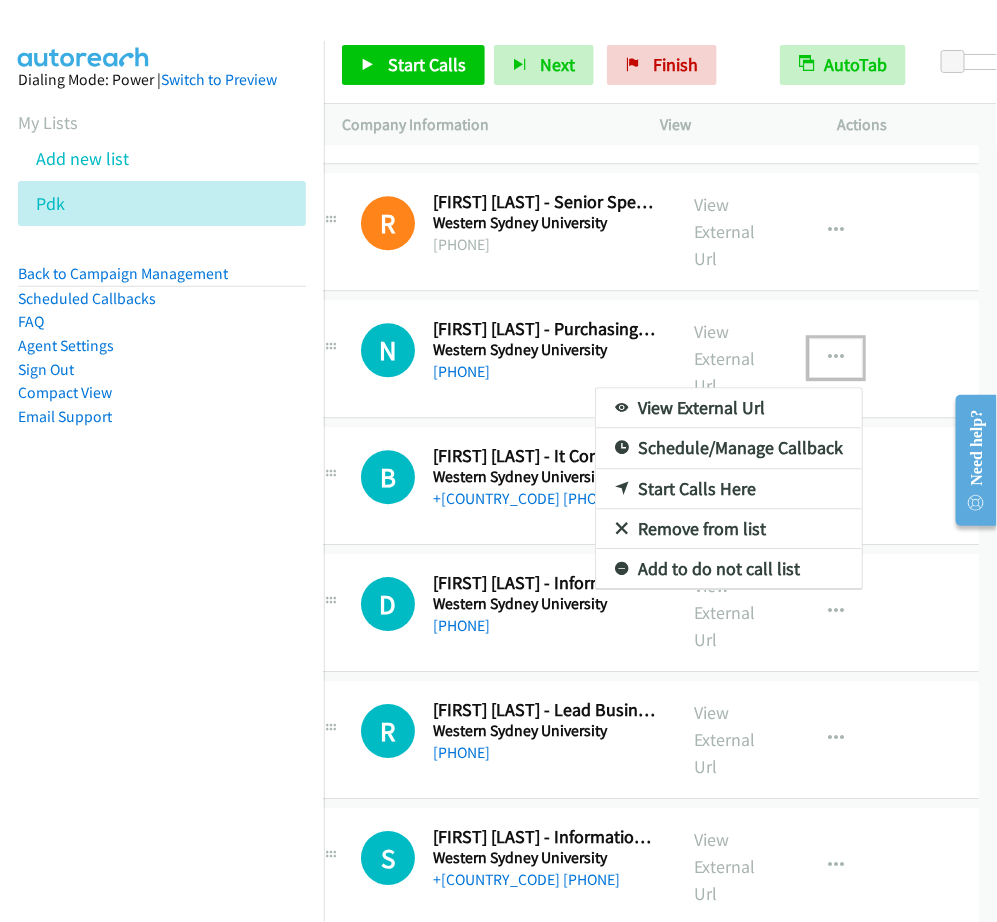click on "Start Calls Here" at bounding box center [729, 489] 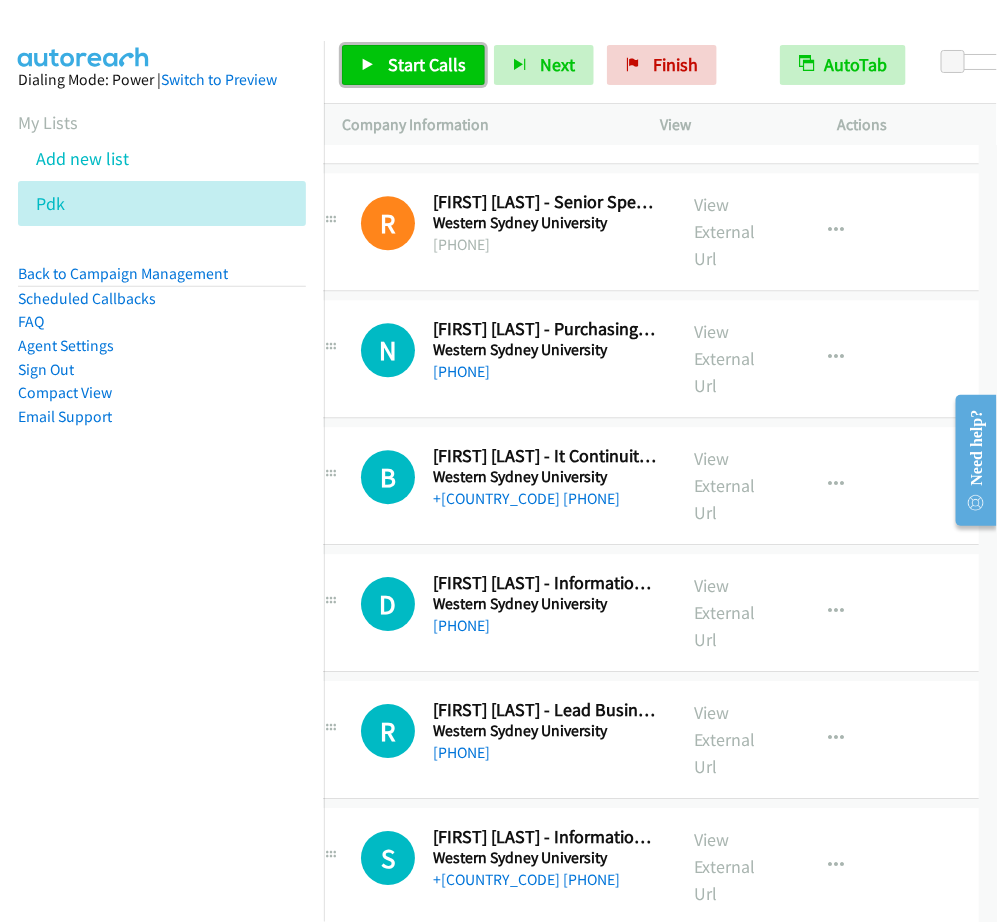 click on "Start Calls" at bounding box center (427, 64) 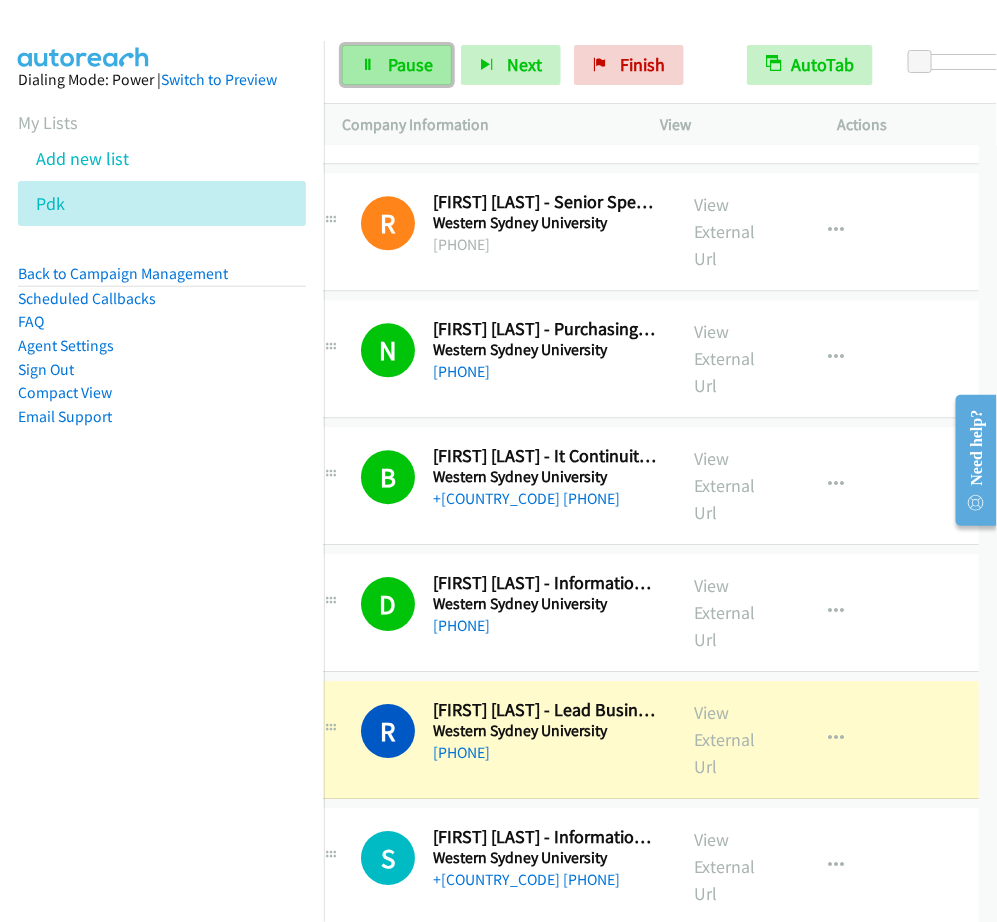 click on "Pause" at bounding box center [410, 64] 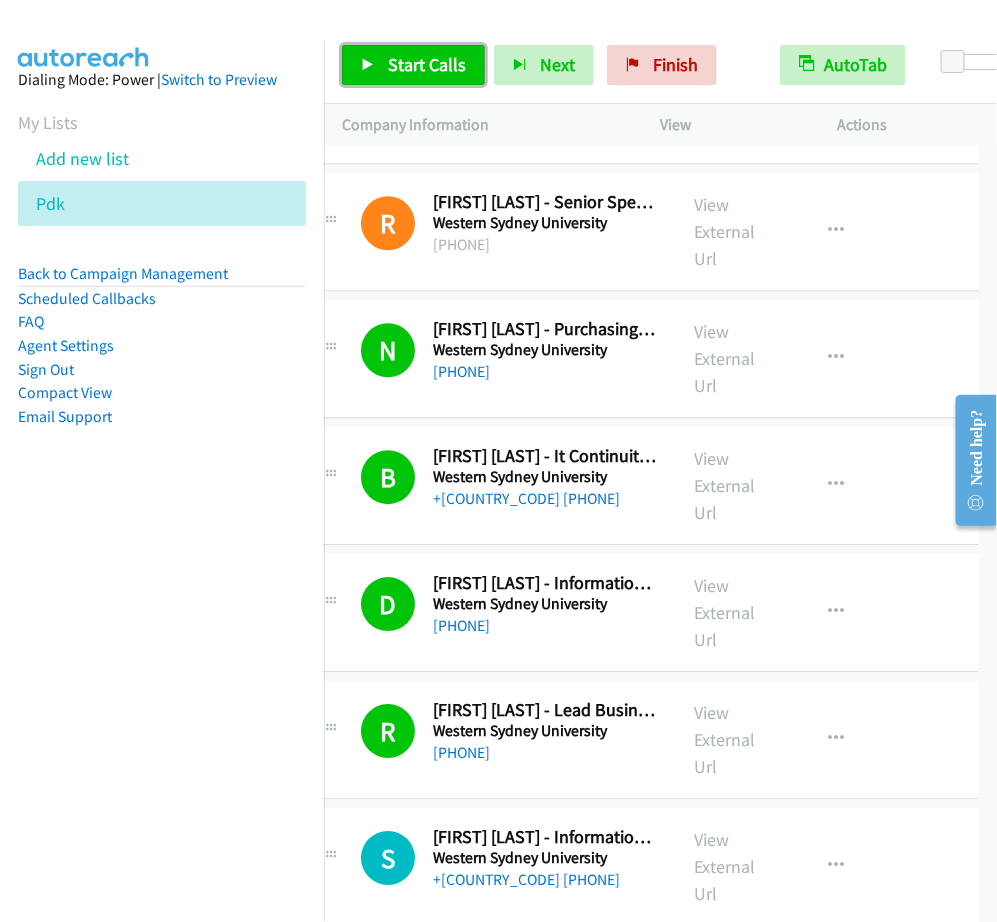 click on "Start Calls" at bounding box center (413, 65) 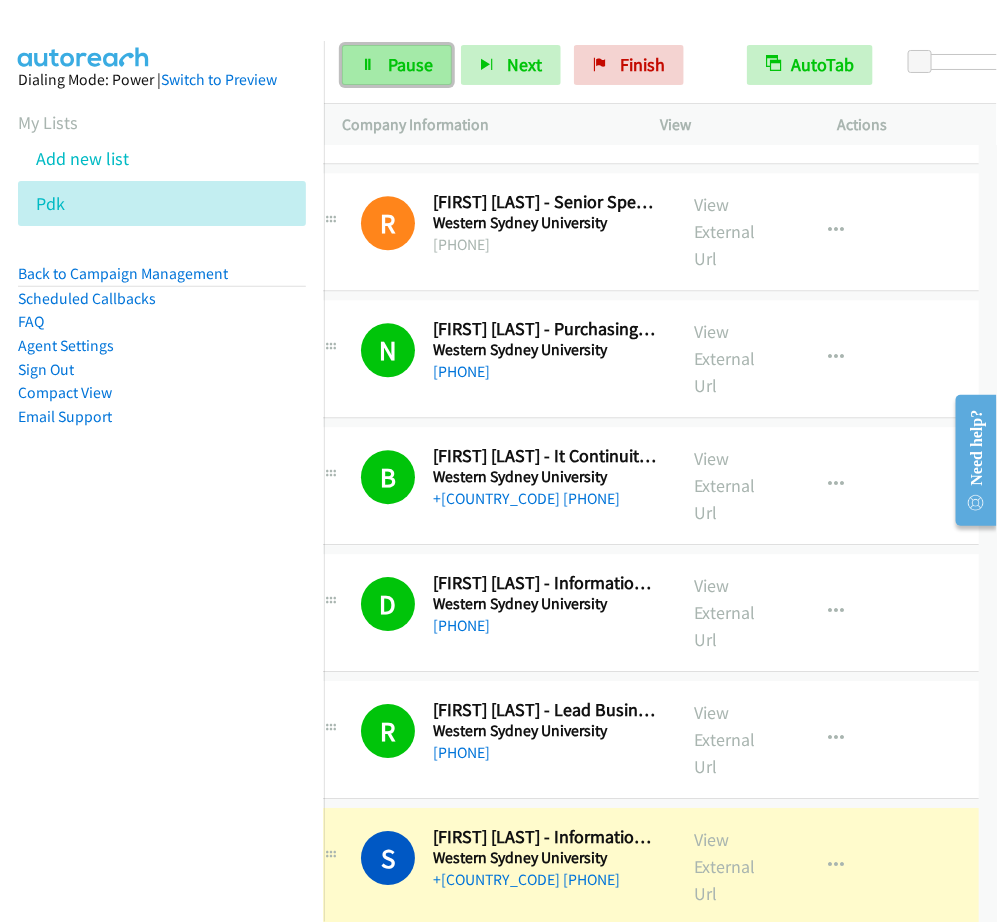 click at bounding box center (368, 66) 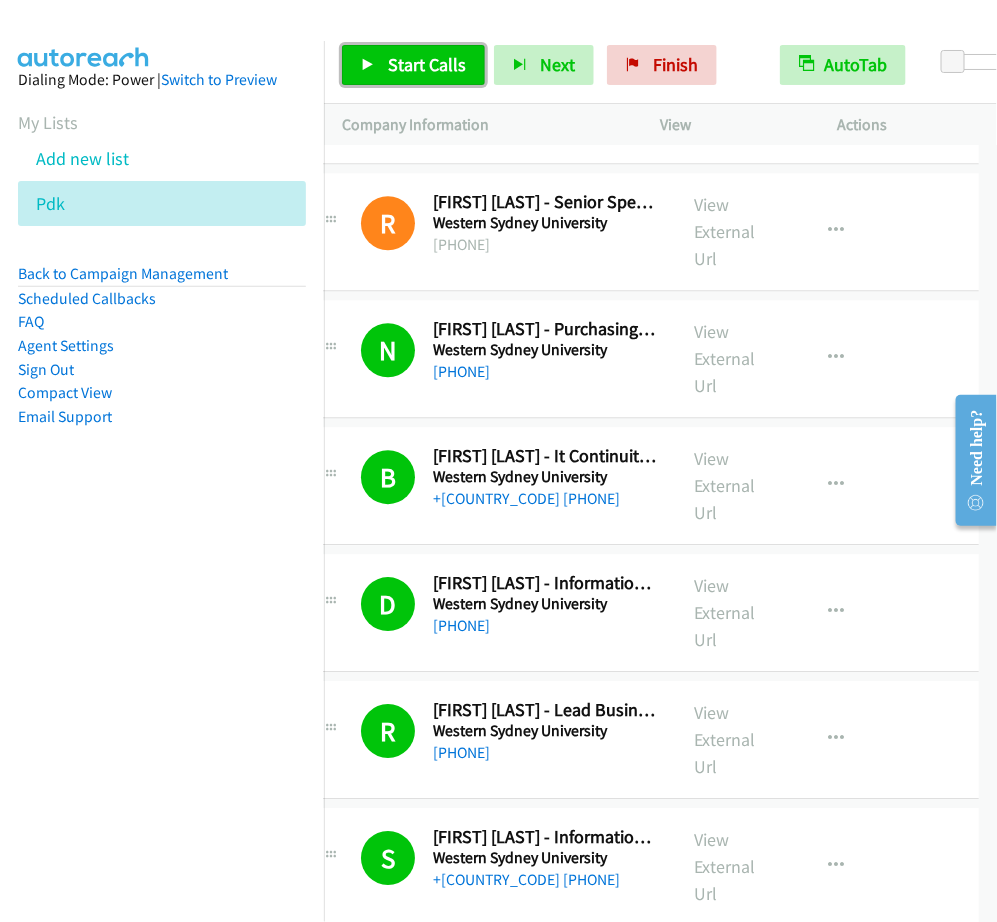 click on "Start Calls" at bounding box center [427, 64] 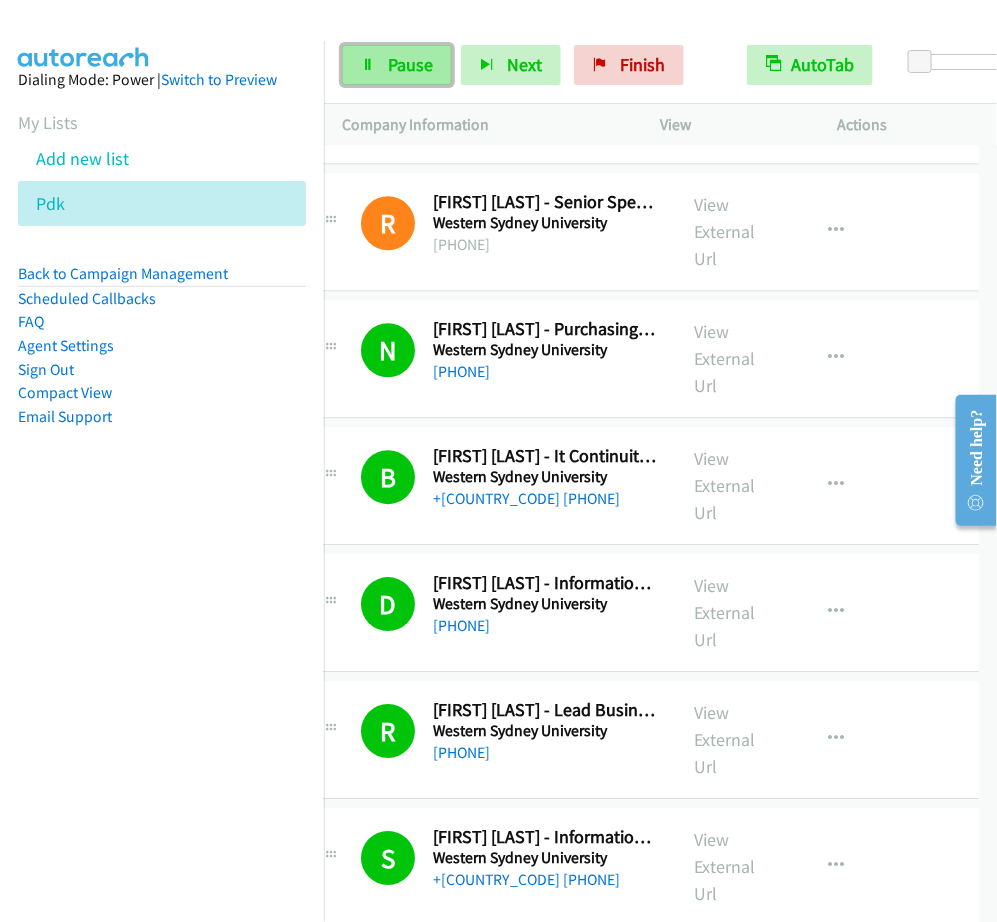 click on "Pause" at bounding box center [397, 65] 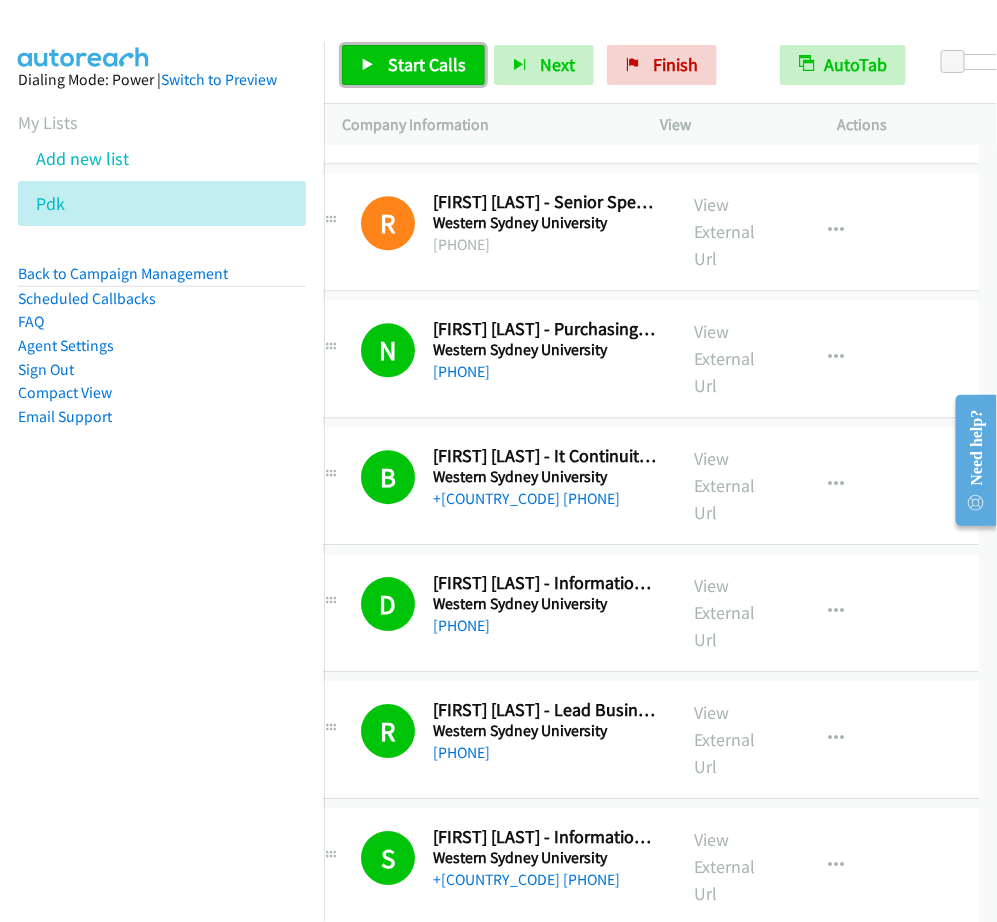 click on "Start Calls" at bounding box center [427, 64] 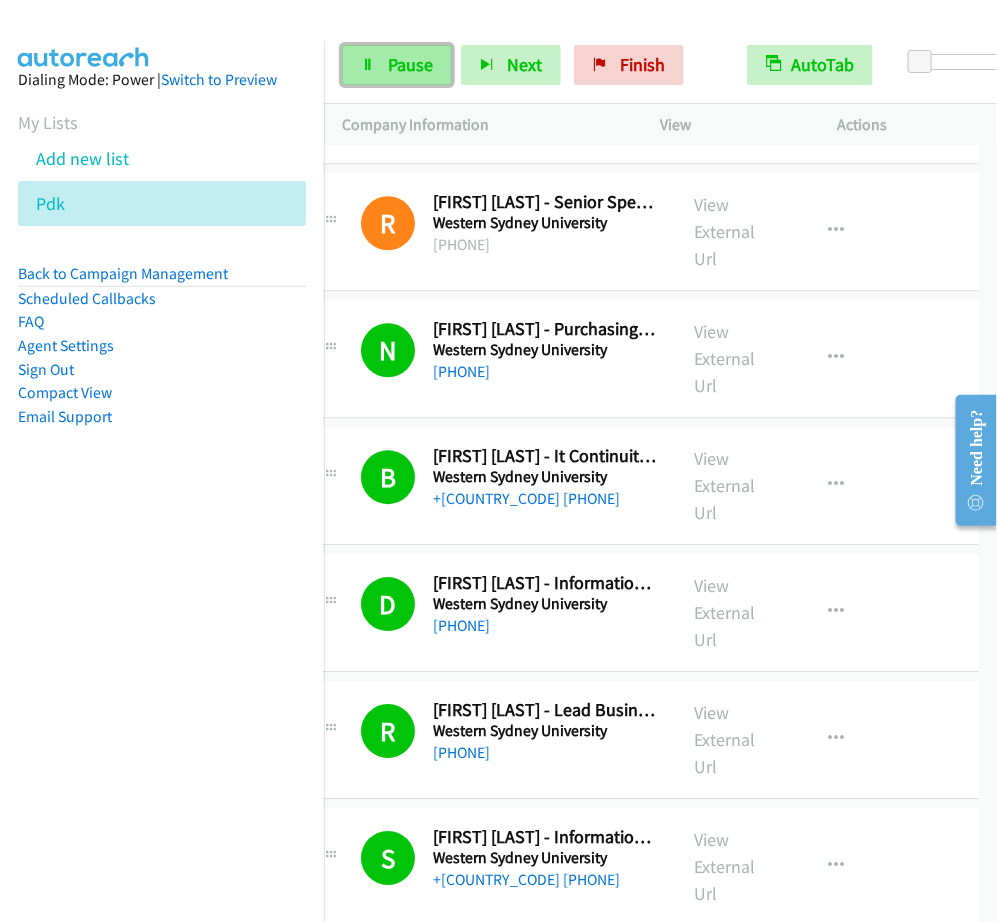 click on "Pause" at bounding box center (397, 65) 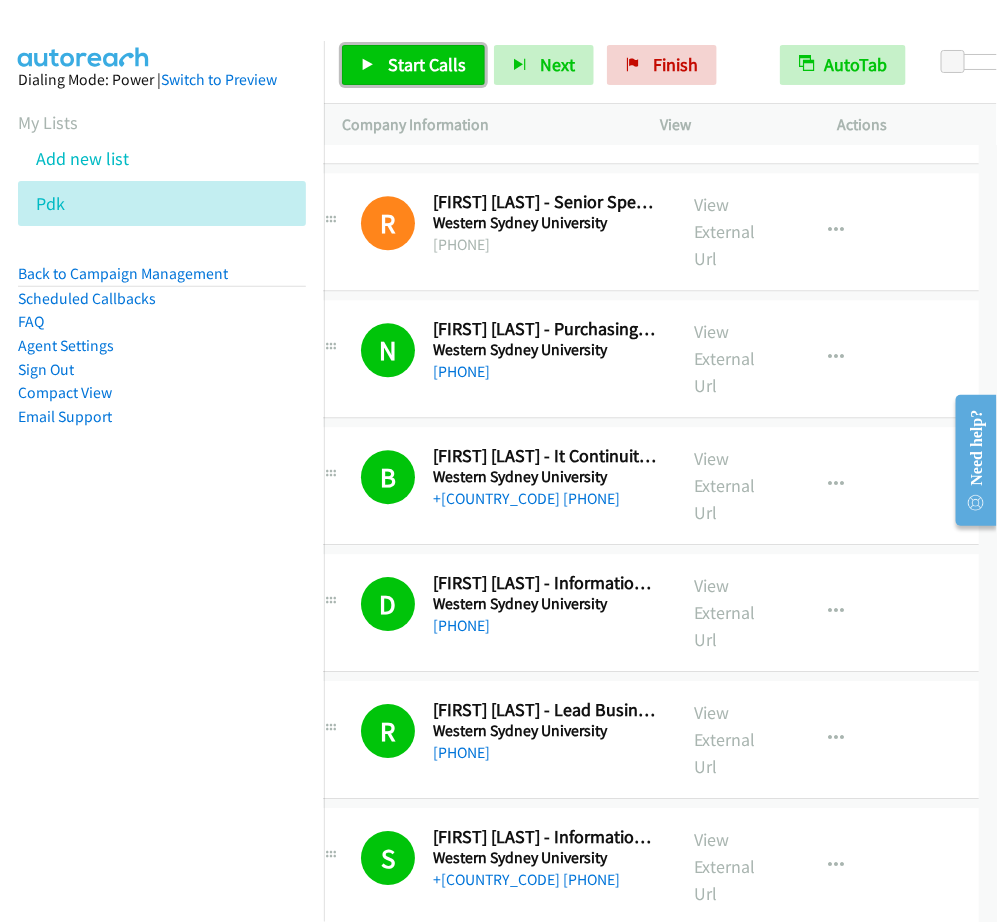 click on "Start Calls" at bounding box center [413, 65] 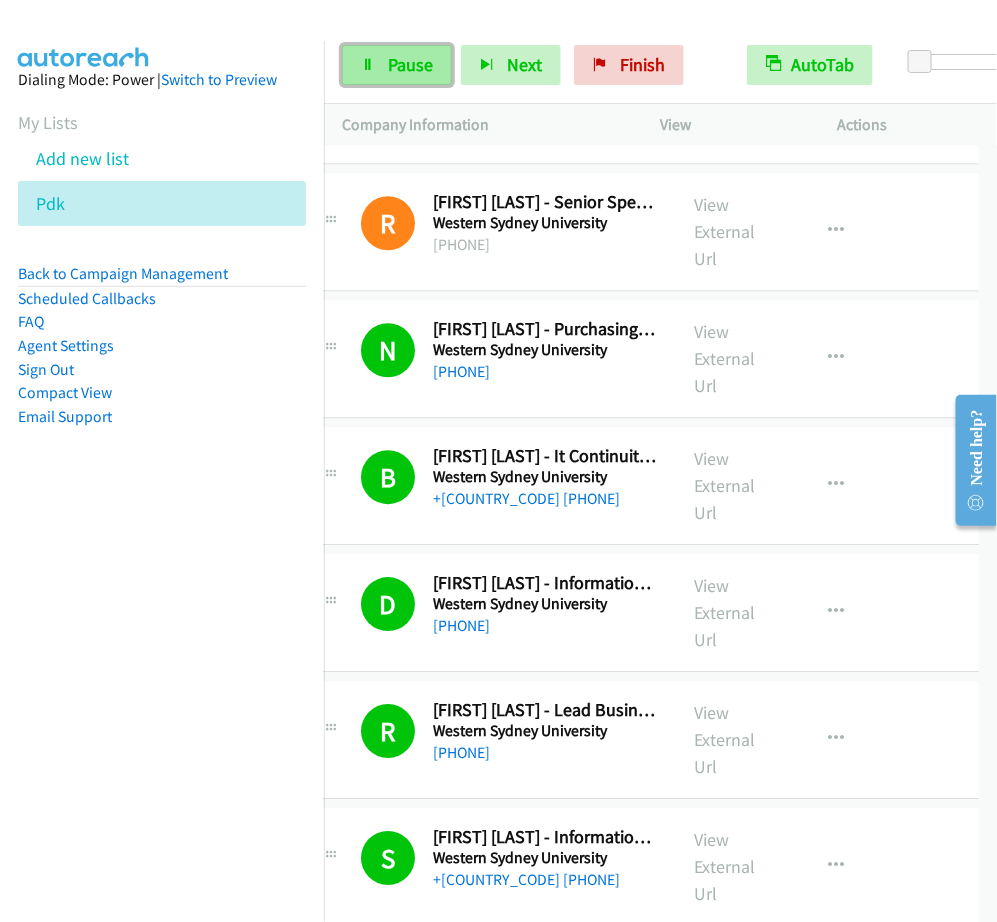 click on "Pause" at bounding box center (410, 64) 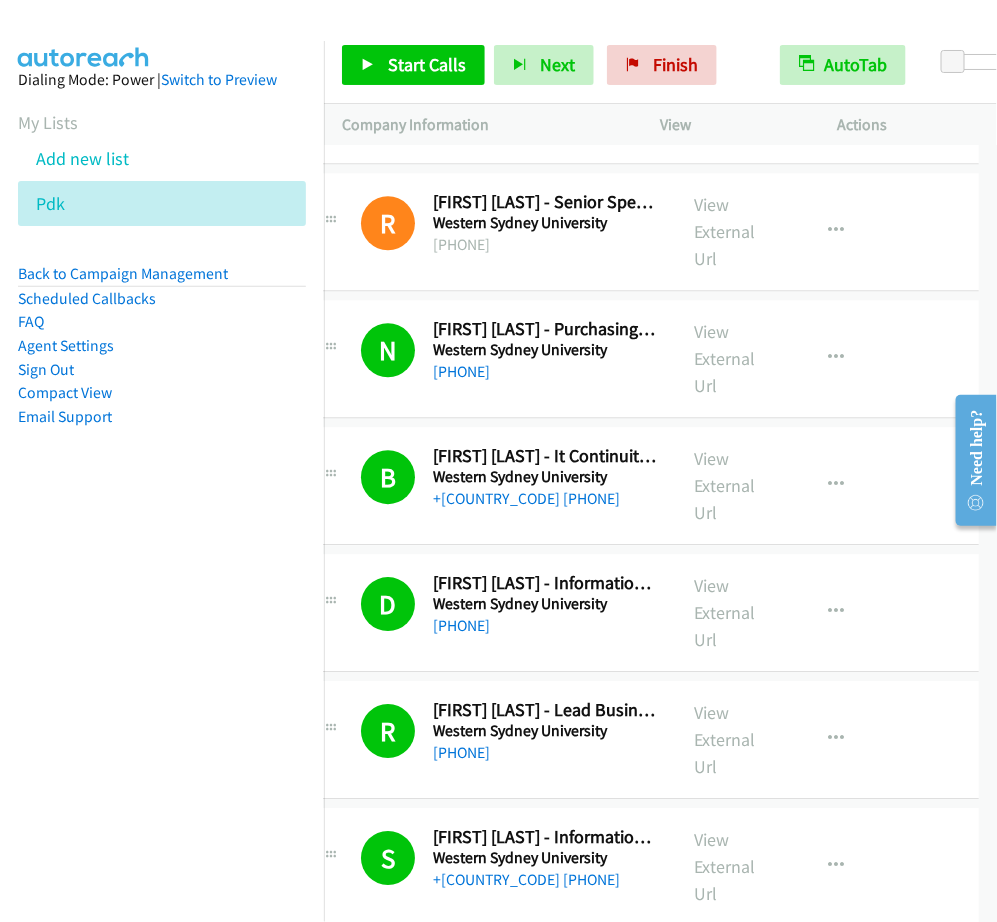 click on "Start Calls
Pause
Next
Finish
Call Completed
AutoTab
AutoTab
0" at bounding box center [660, 65] 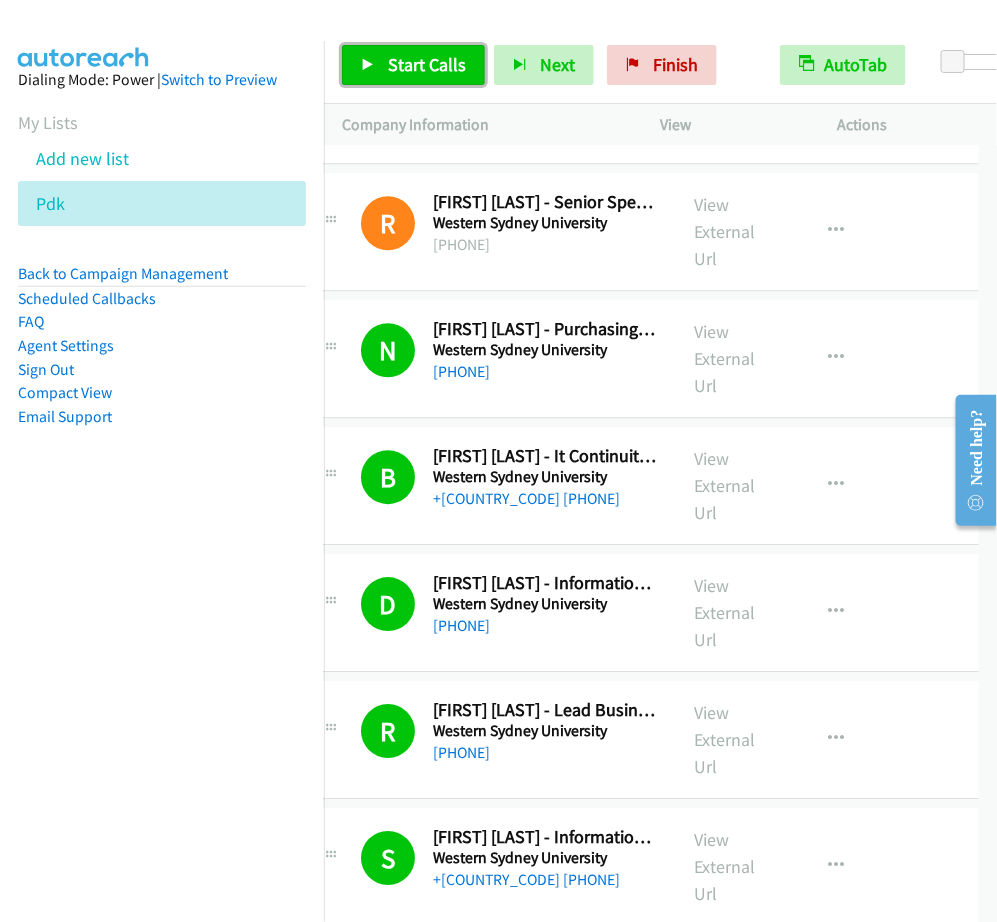 click on "Start Calls" at bounding box center [427, 64] 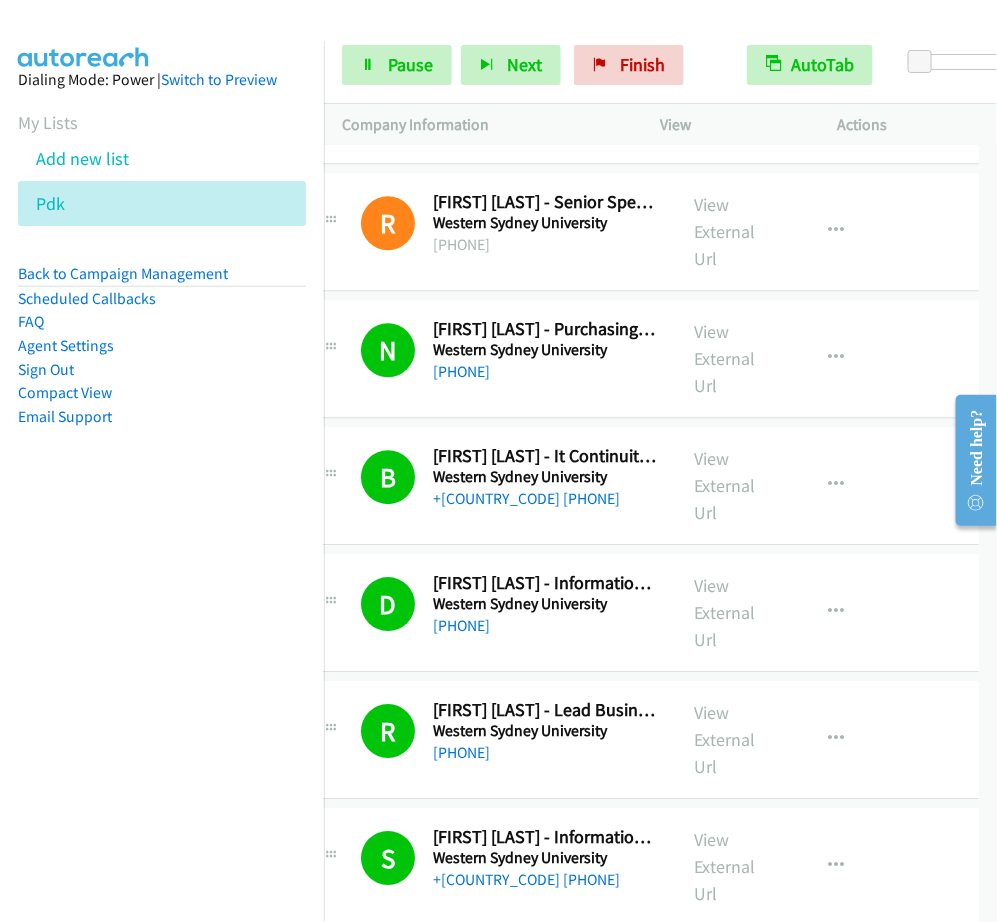 click on "Start Calls
Pause
Next
Finish
Dialing John Levido - Security Architect
AutoTab
AutoTab
0" at bounding box center [660, 65] 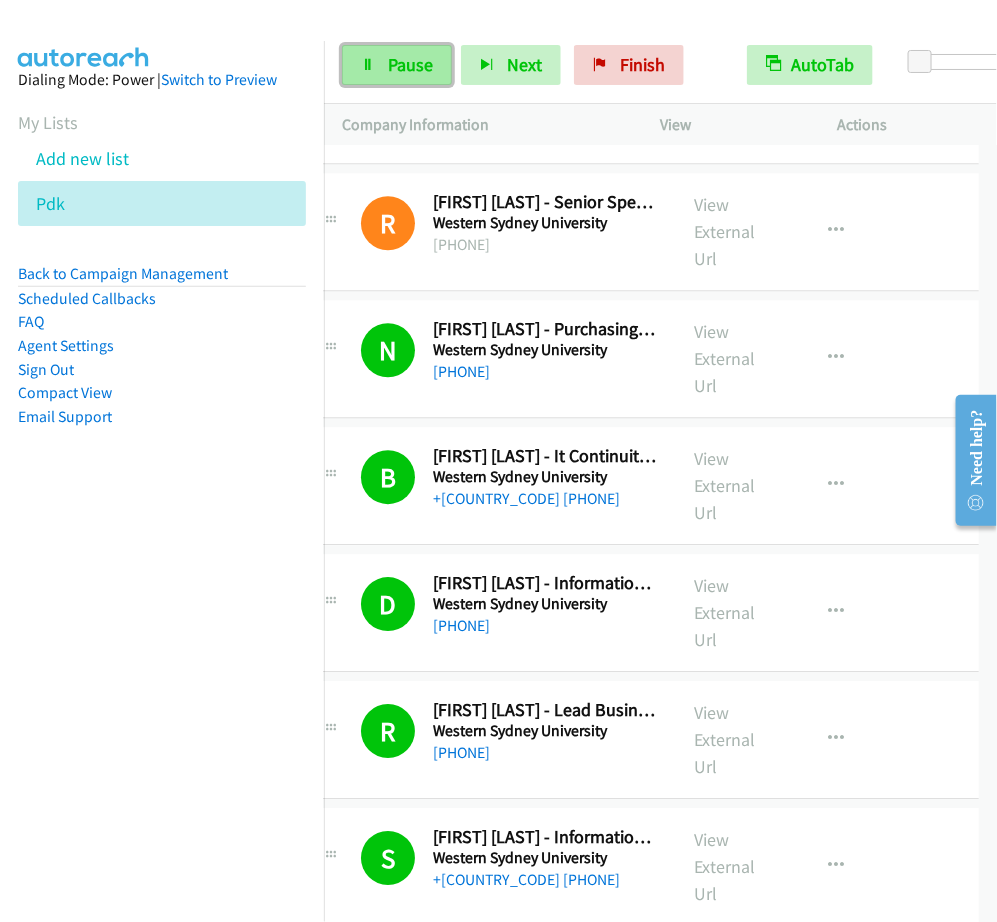 click at bounding box center (368, 66) 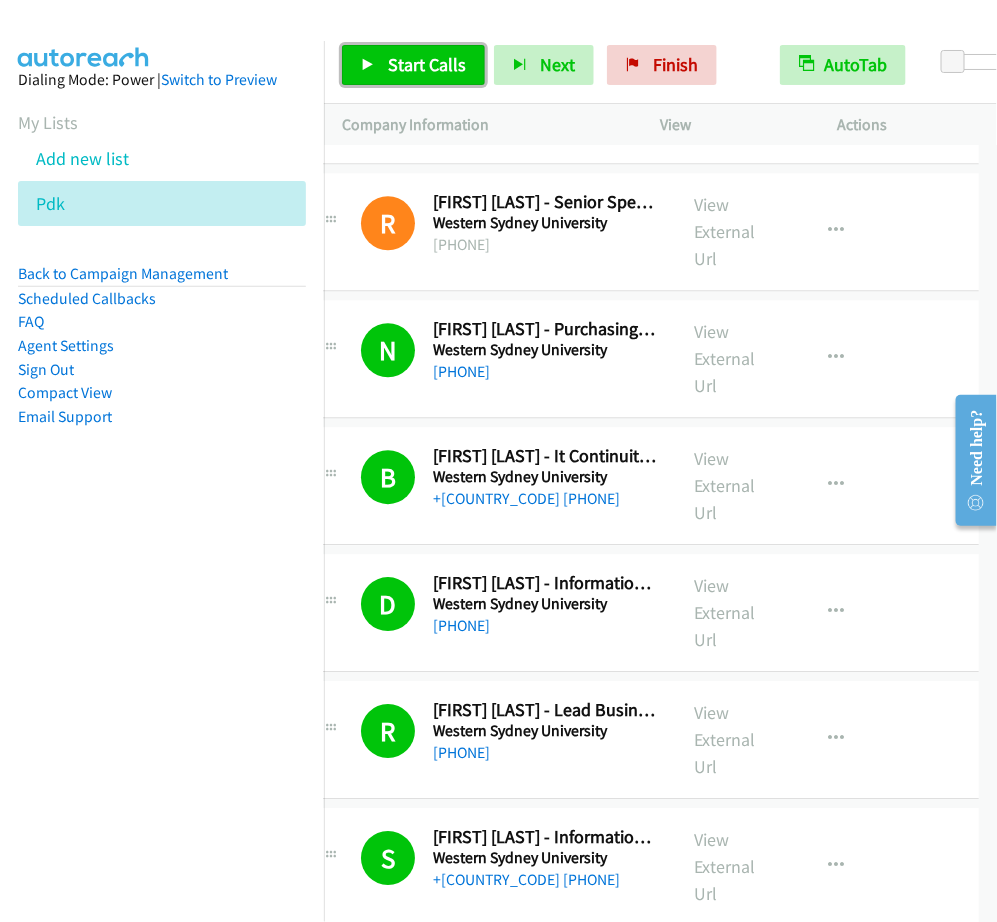 click on "Start Calls" at bounding box center (427, 64) 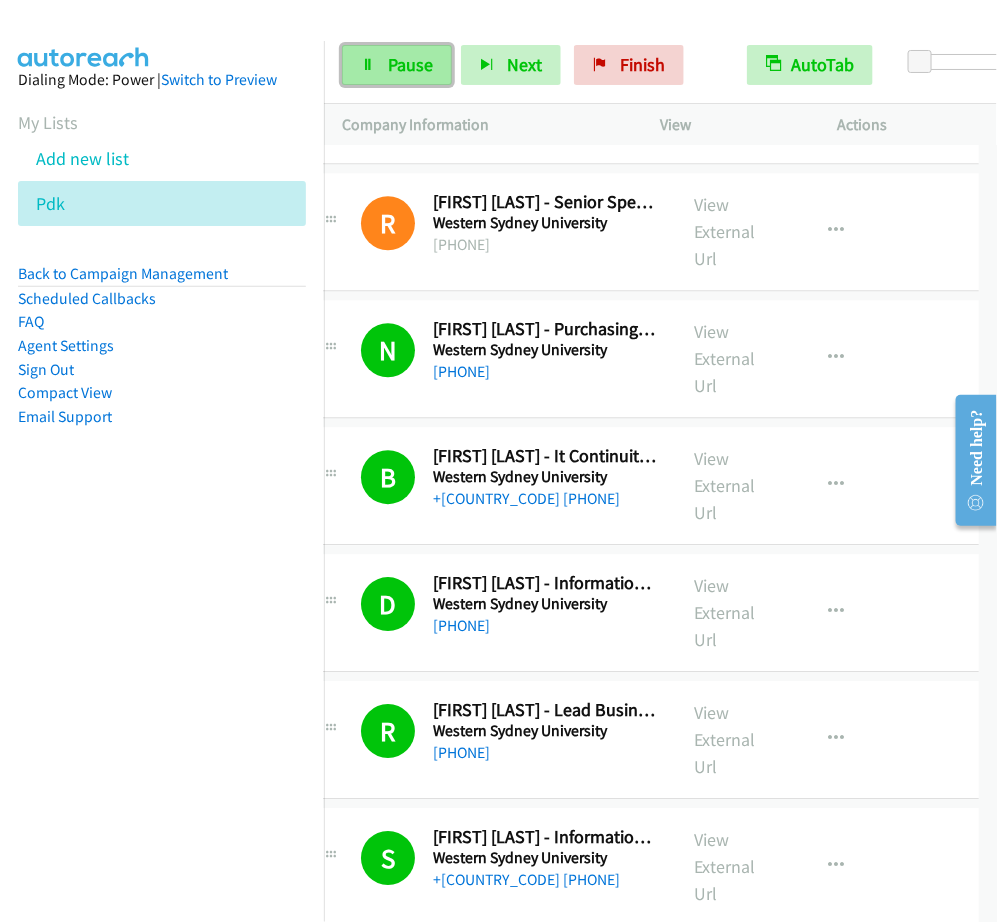 click on "Pause" at bounding box center [397, 65] 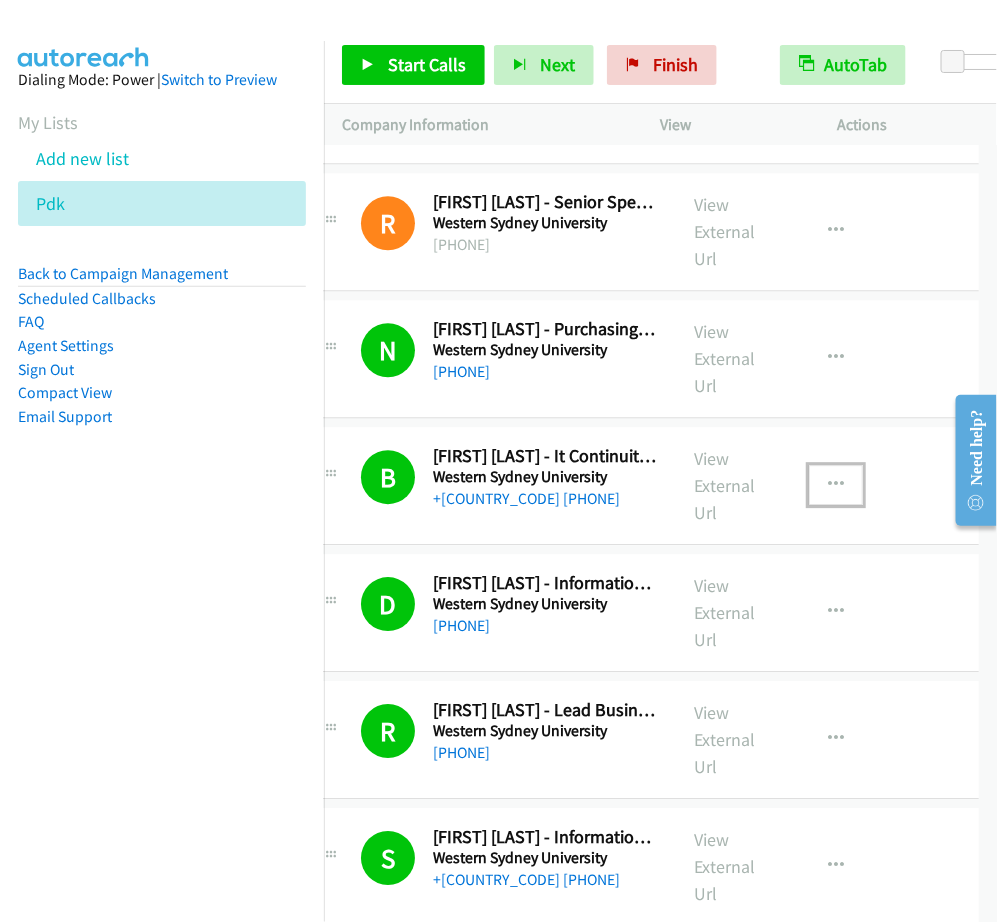 click at bounding box center (836, 485) 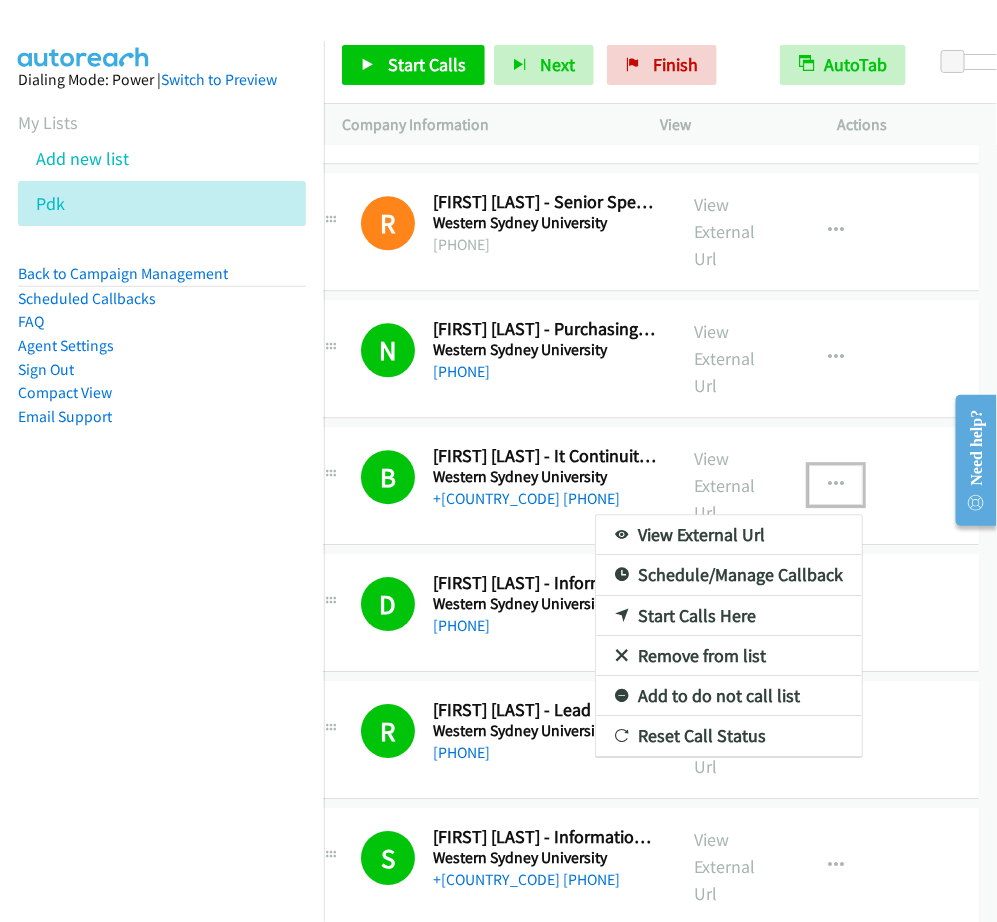 click at bounding box center (498, 461) 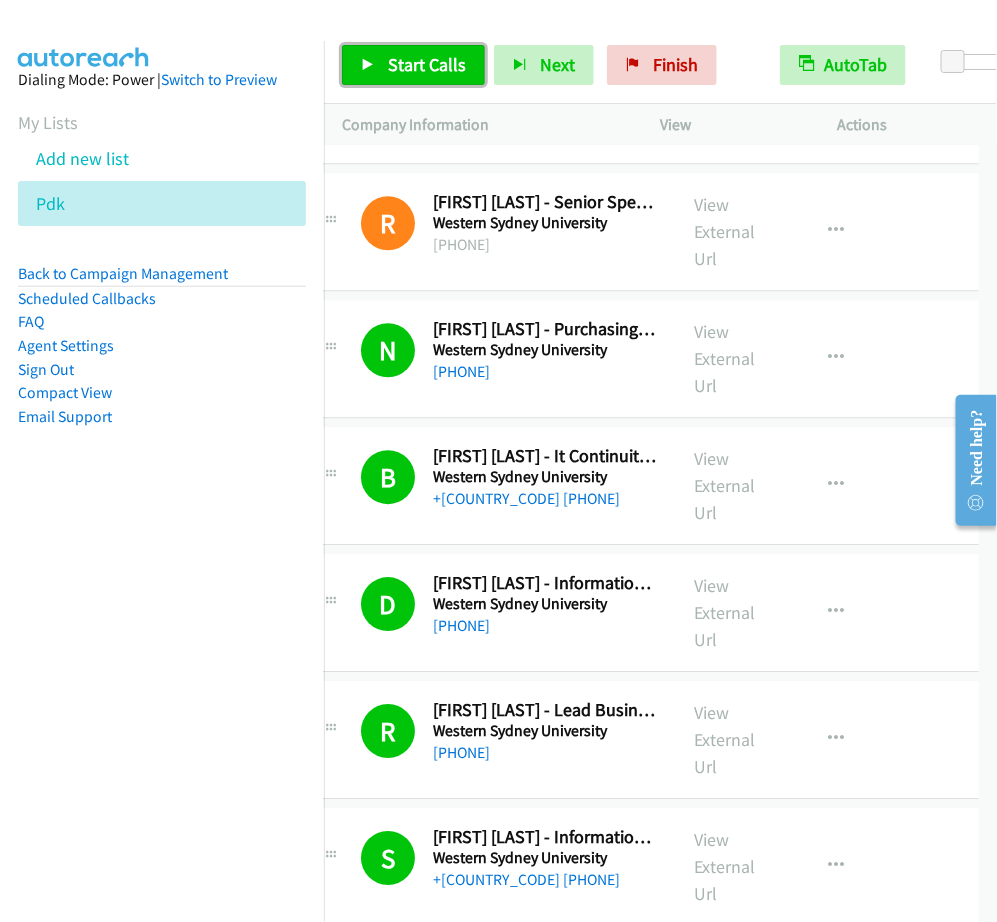 click on "Start Calls" at bounding box center [413, 65] 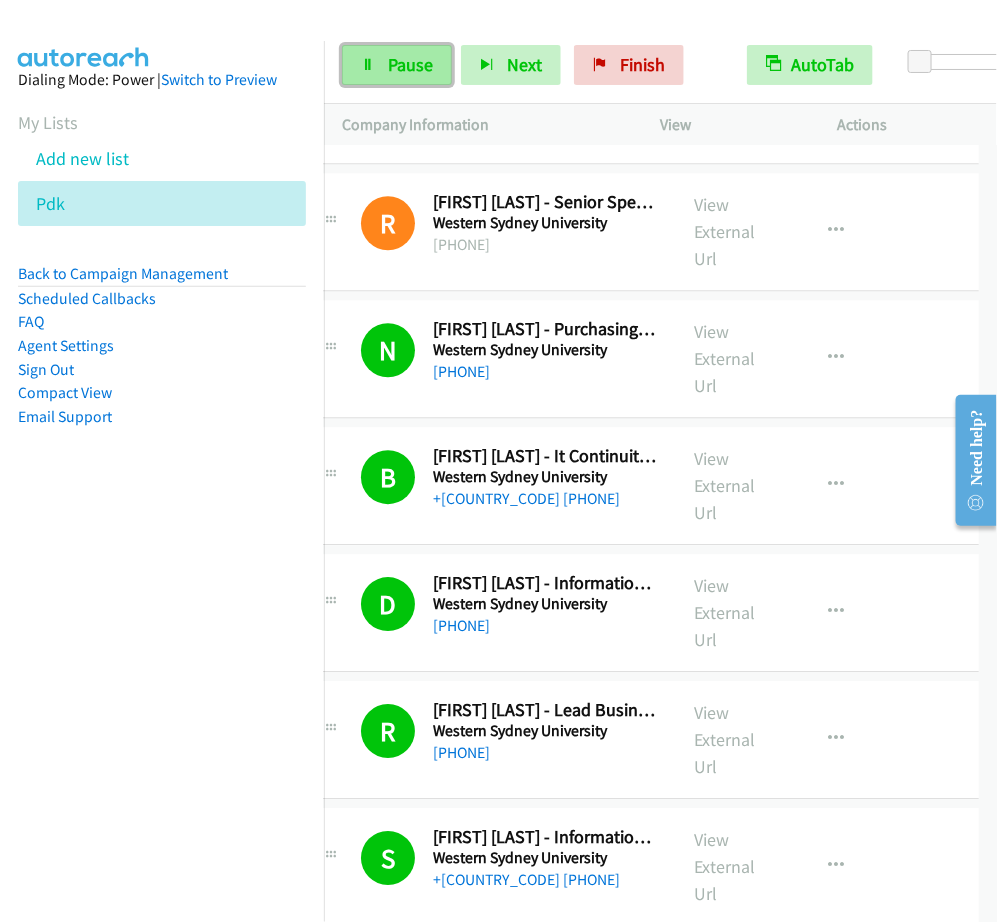 click on "Pause" at bounding box center (397, 65) 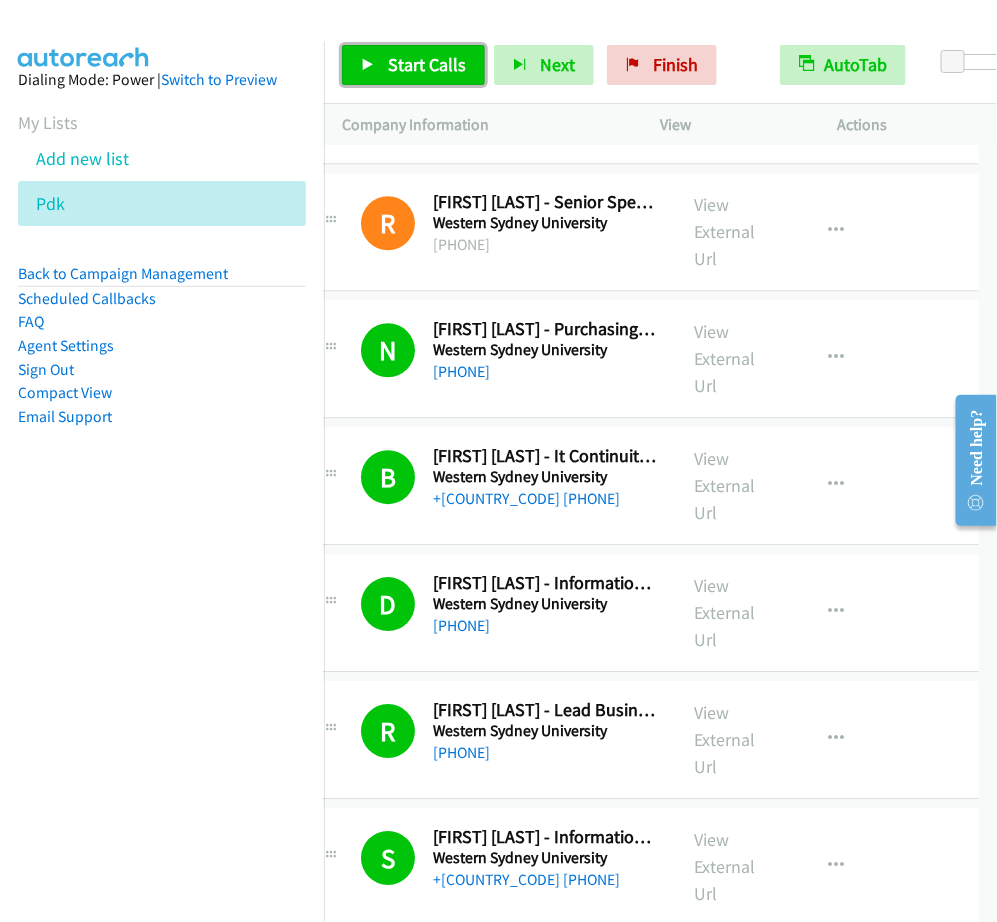 click on "Start Calls" at bounding box center [413, 65] 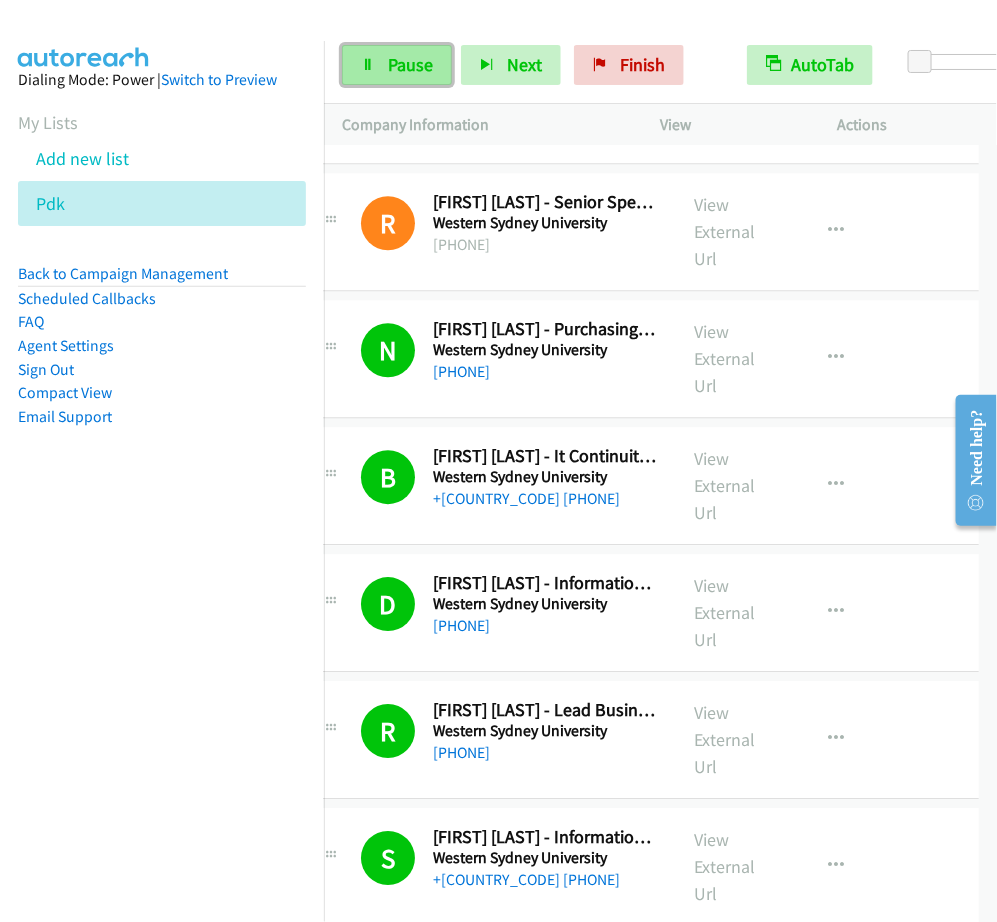 click on "Pause" at bounding box center [397, 65] 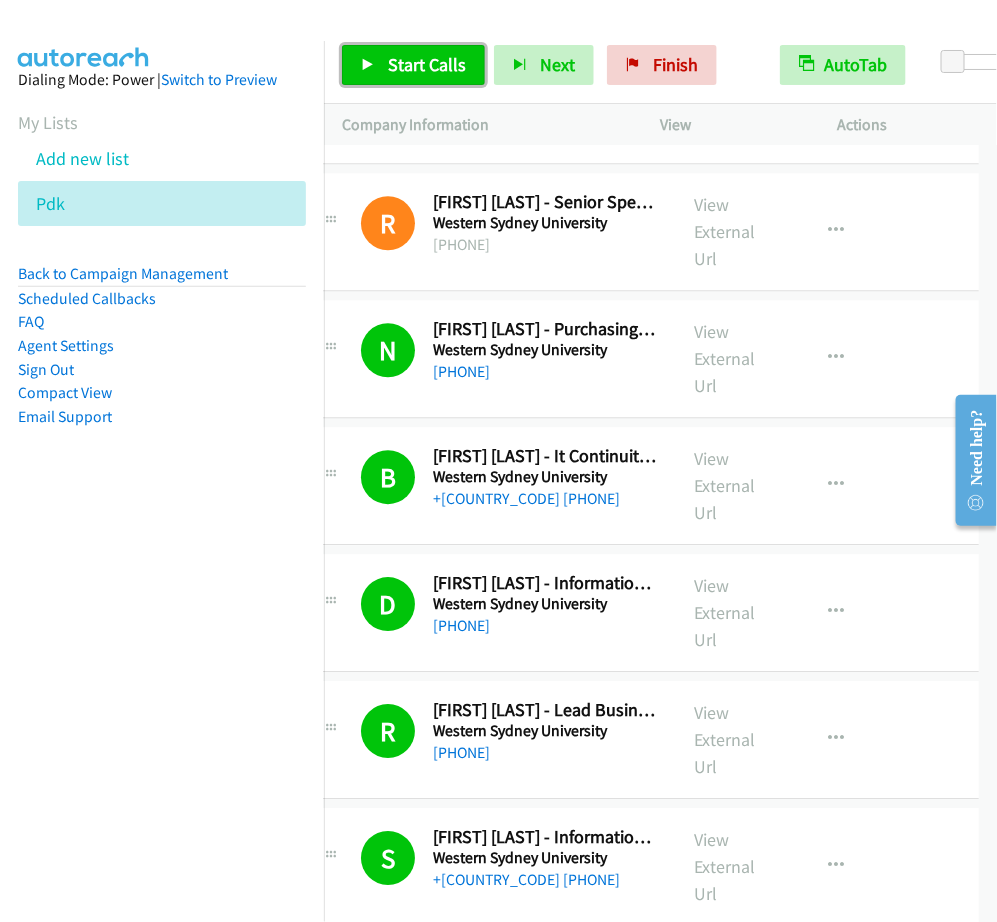 click on "Start Calls" at bounding box center (427, 64) 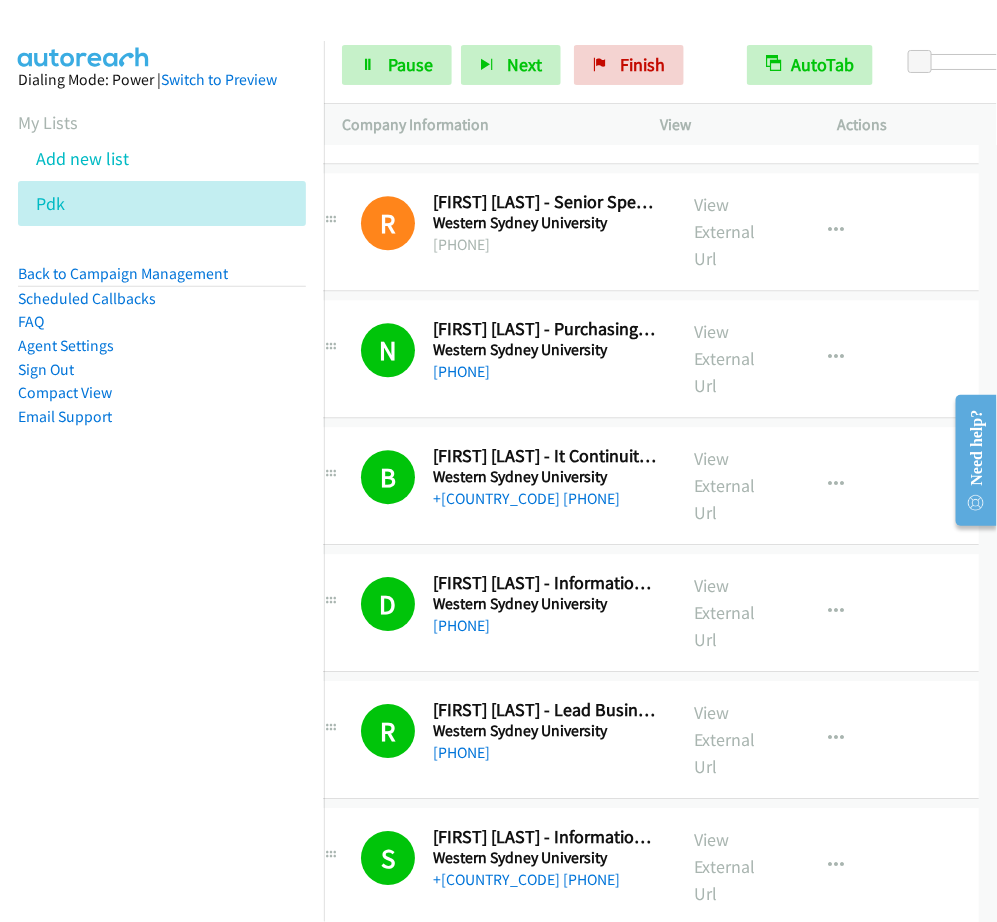 click on "Start Calls
Pause
Next
Finish
Dialing Asha Kayla - Head Of Sustainable Impact   Partnerships & Solutions
AutoTab
AutoTab
0" at bounding box center [660, 65] 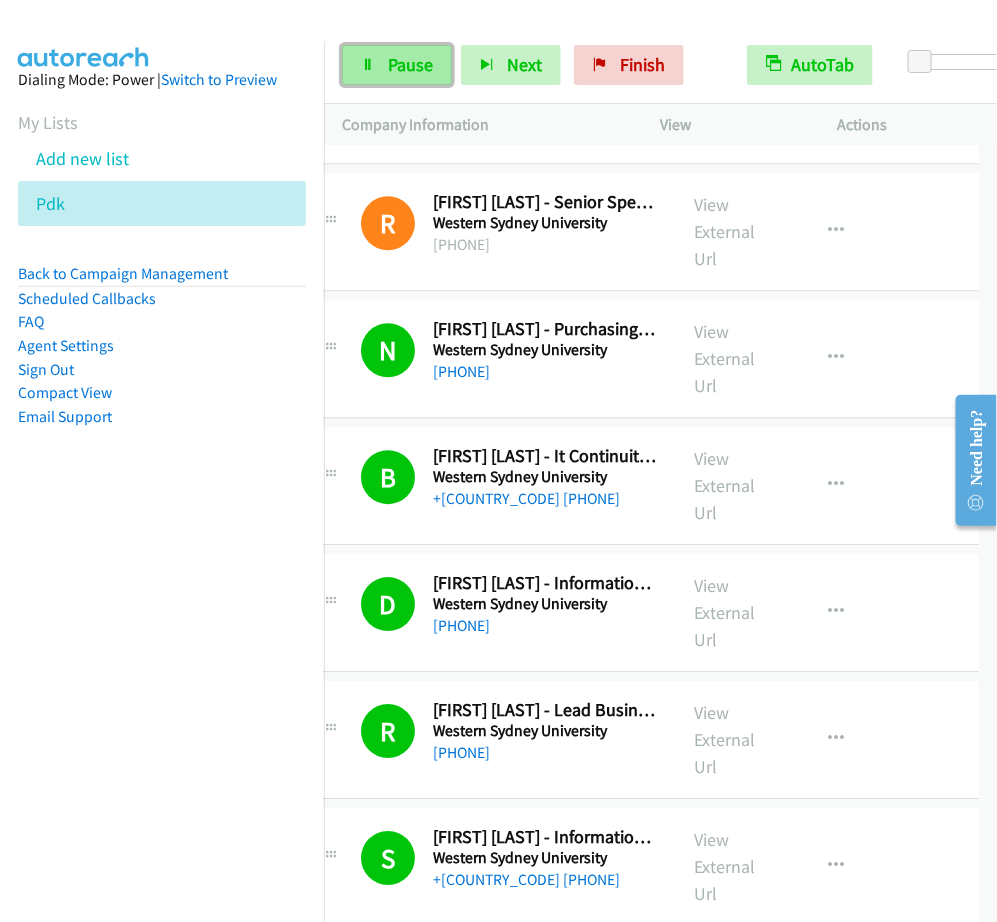 click on "Pause" at bounding box center [397, 65] 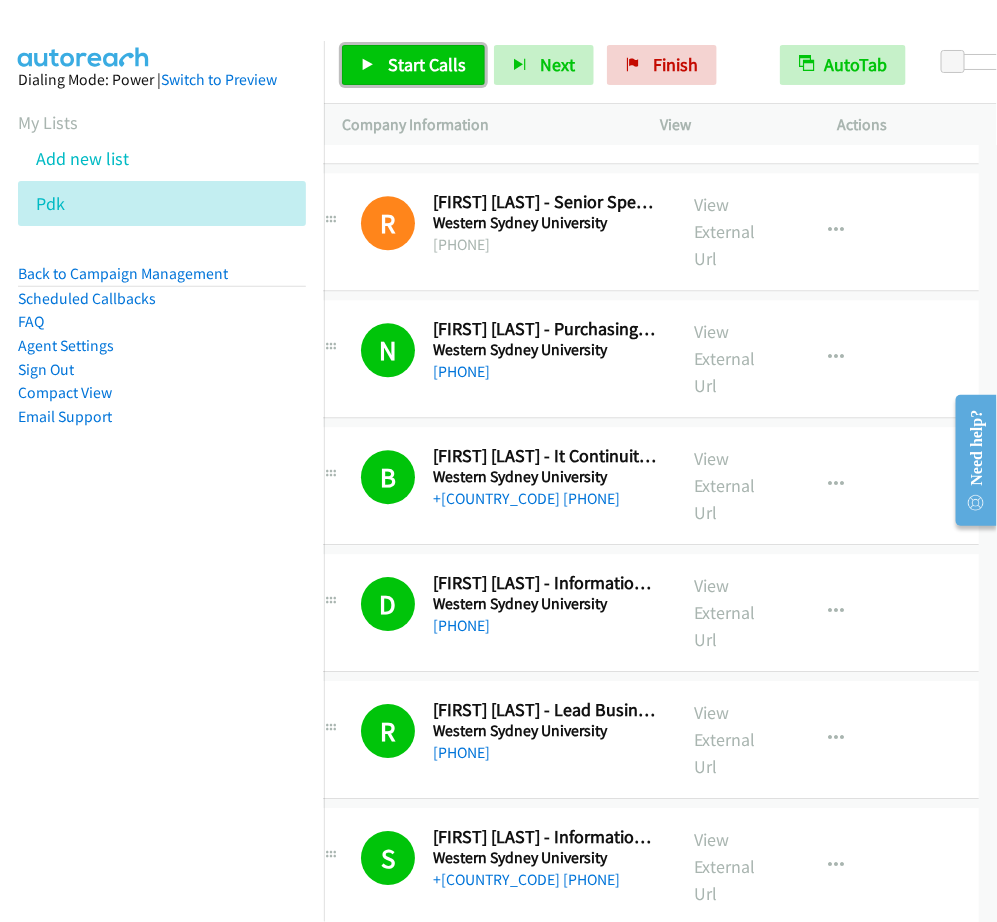 click on "Start Calls" at bounding box center [413, 65] 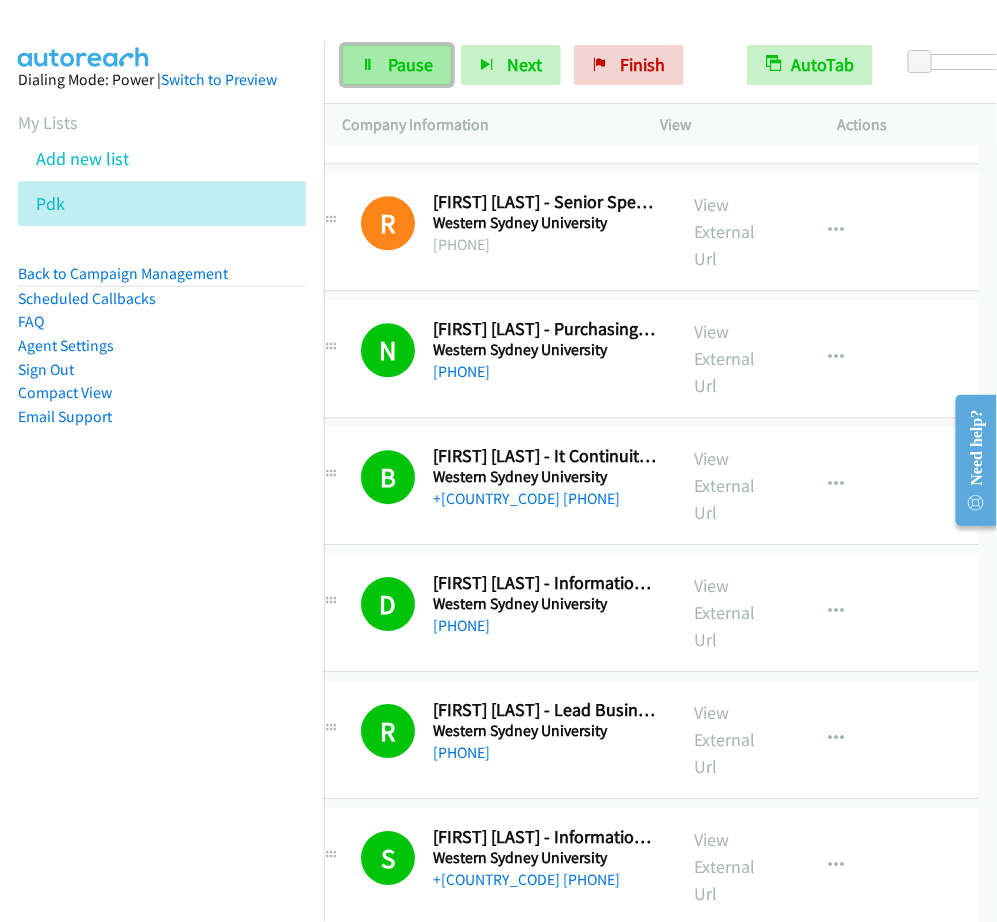 click on "Pause" at bounding box center [410, 64] 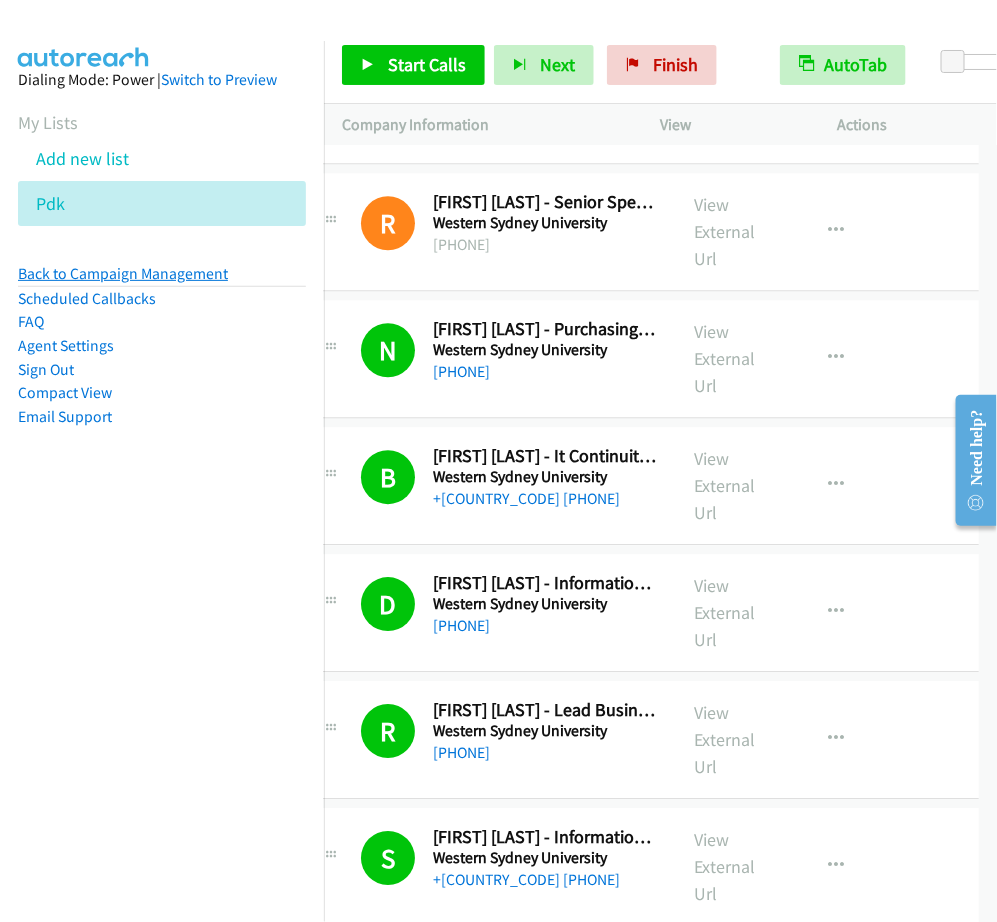 click on "Back to Campaign Management" at bounding box center [123, 273] 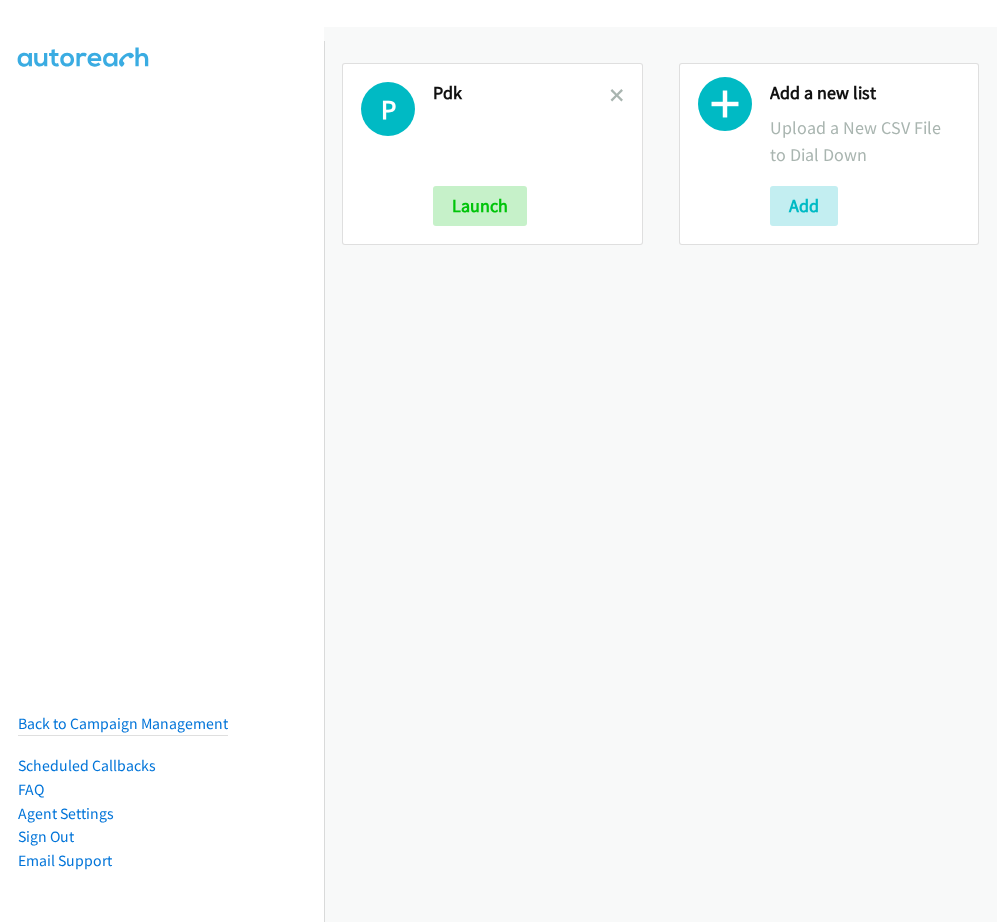 scroll, scrollTop: 0, scrollLeft: 0, axis: both 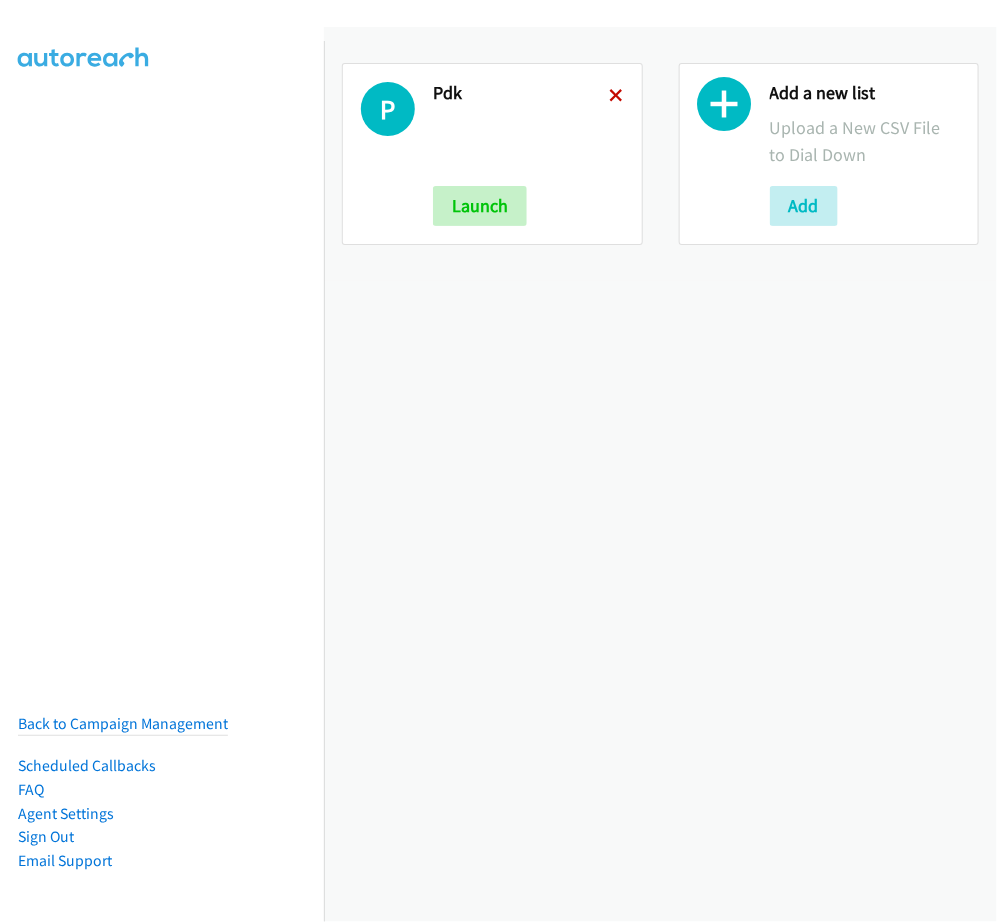 click at bounding box center (617, 97) 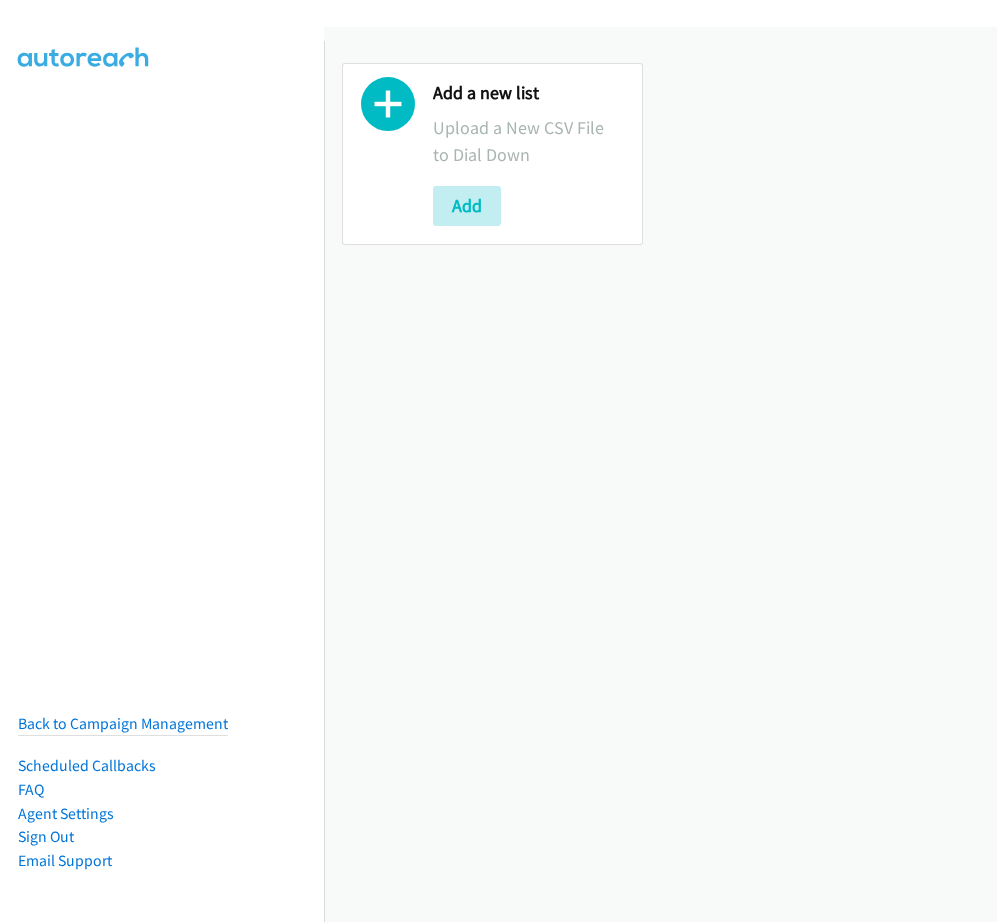scroll, scrollTop: 0, scrollLeft: 0, axis: both 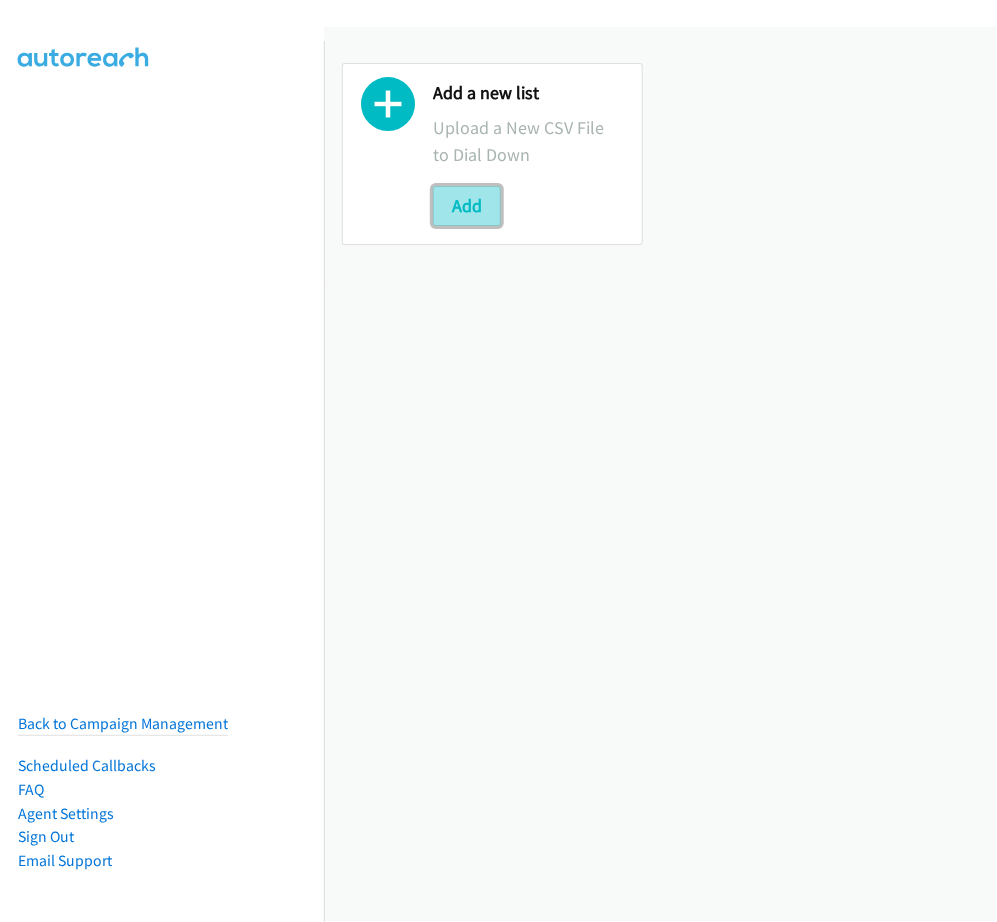 click on "Add" at bounding box center [467, 206] 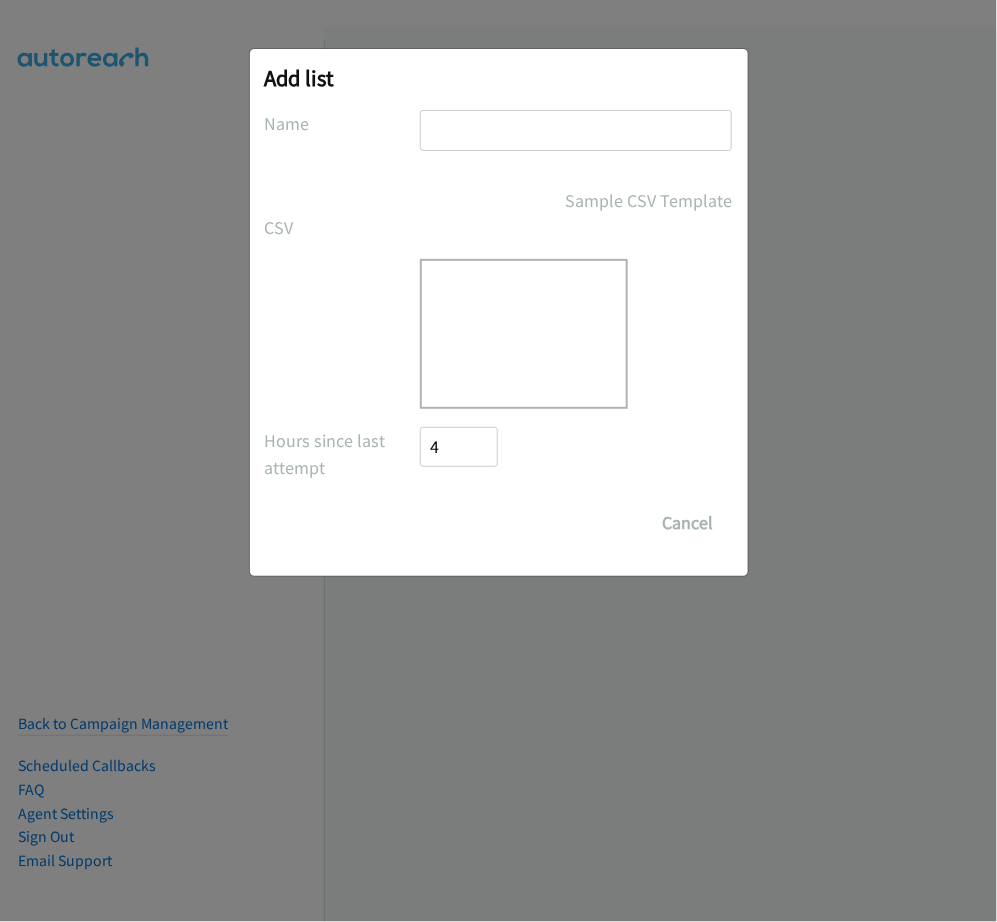 scroll, scrollTop: 0, scrollLeft: 0, axis: both 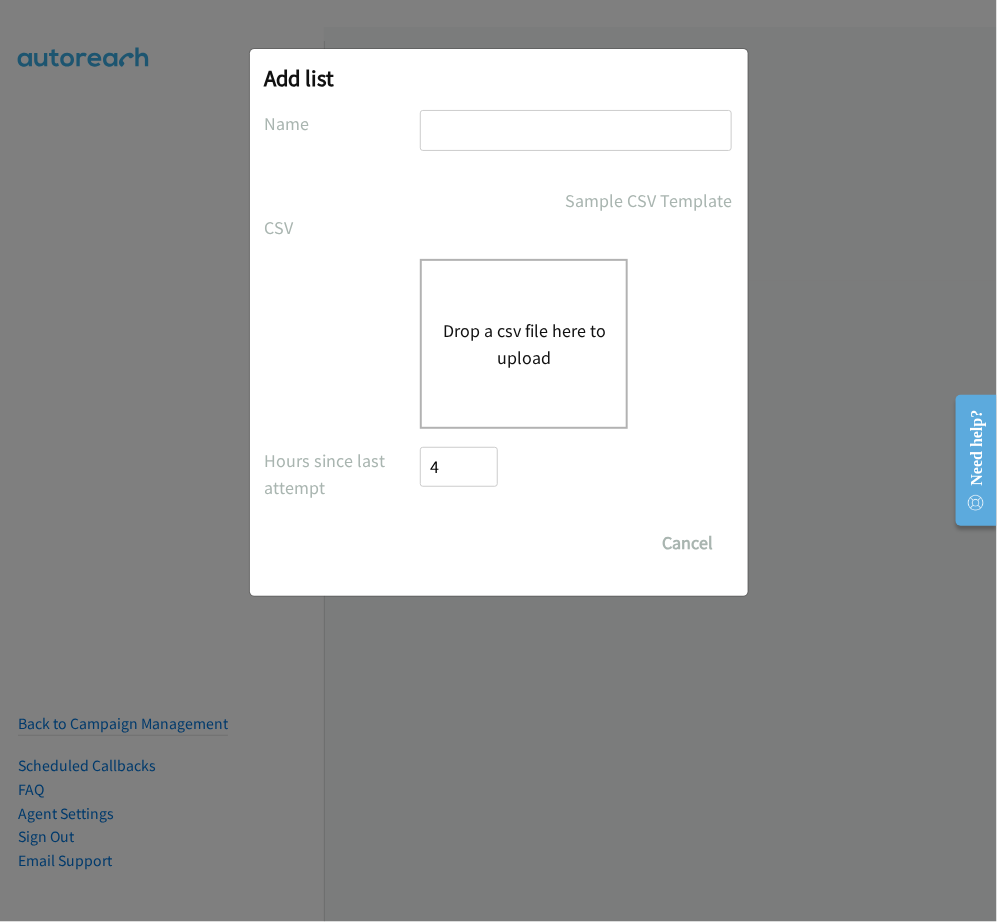 click at bounding box center [576, 130] 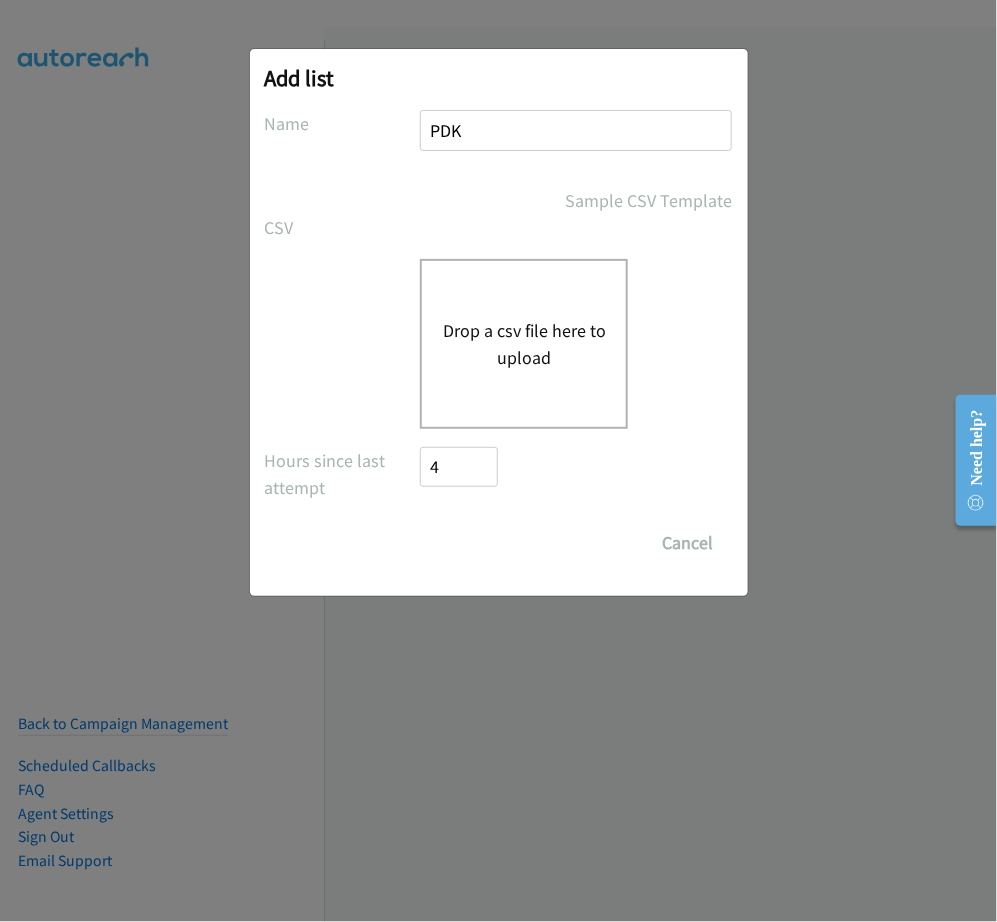 click on "Drop a csv file here to upload" at bounding box center (524, 344) 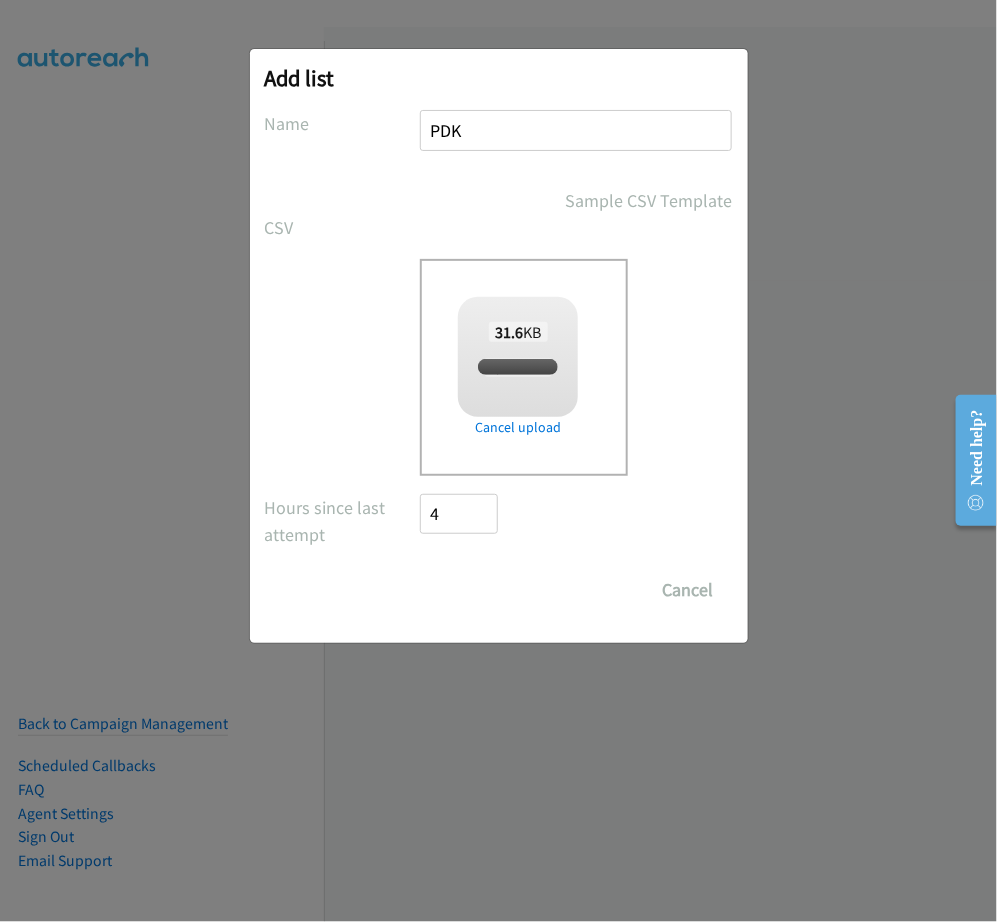 checkbox on "true" 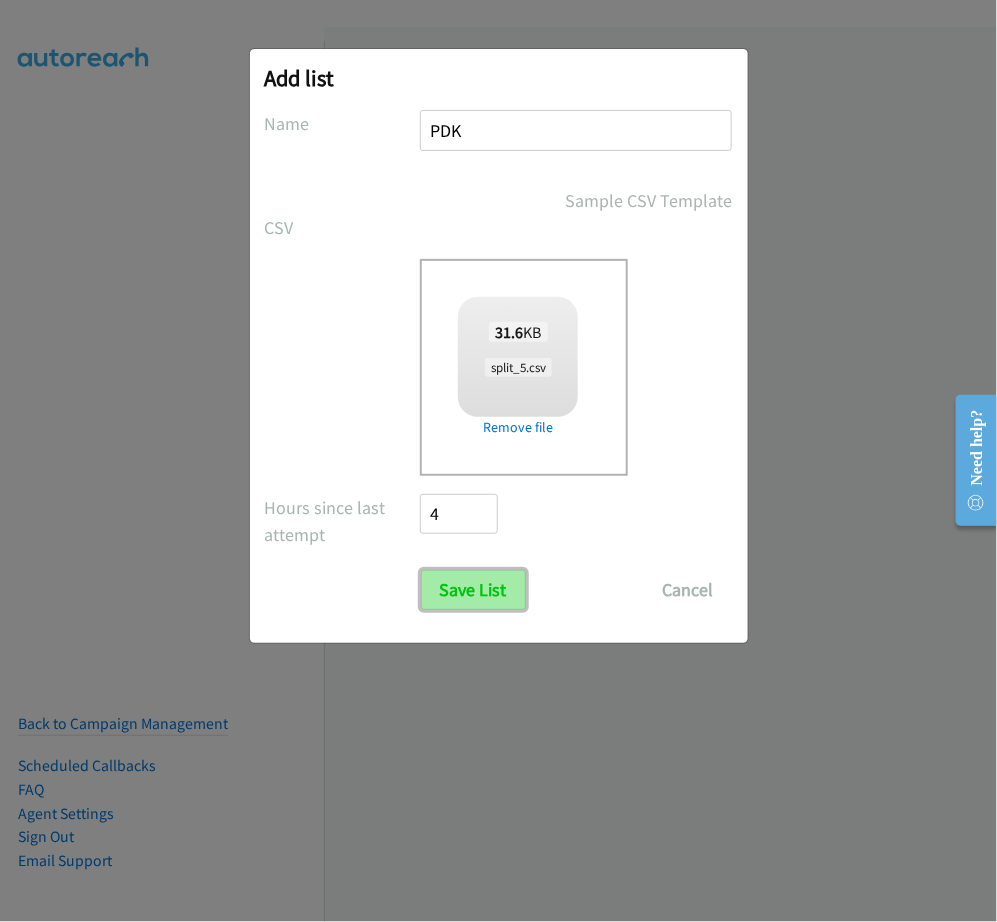click on "Save List" at bounding box center (473, 590) 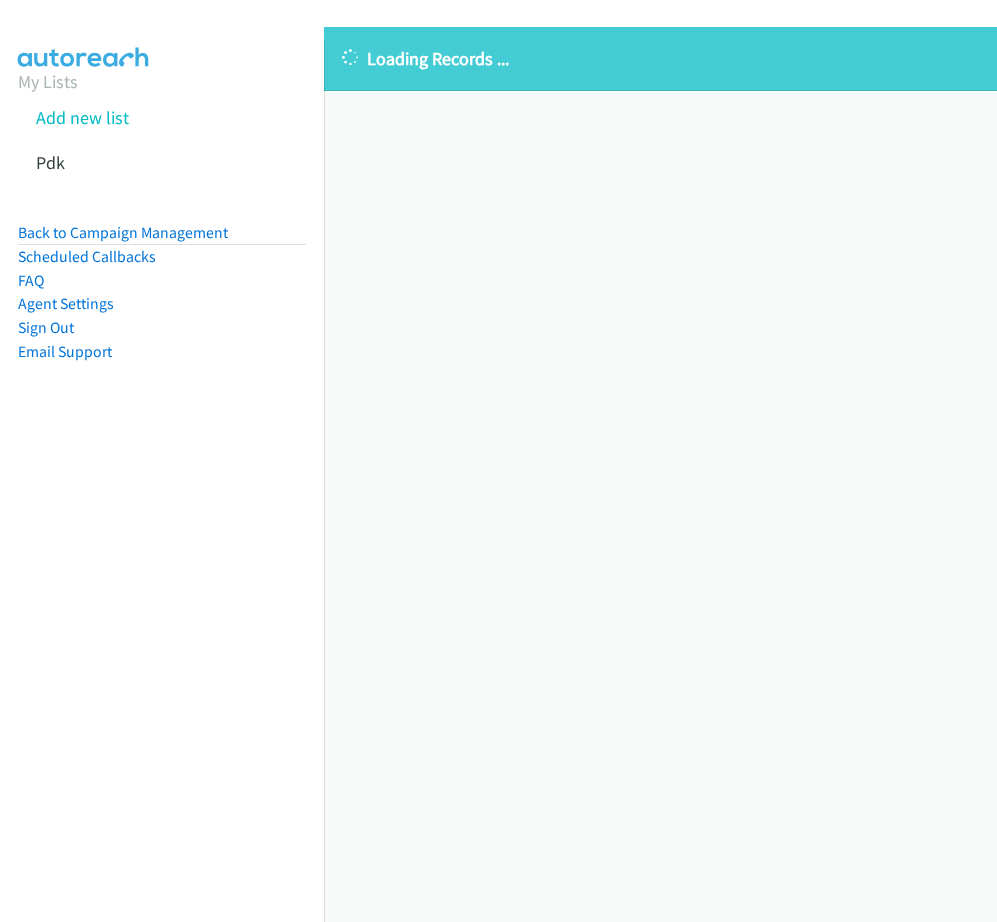 scroll, scrollTop: 0, scrollLeft: 0, axis: both 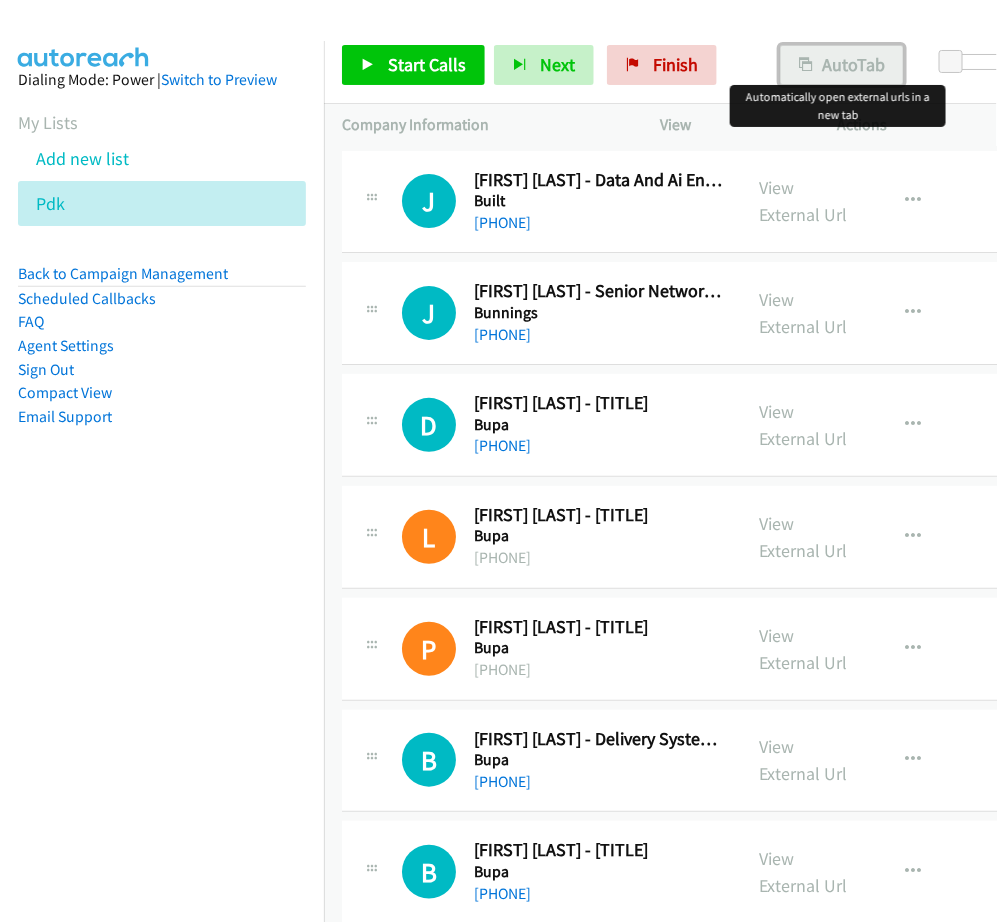 click on "AutoTab" at bounding box center [842, 65] 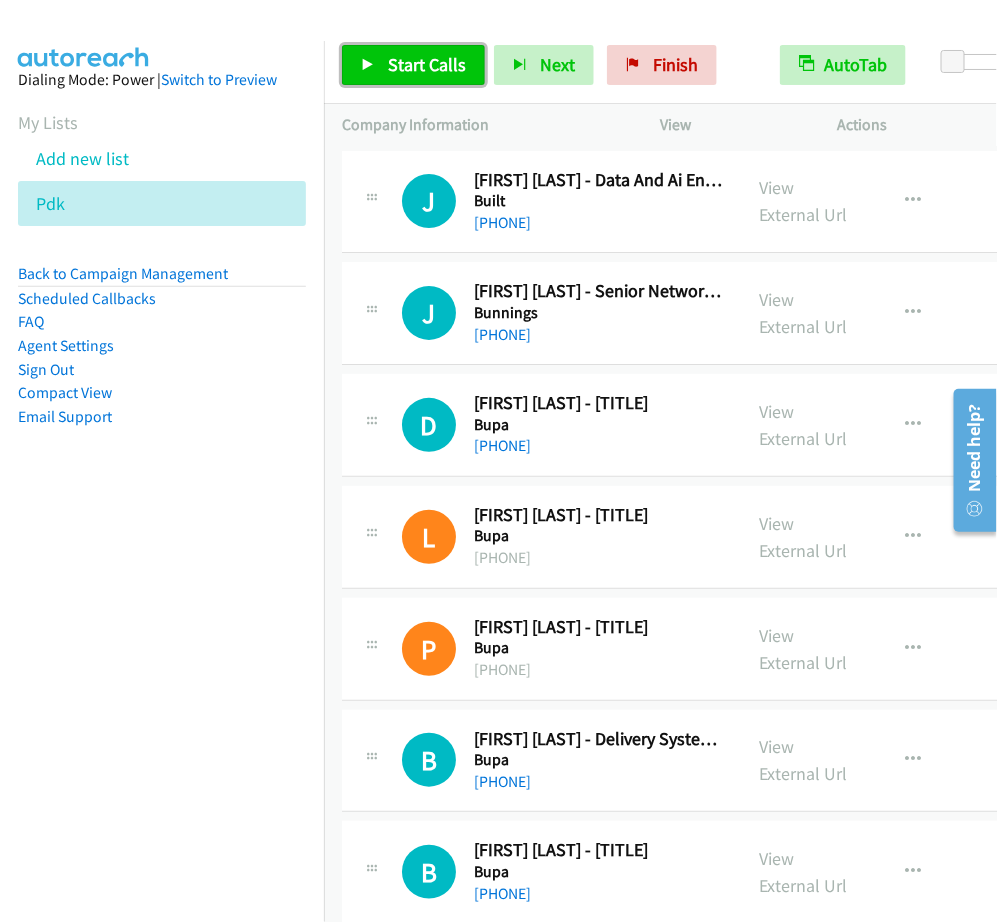 click on "Start Calls" at bounding box center [427, 64] 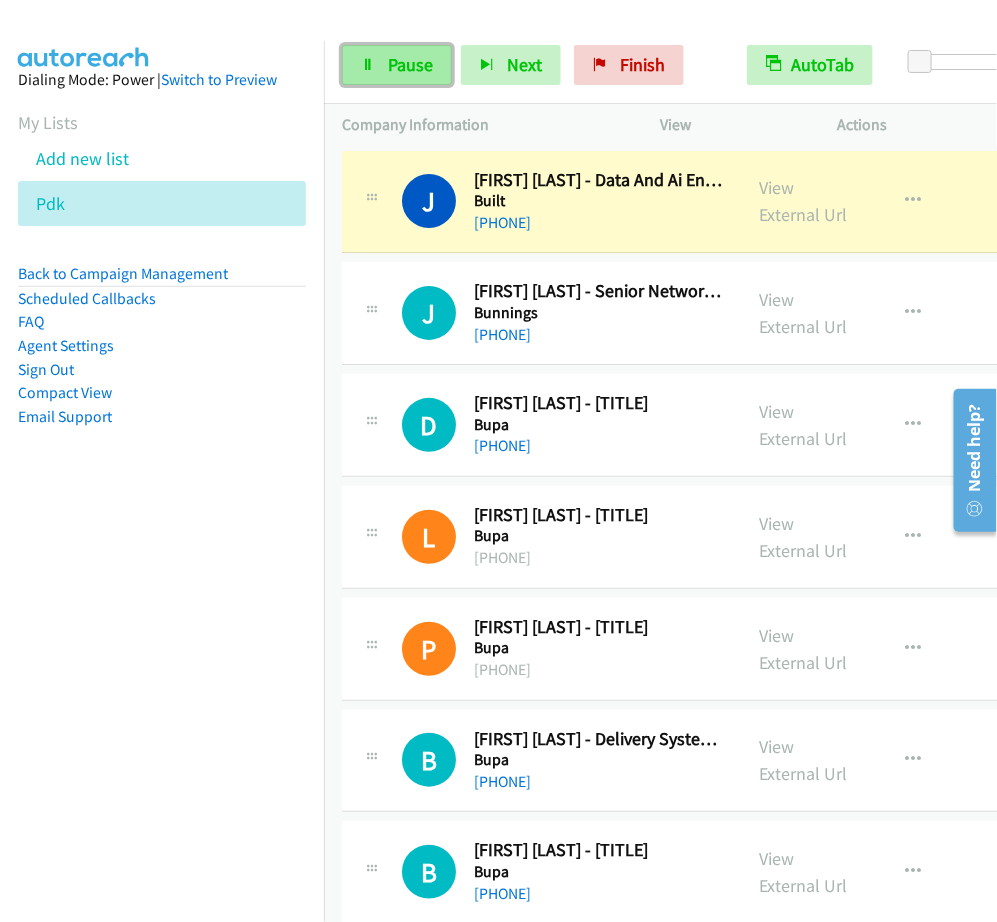 click on "Pause" at bounding box center [410, 64] 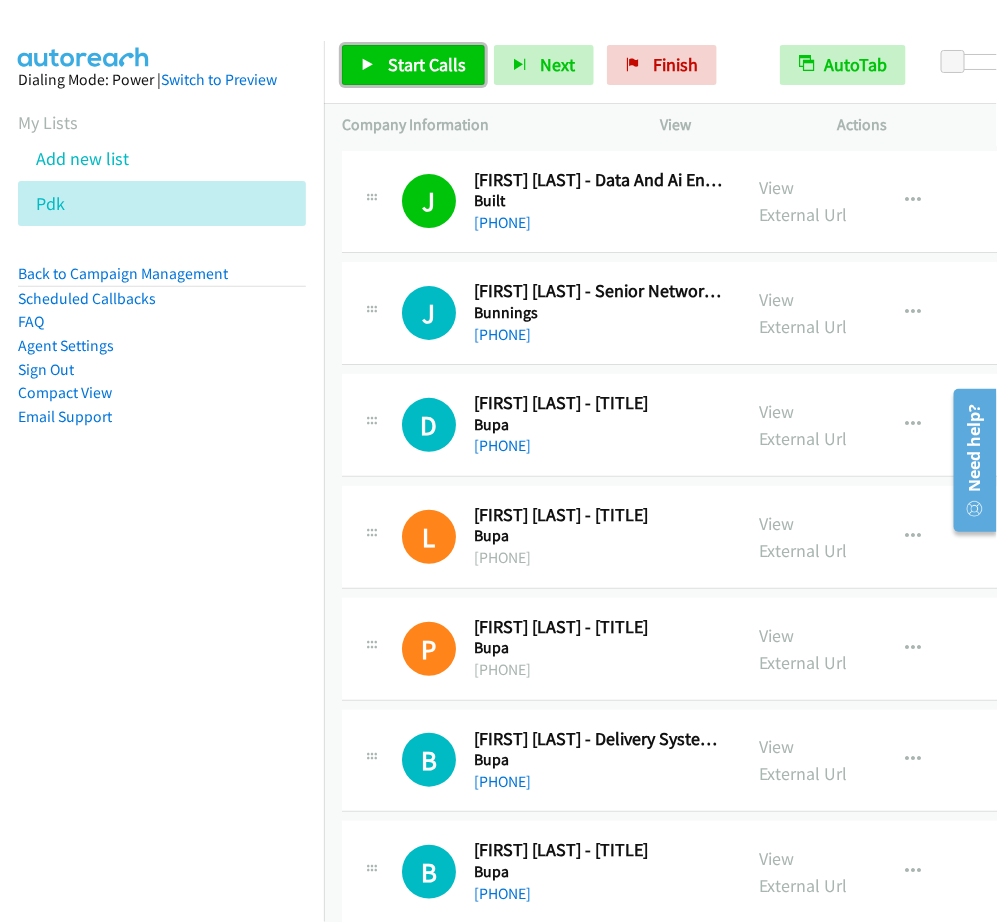 click on "Start Calls" at bounding box center (427, 64) 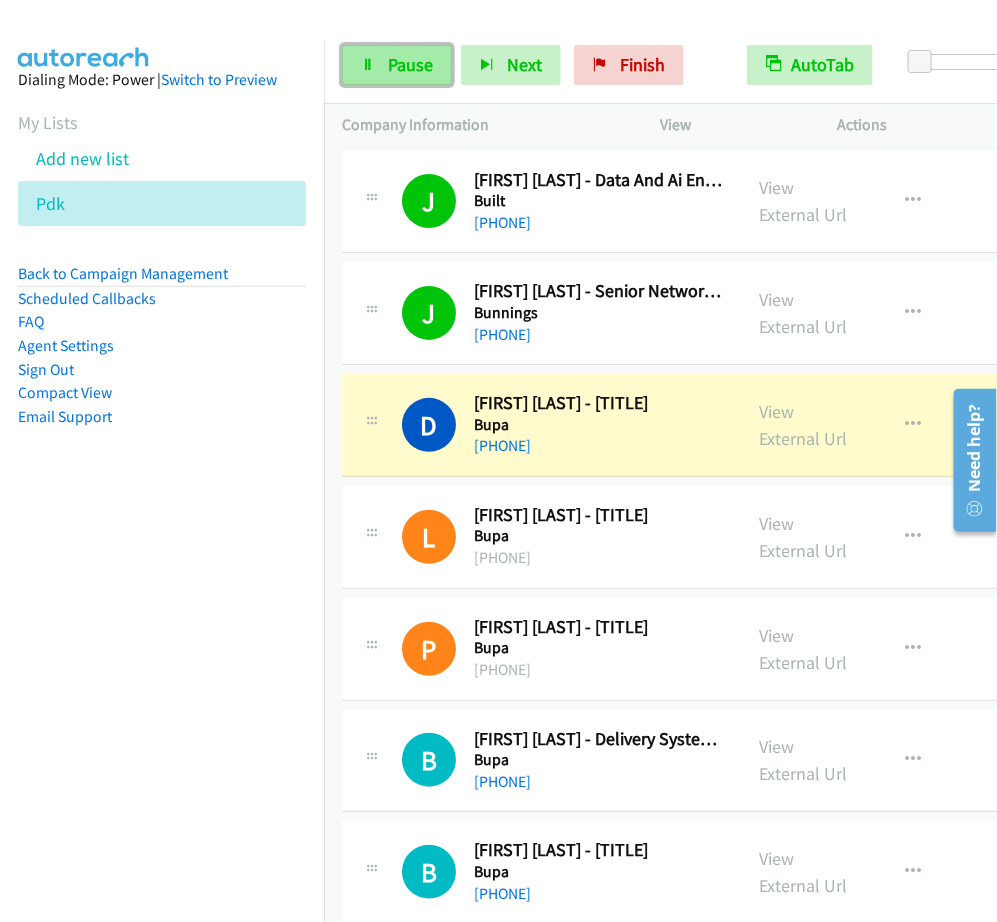 click on "Pause" at bounding box center (410, 64) 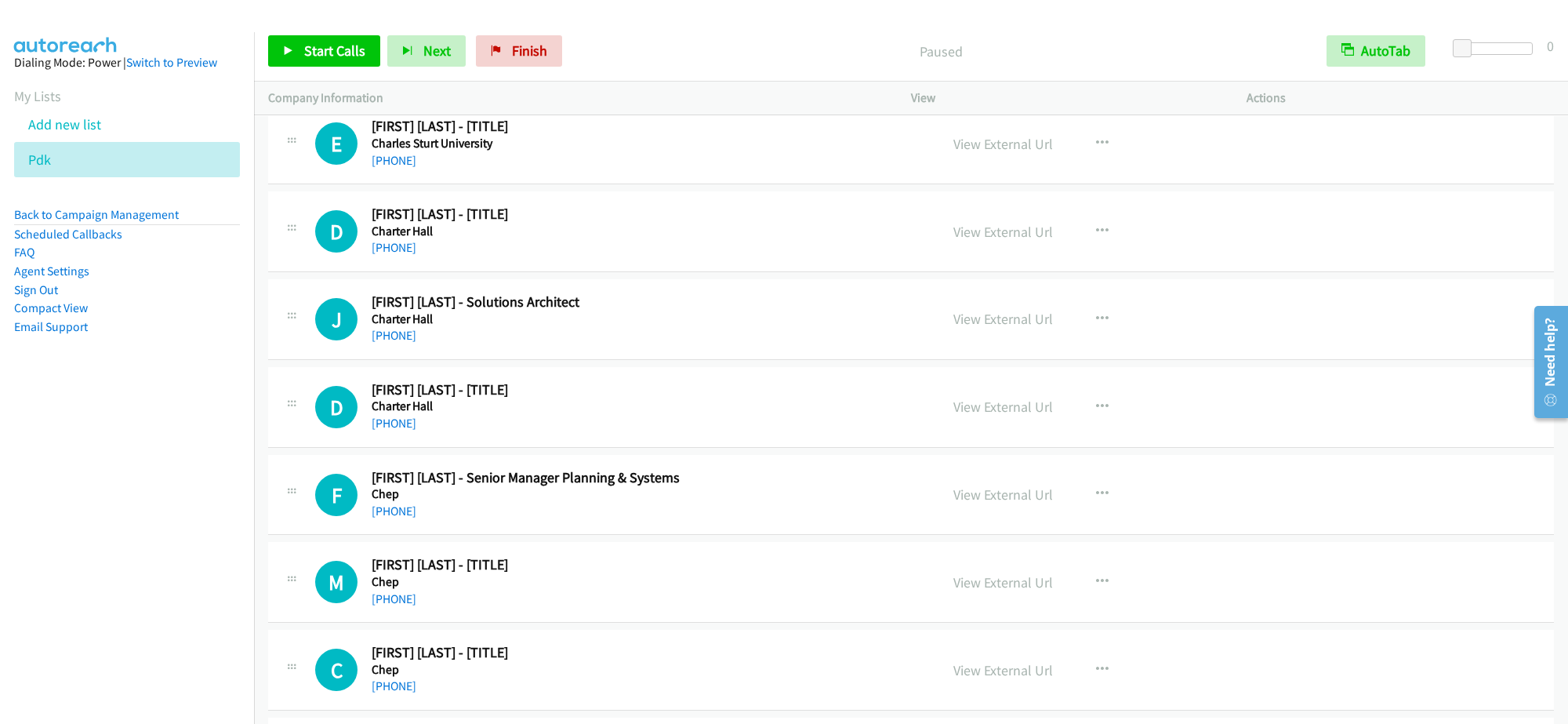 scroll, scrollTop: 5197, scrollLeft: 0, axis: vertical 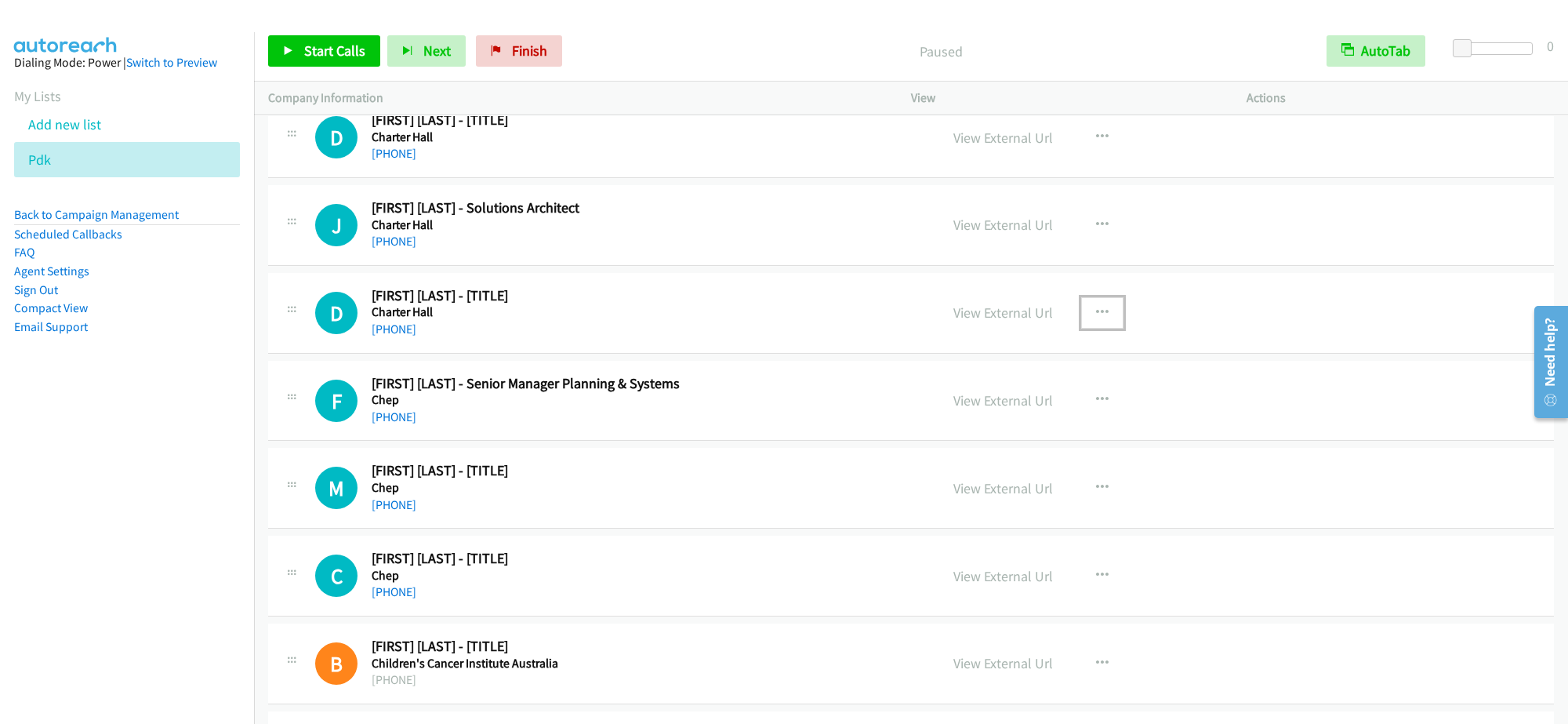 click at bounding box center [1102, 313] 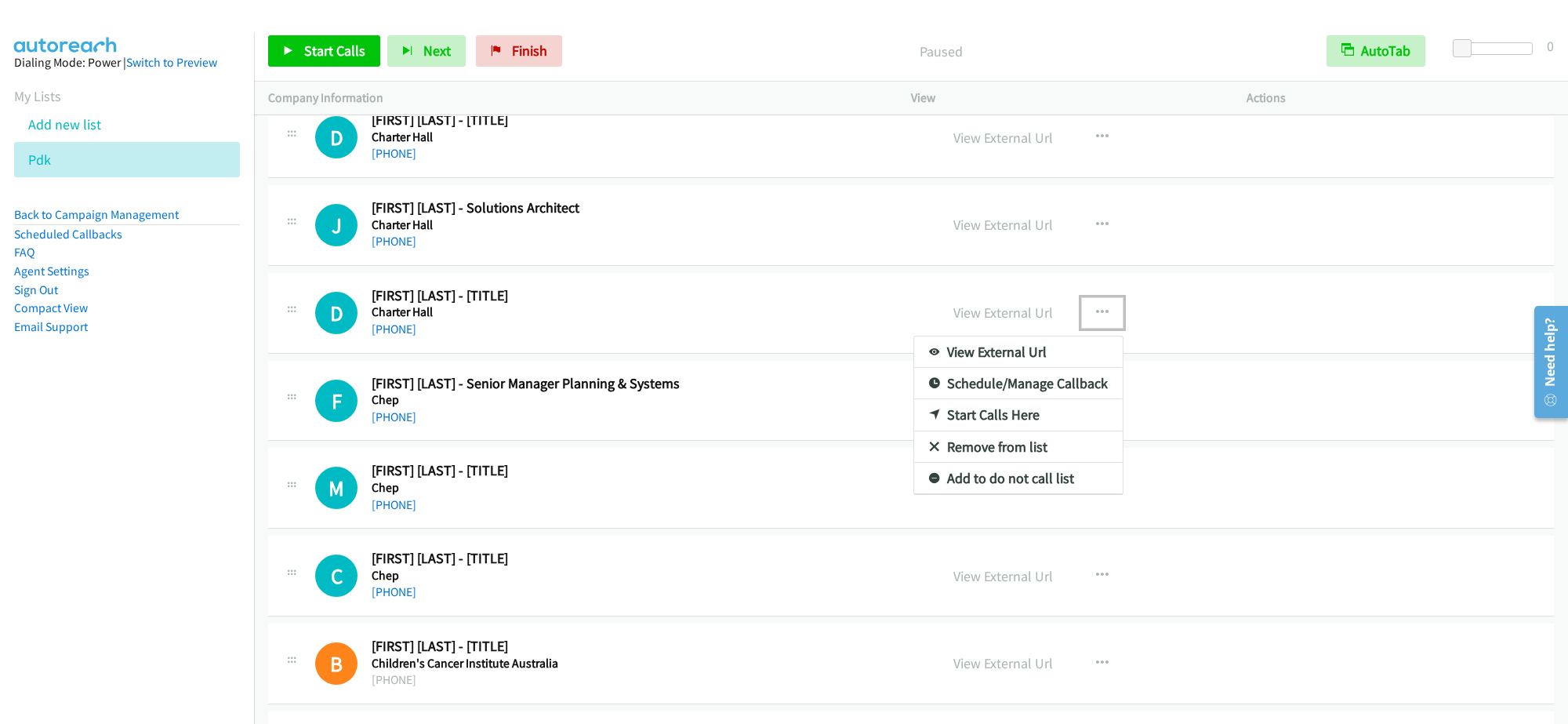 click at bounding box center (784, 362) 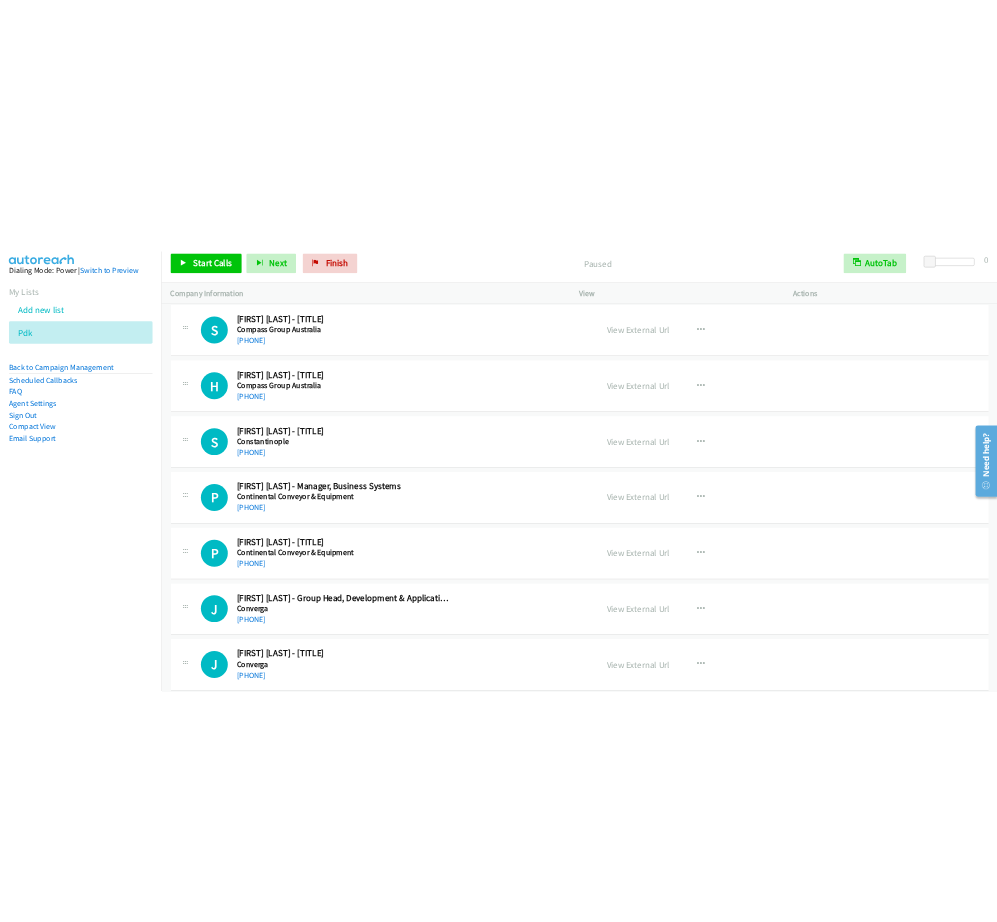 scroll, scrollTop: 12931, scrollLeft: 0, axis: vertical 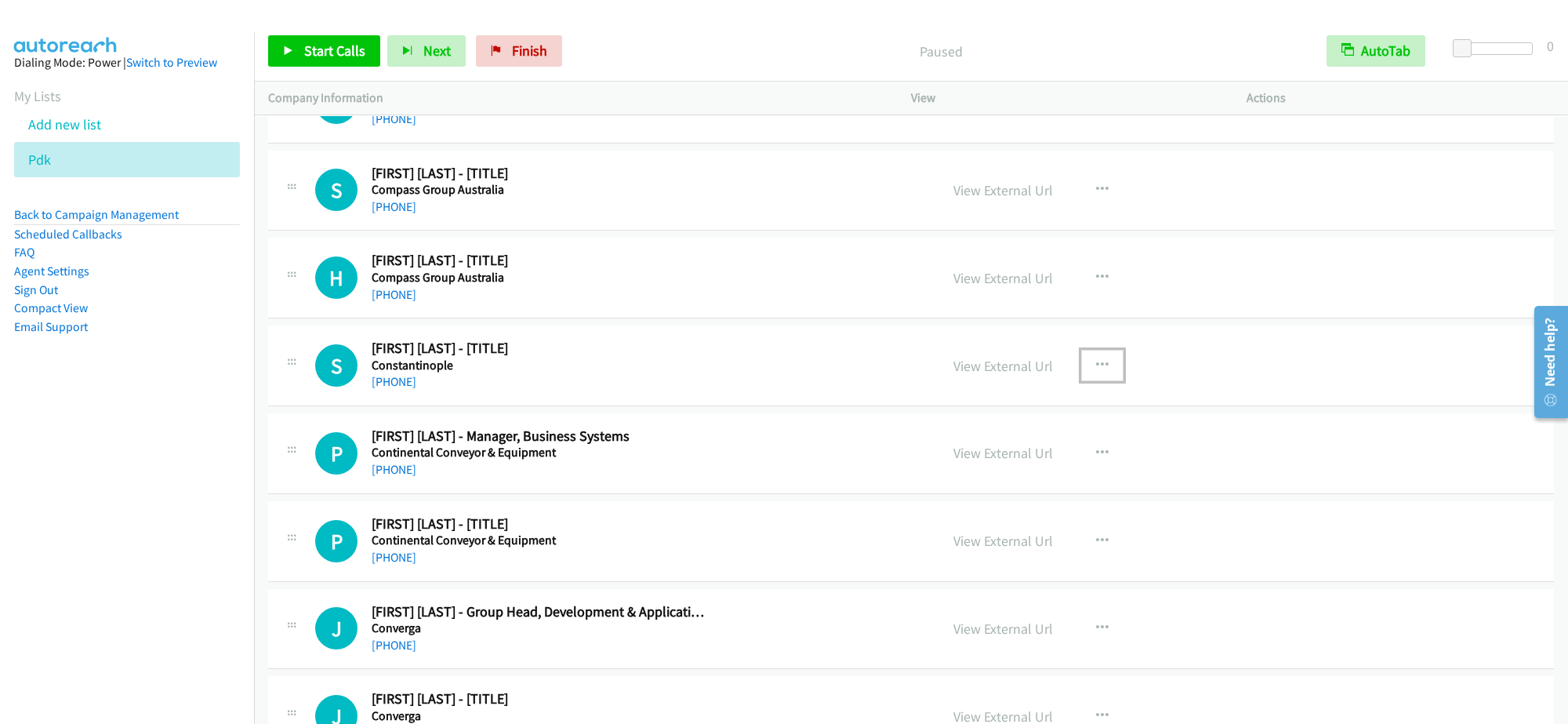 click at bounding box center [1102, 366] 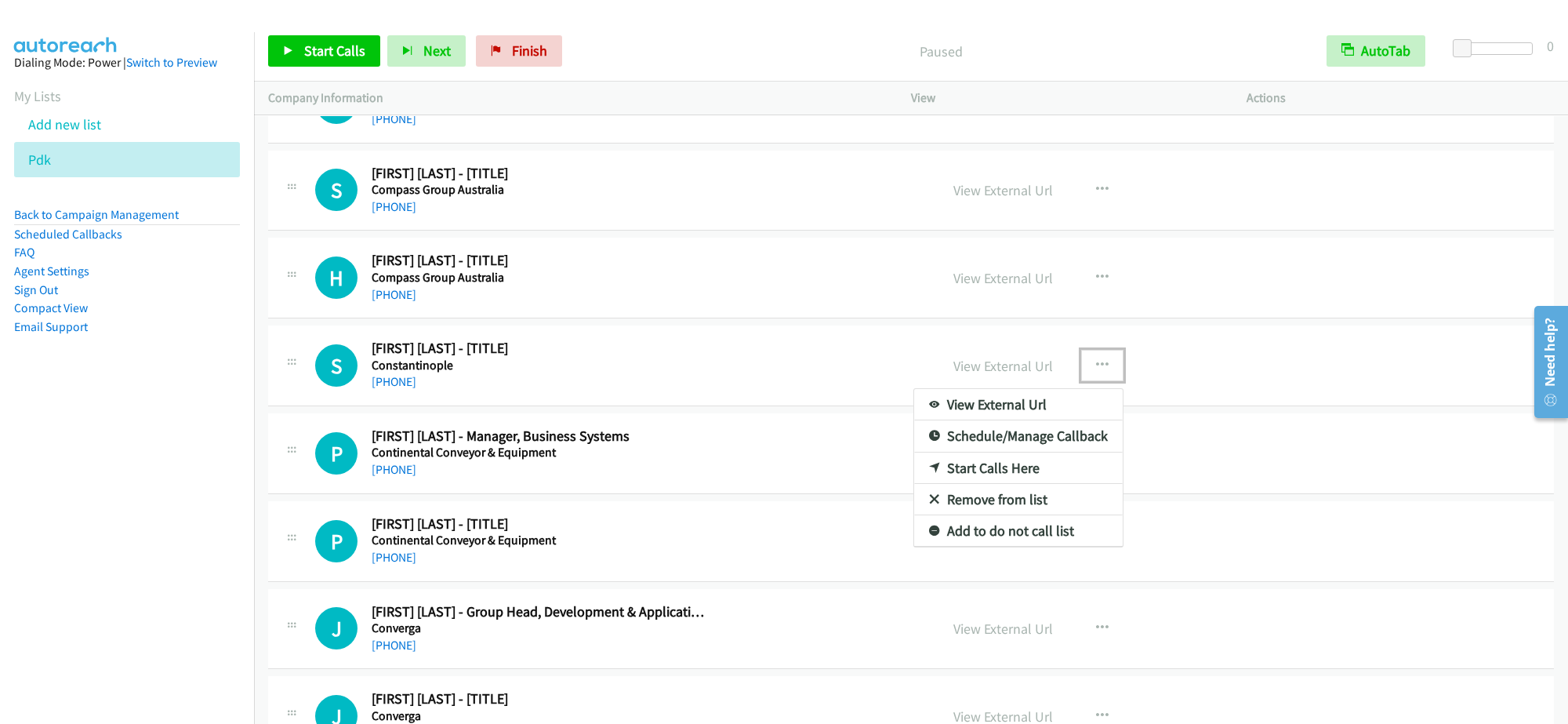 click on "Start Calls Here" at bounding box center (1018, 468) 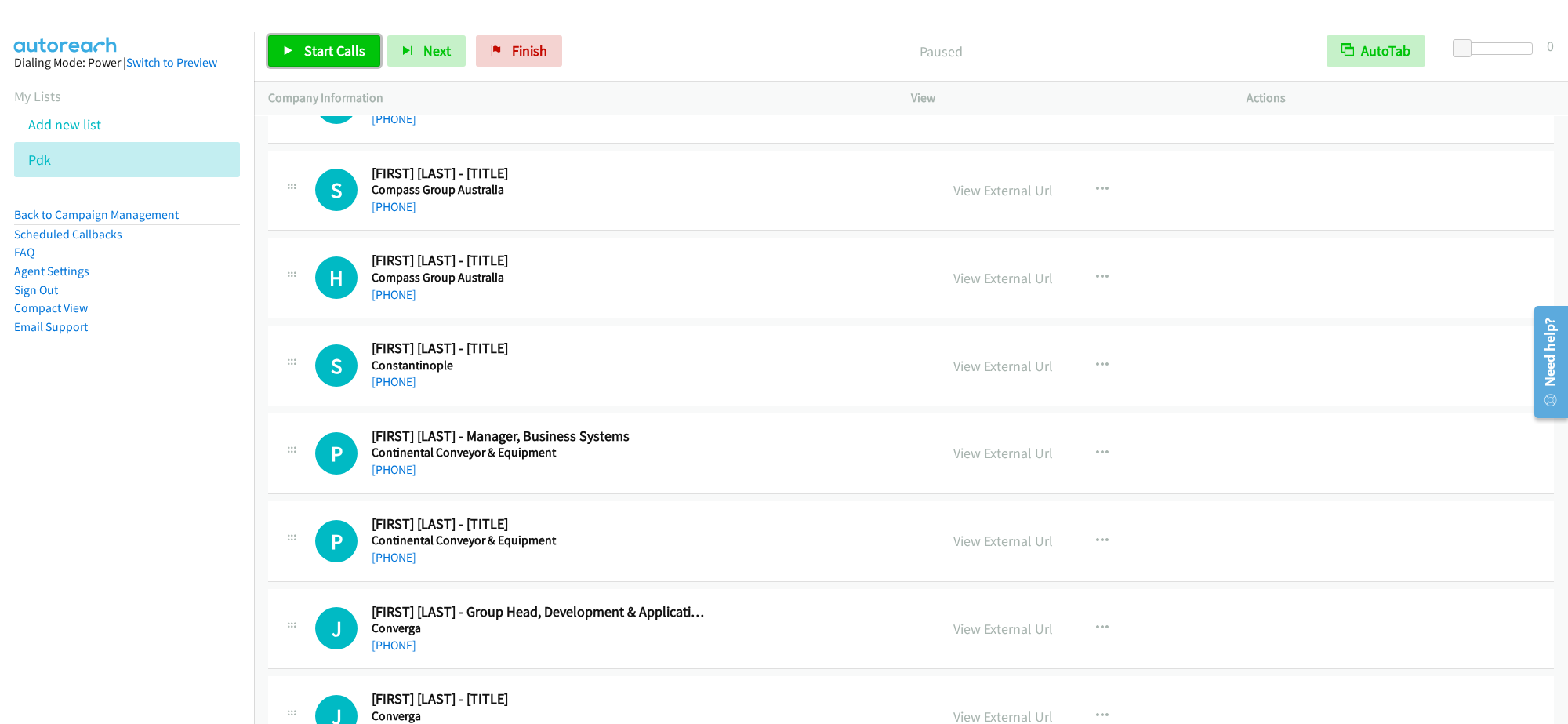 click on "Start Calls" at bounding box center (335, 50) 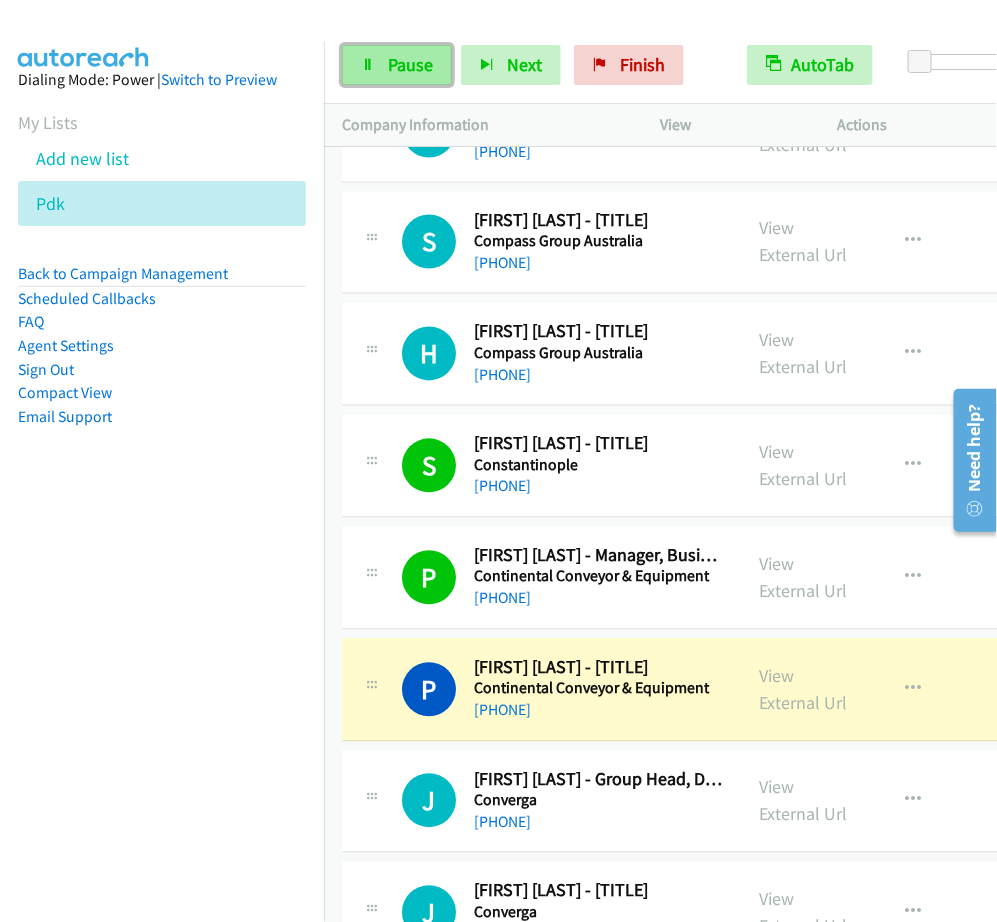 click on "Pause" at bounding box center [397, 65] 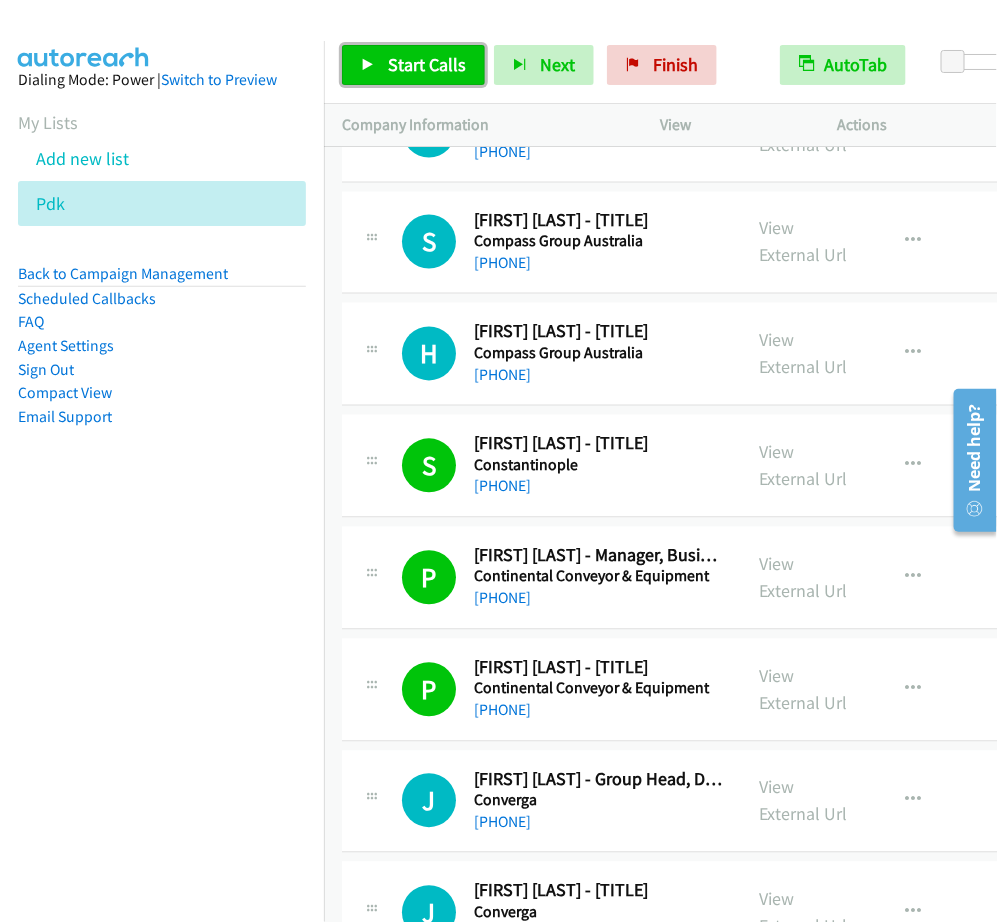 click on "Start Calls" at bounding box center (427, 64) 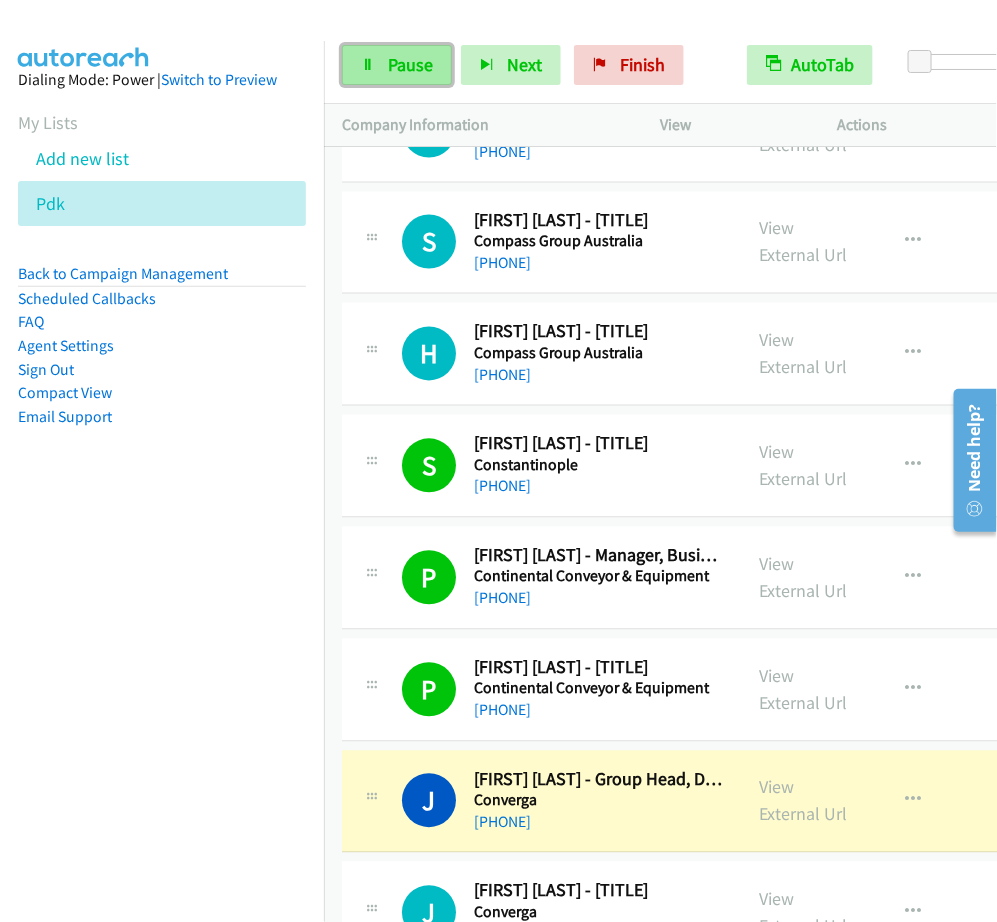 click on "Pause" at bounding box center (410, 64) 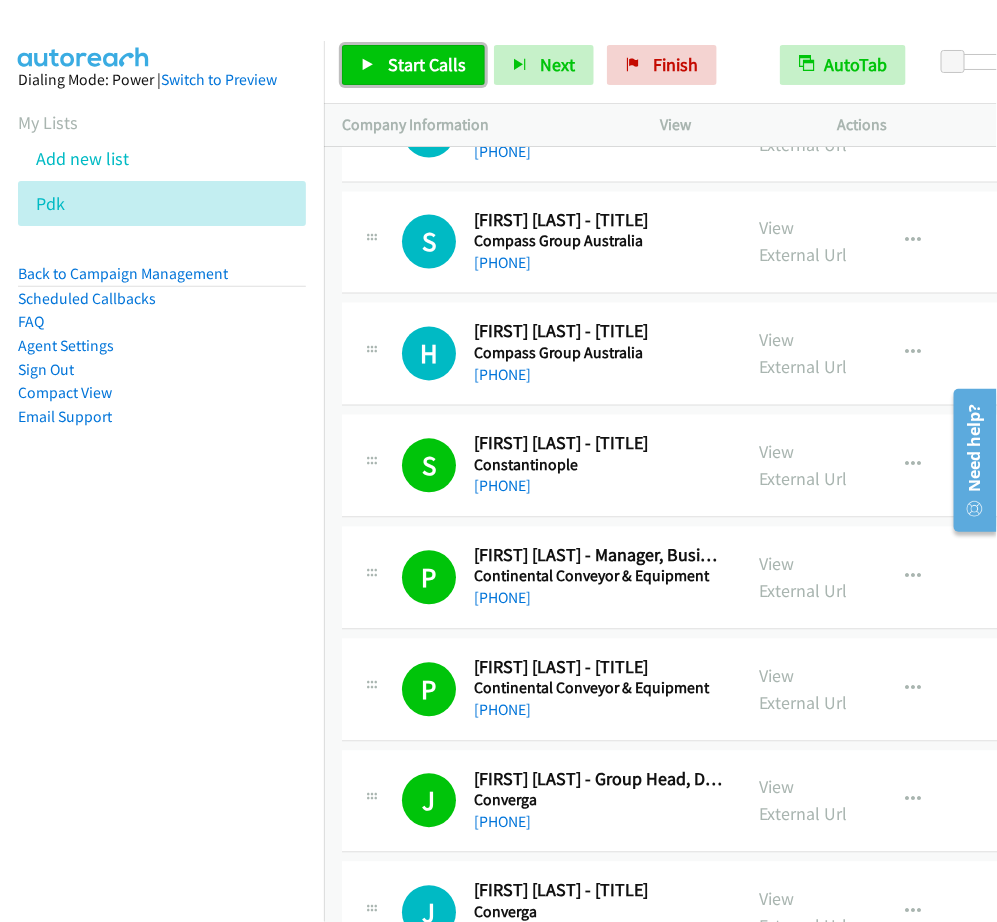 click on "Start Calls" at bounding box center (427, 64) 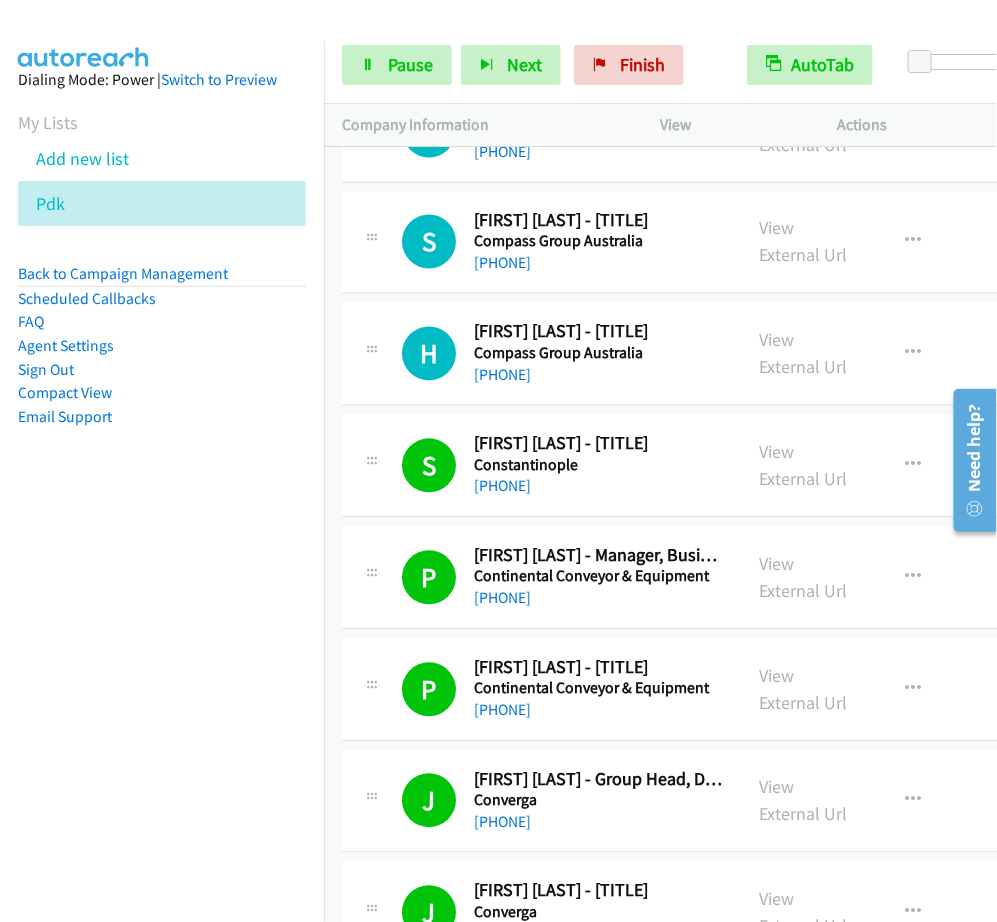 click on "Start Calls
Pause
Next
Finish
Dialing [FIRST] [LAST] - [TITLE]
AutoTab
AutoTab
0" at bounding box center [660, 65] 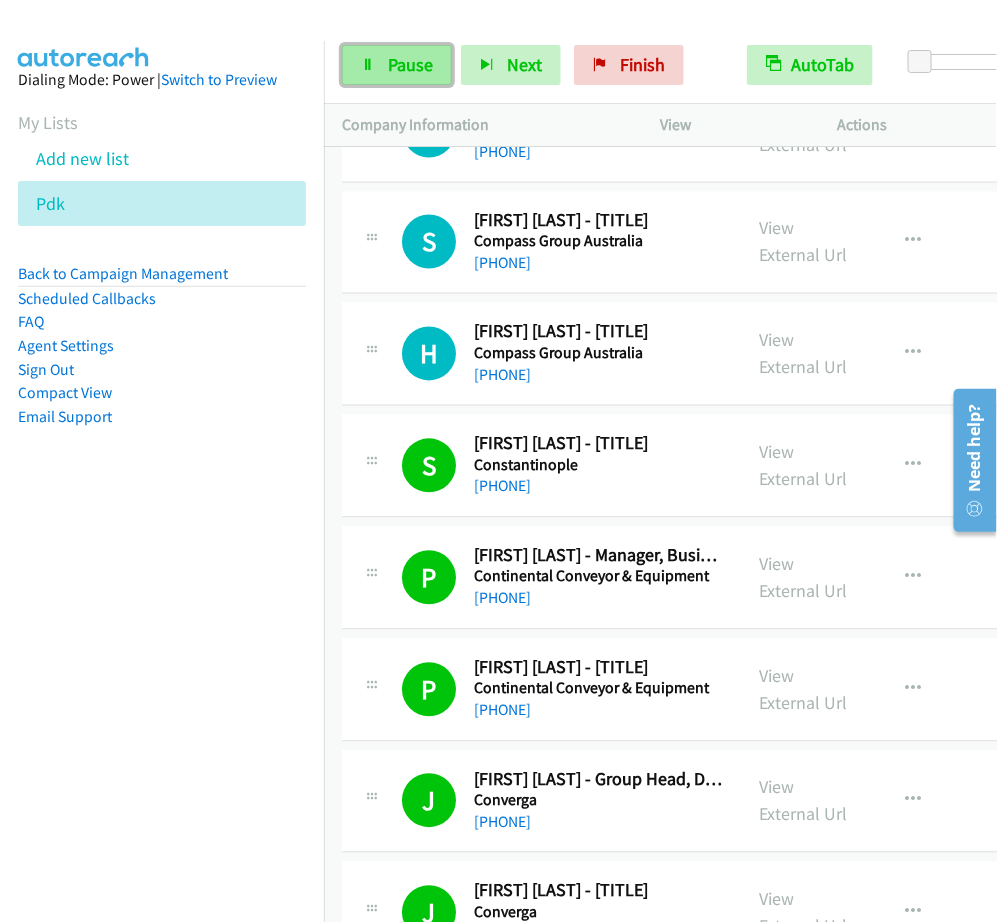 click on "Pause" at bounding box center (397, 65) 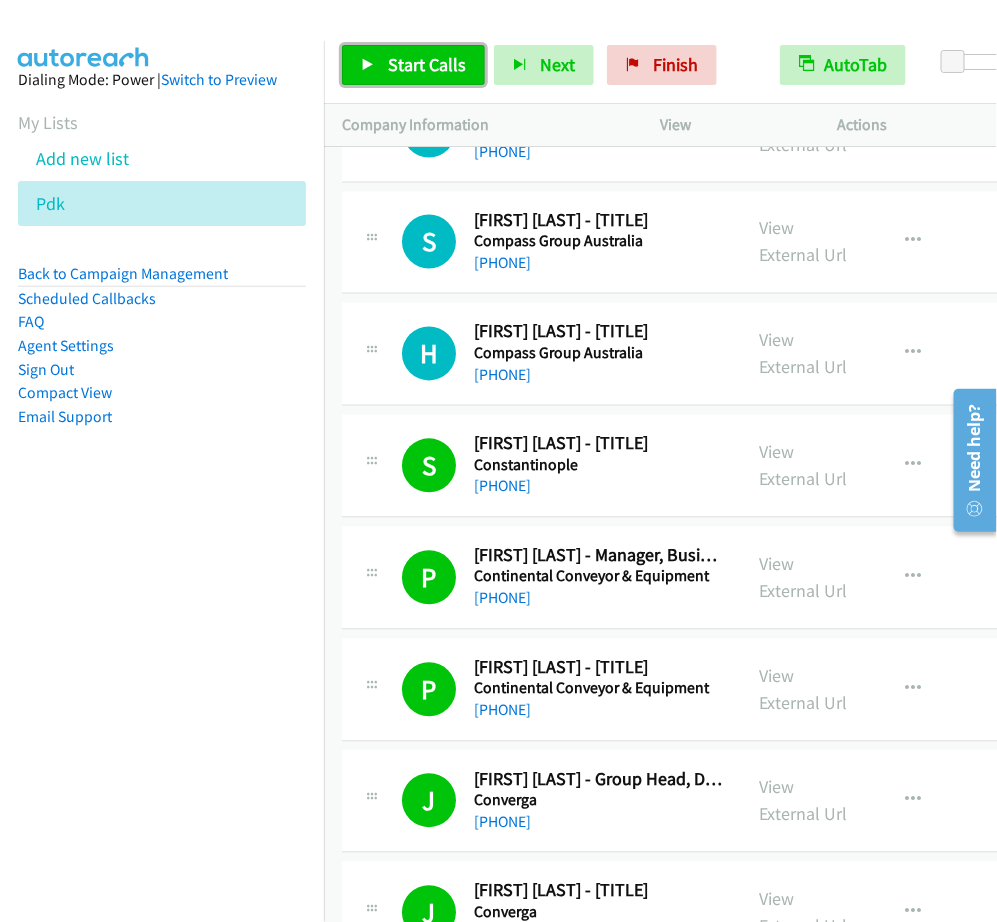 click on "Start Calls" at bounding box center (413, 65) 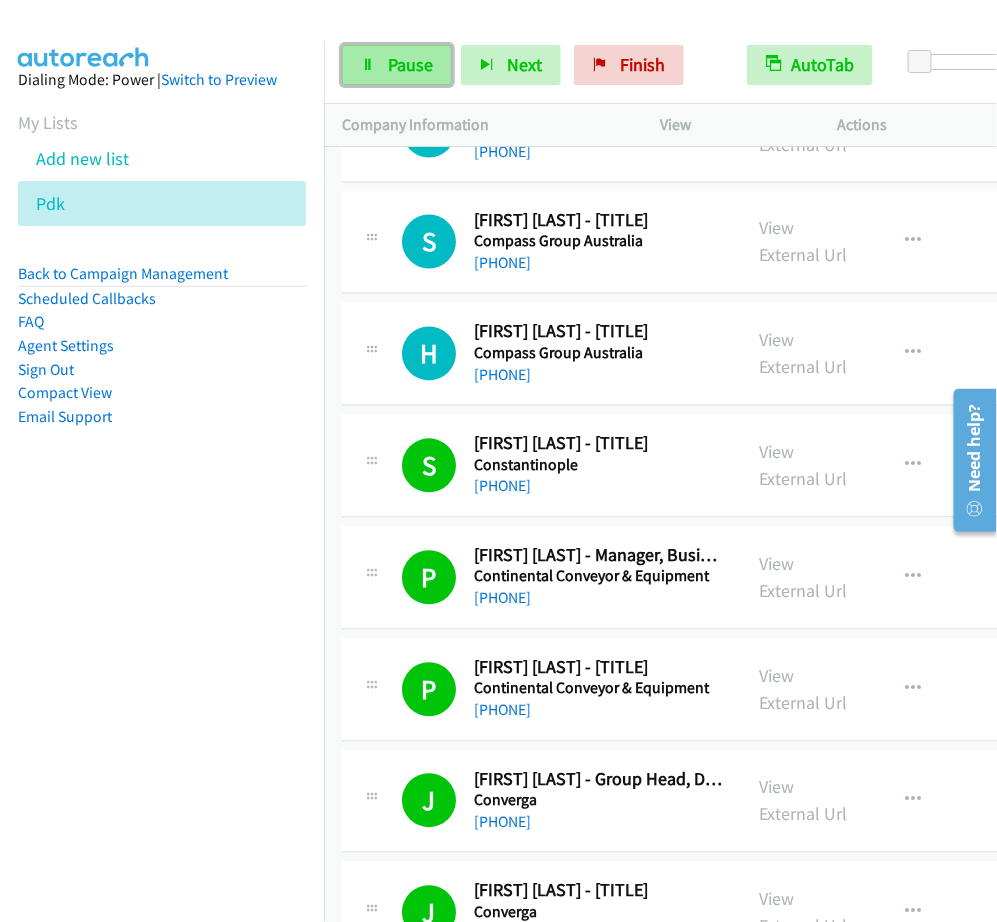 click on "Pause" at bounding box center [410, 64] 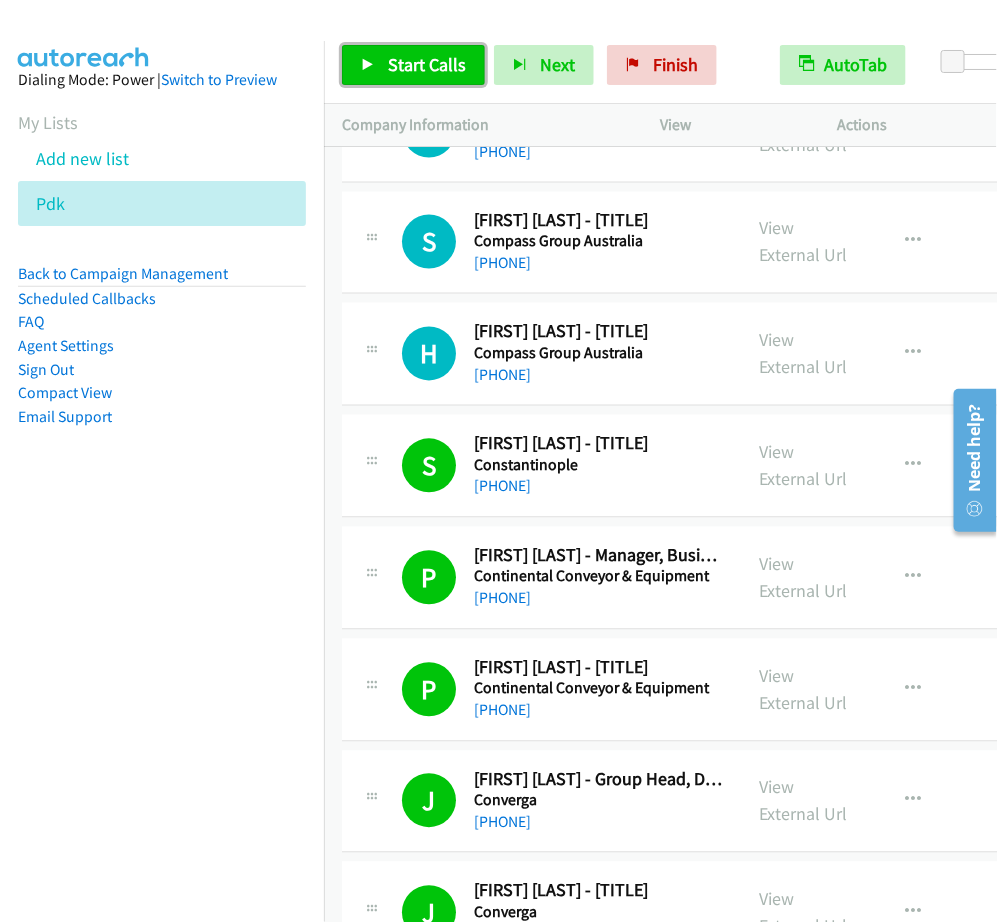 click on "Start Calls" at bounding box center (427, 64) 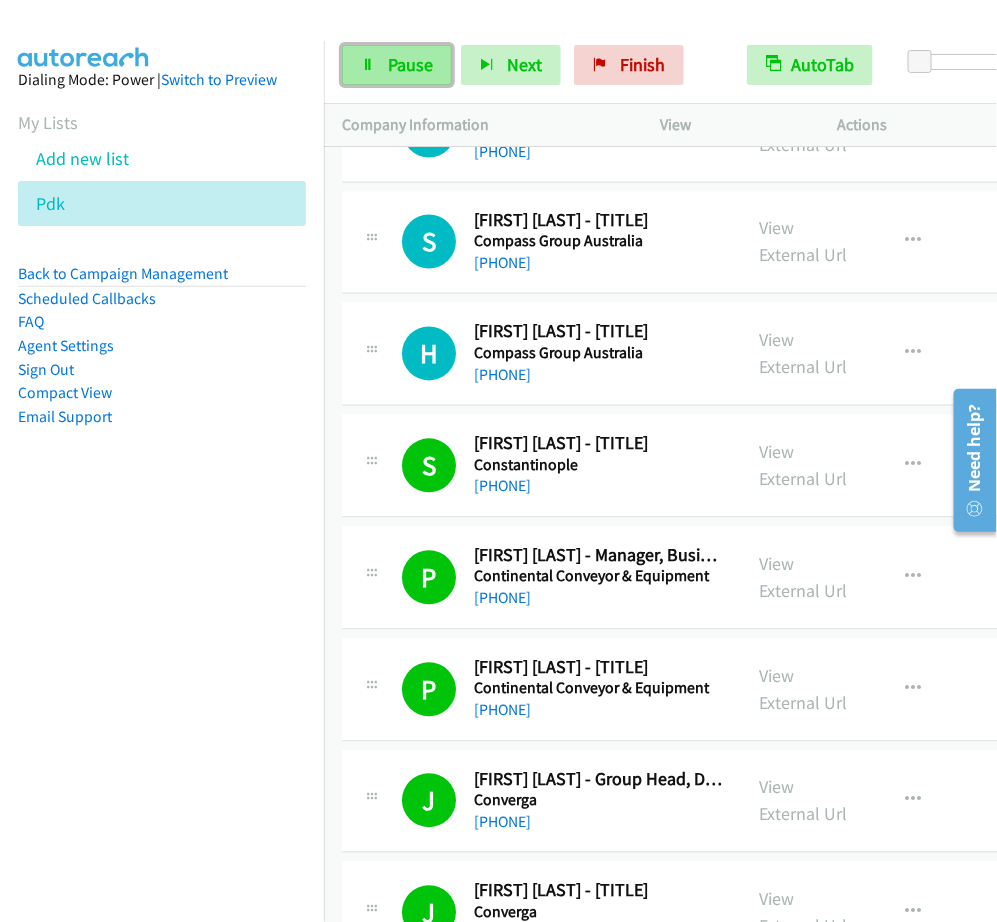 click on "Pause" at bounding box center (397, 65) 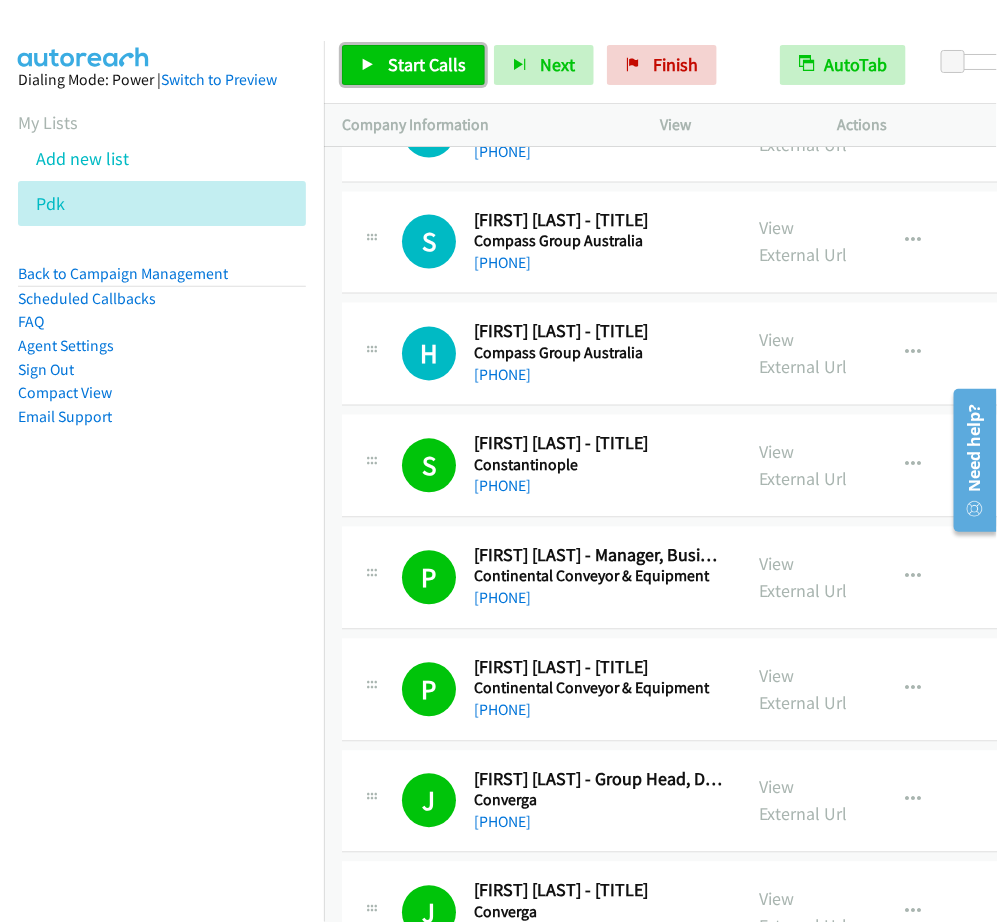 click on "Start Calls" at bounding box center (427, 64) 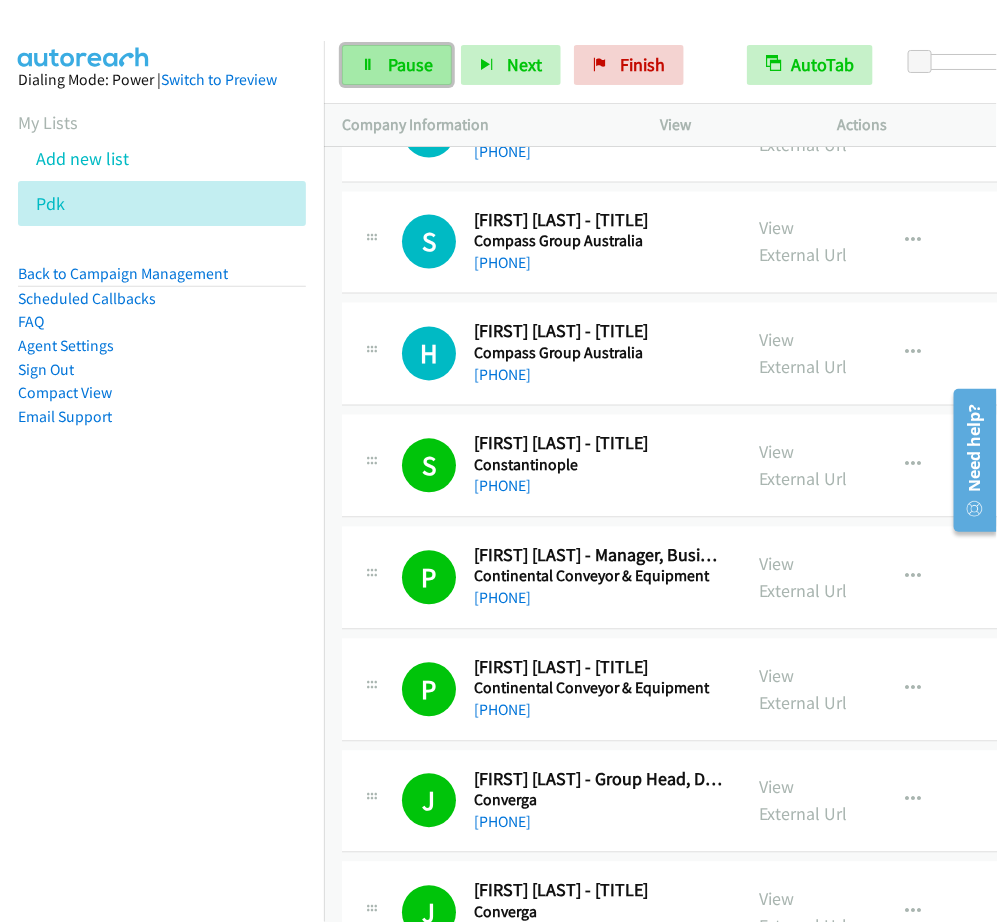 click on "Pause" at bounding box center (410, 64) 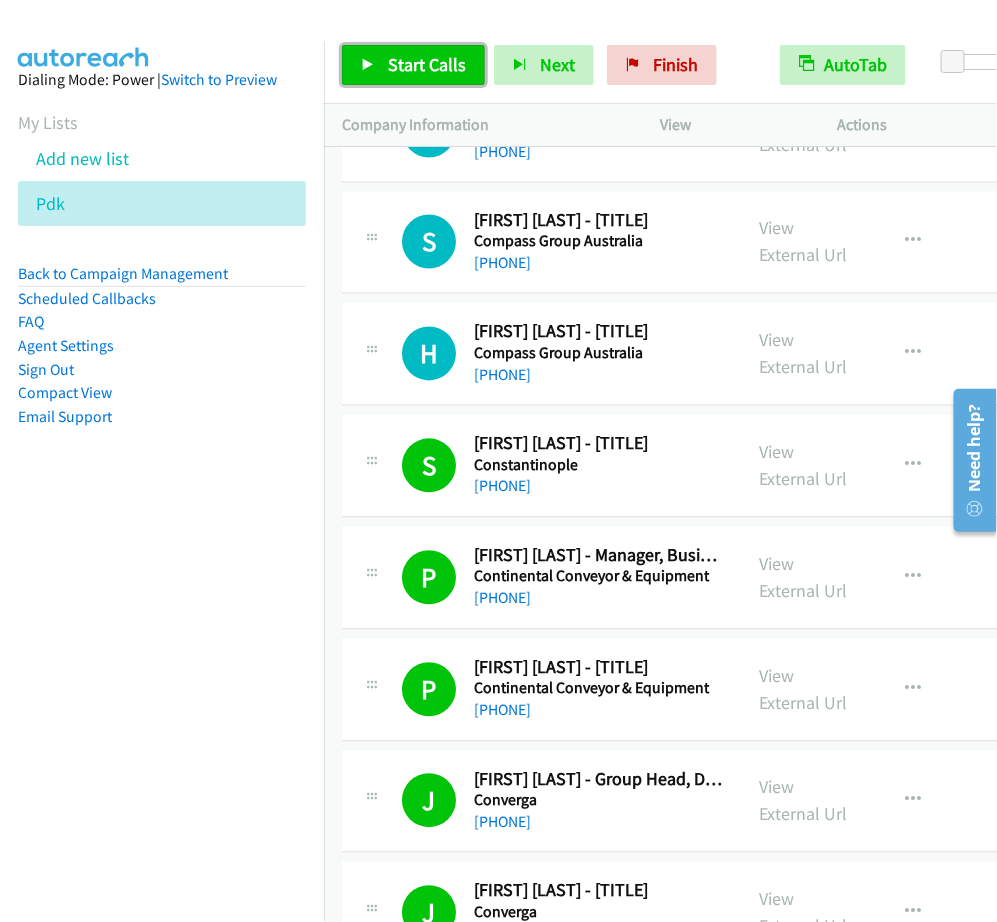 click on "Start Calls" at bounding box center (427, 64) 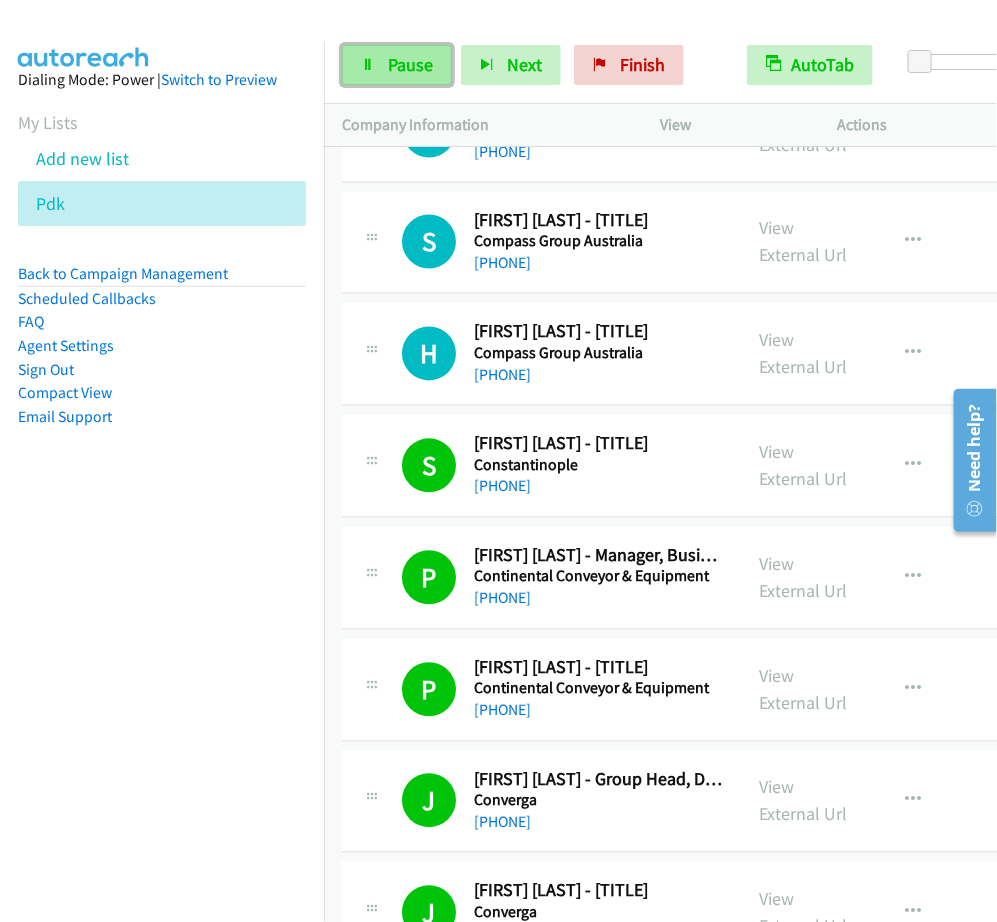 click on "Pause" at bounding box center (410, 64) 